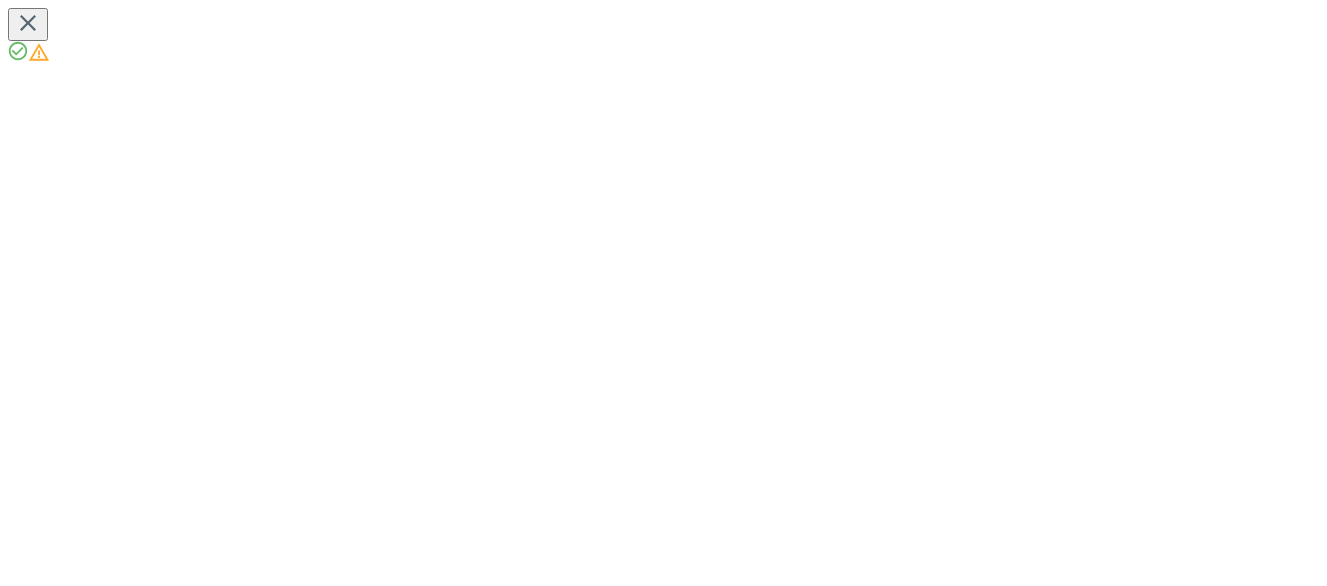 scroll, scrollTop: 0, scrollLeft: 0, axis: both 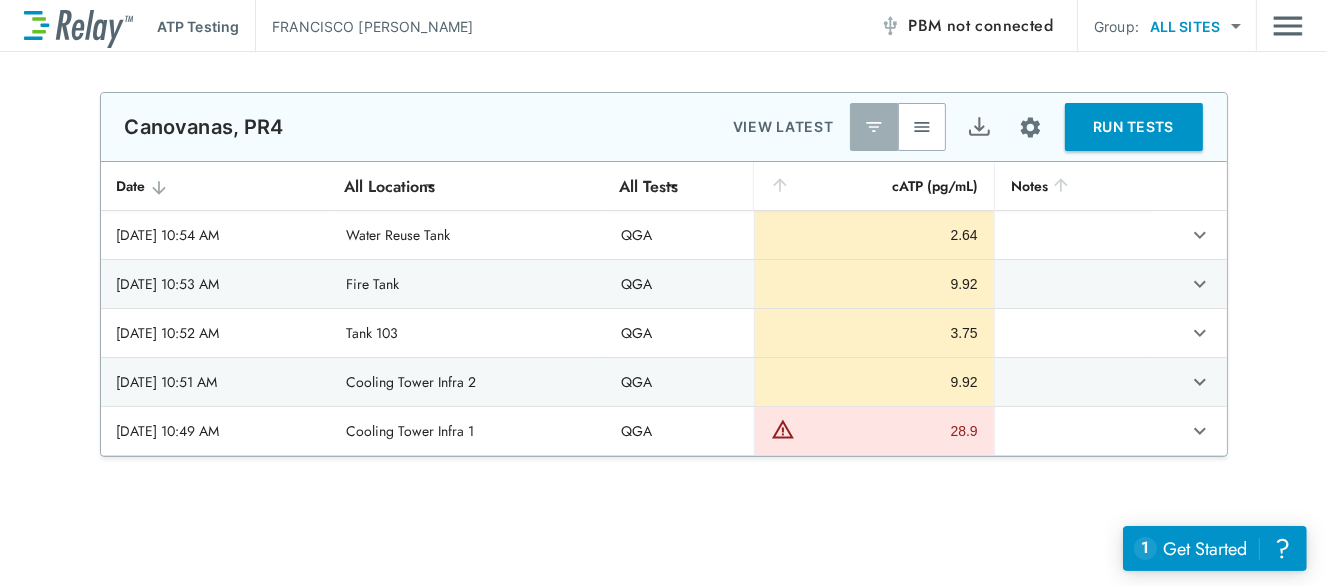 click on "RUN TESTS" at bounding box center [1134, 127] 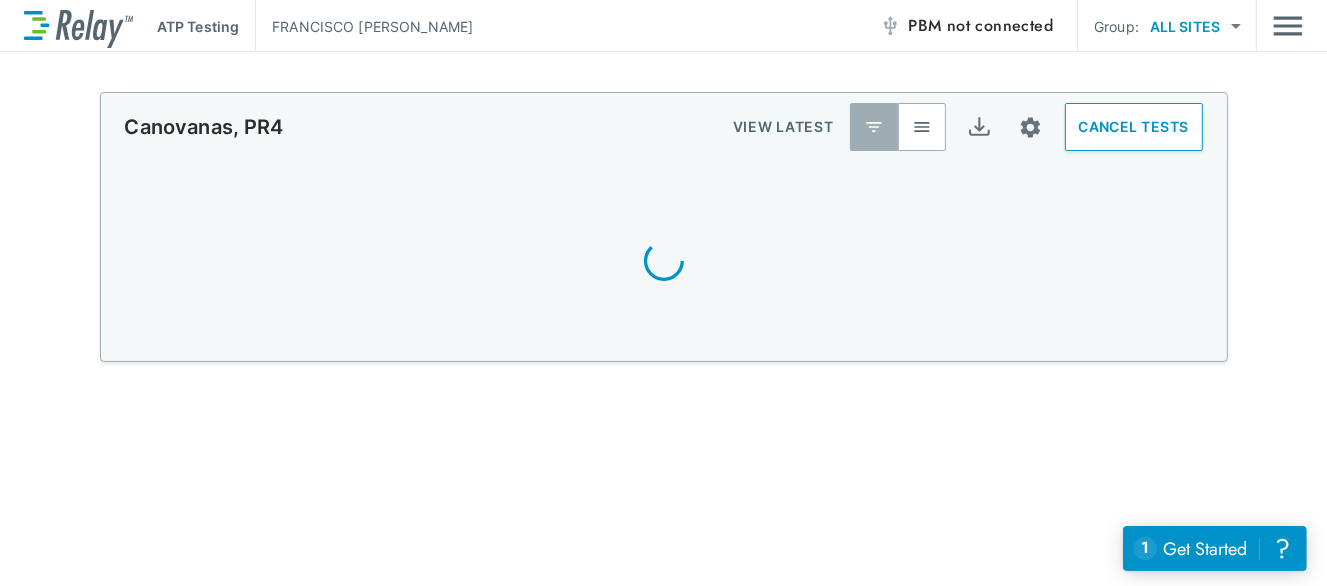 scroll, scrollTop: 0, scrollLeft: 0, axis: both 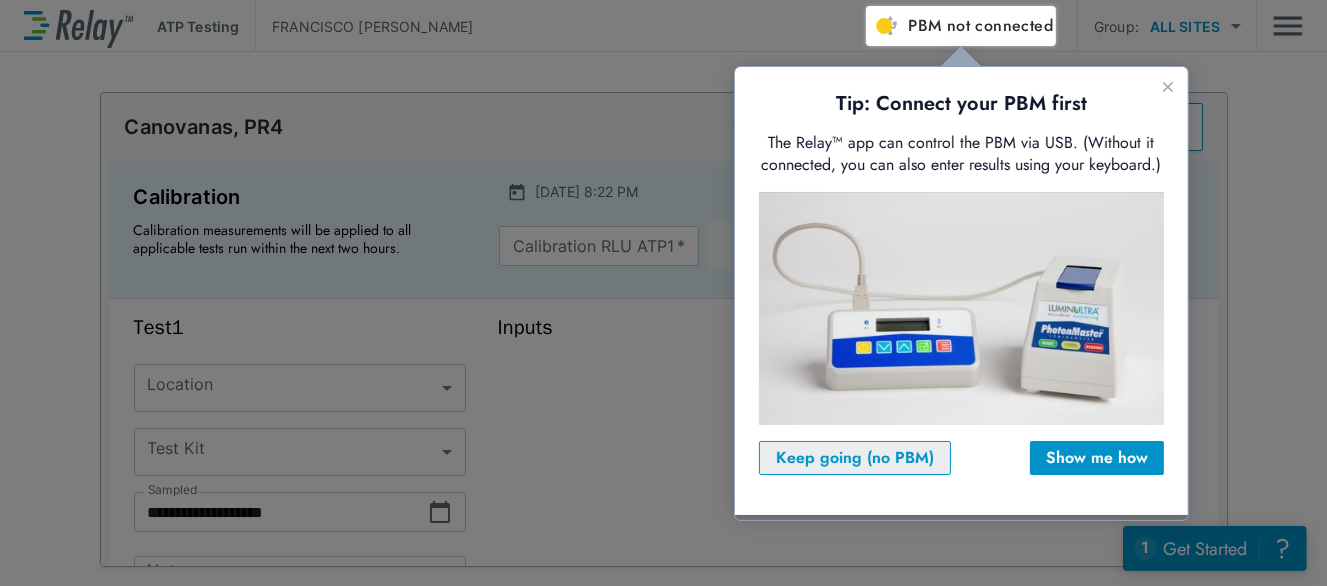 click on "Keep going (no PBM)" at bounding box center (854, 457) 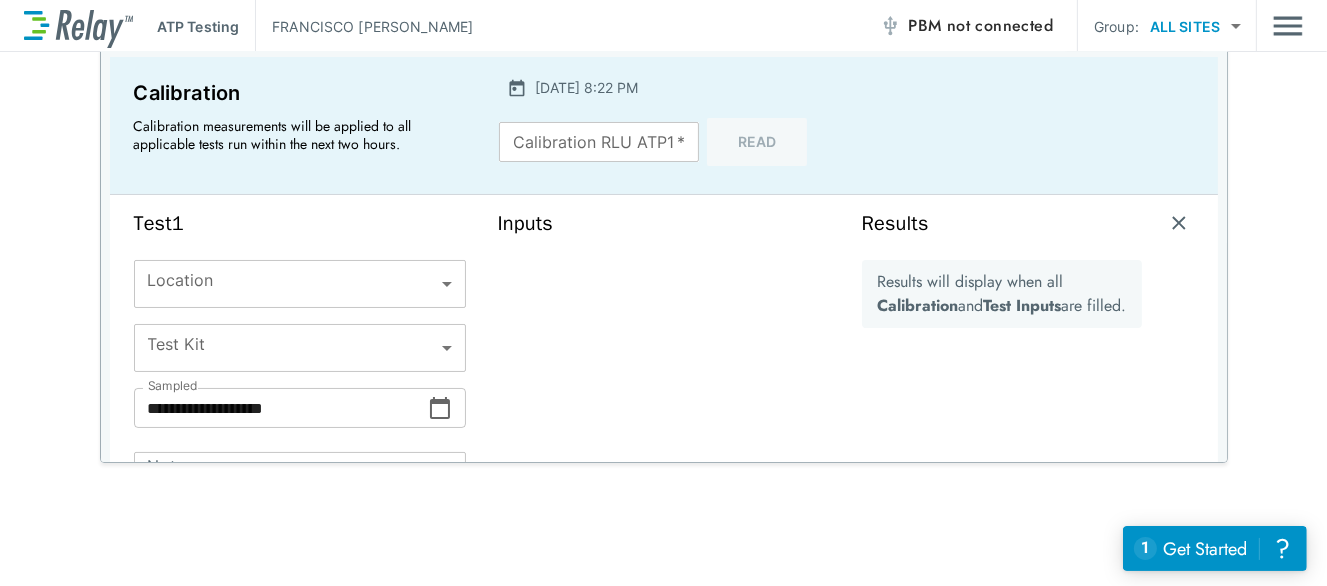 scroll, scrollTop: 112, scrollLeft: 0, axis: vertical 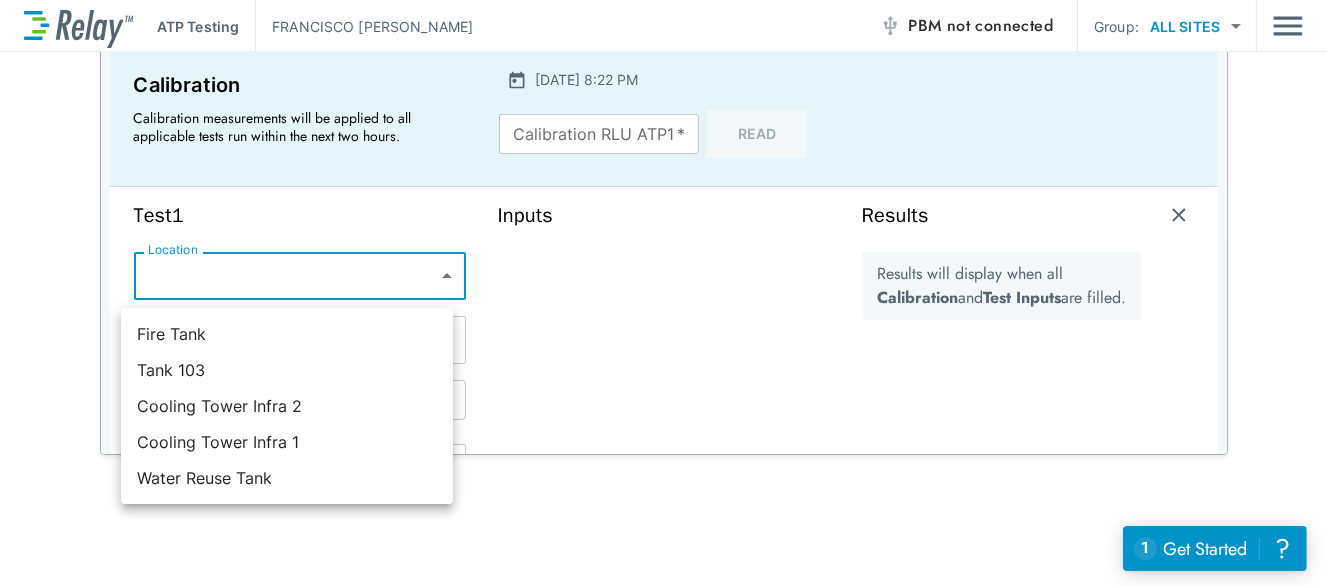 click on "**********" at bounding box center (663, 293) 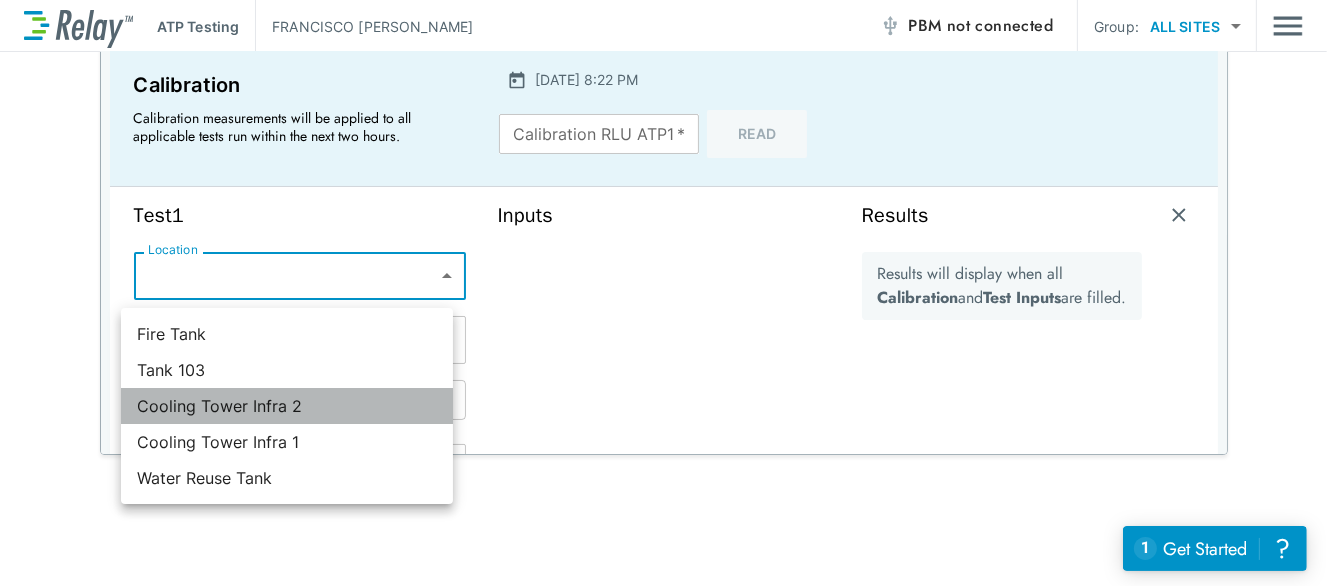 click on "Cooling Tower Infra 2" at bounding box center [287, 406] 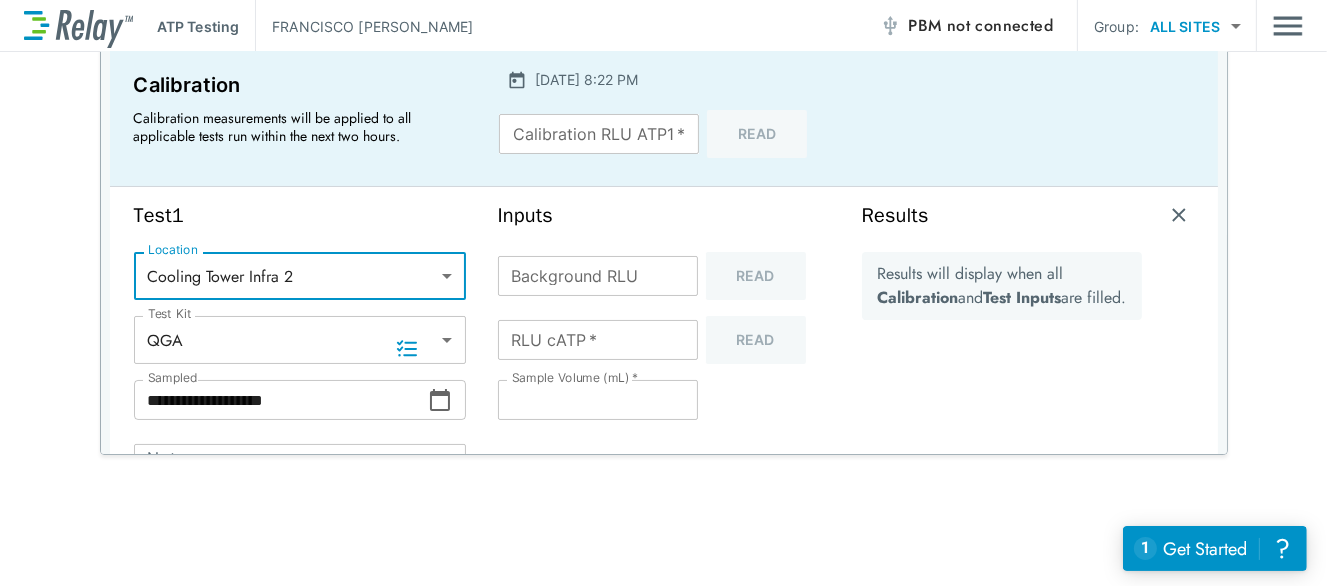 click at bounding box center (1179, 215) 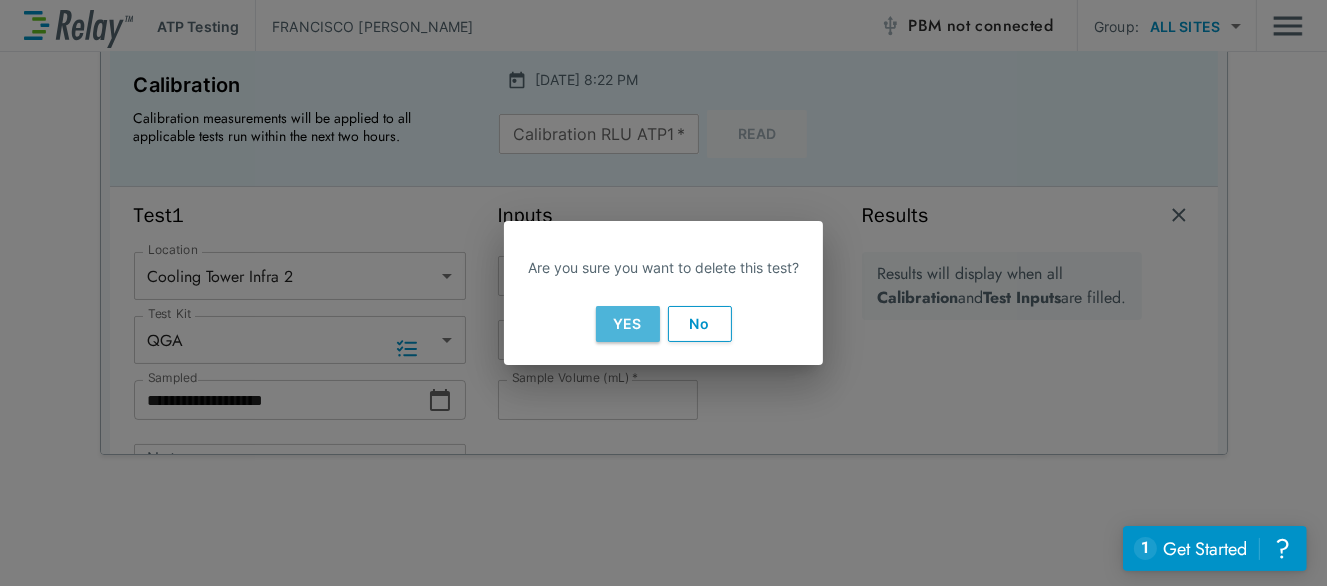 click on "Yes" at bounding box center (628, 324) 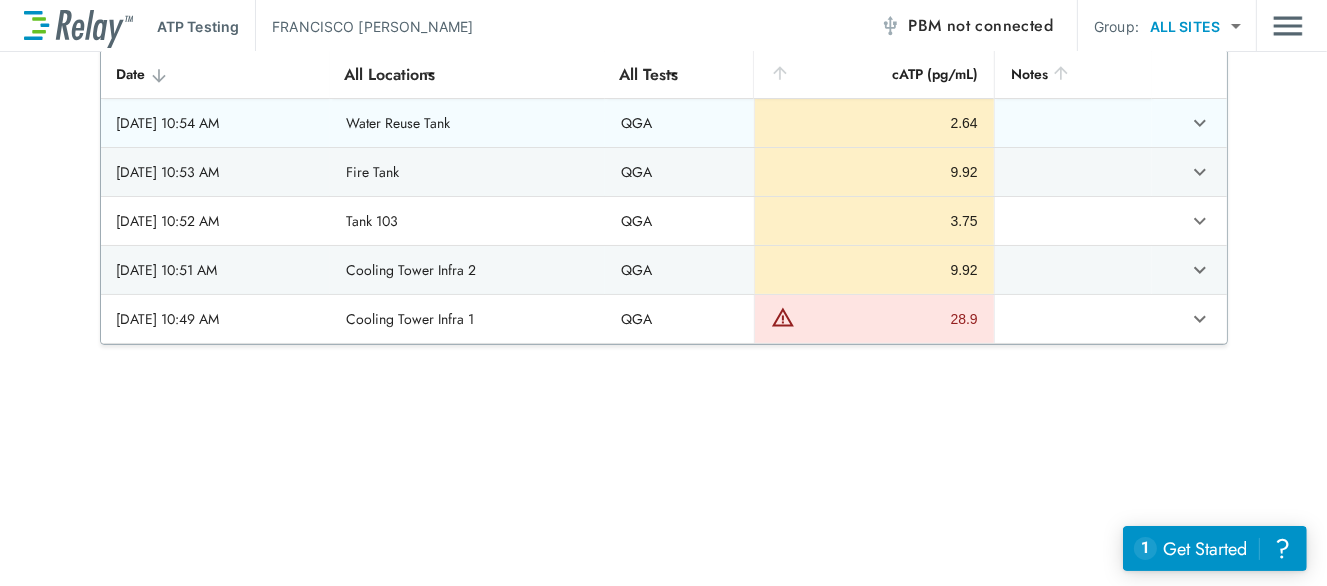 click on "2.64" at bounding box center (873, 123) 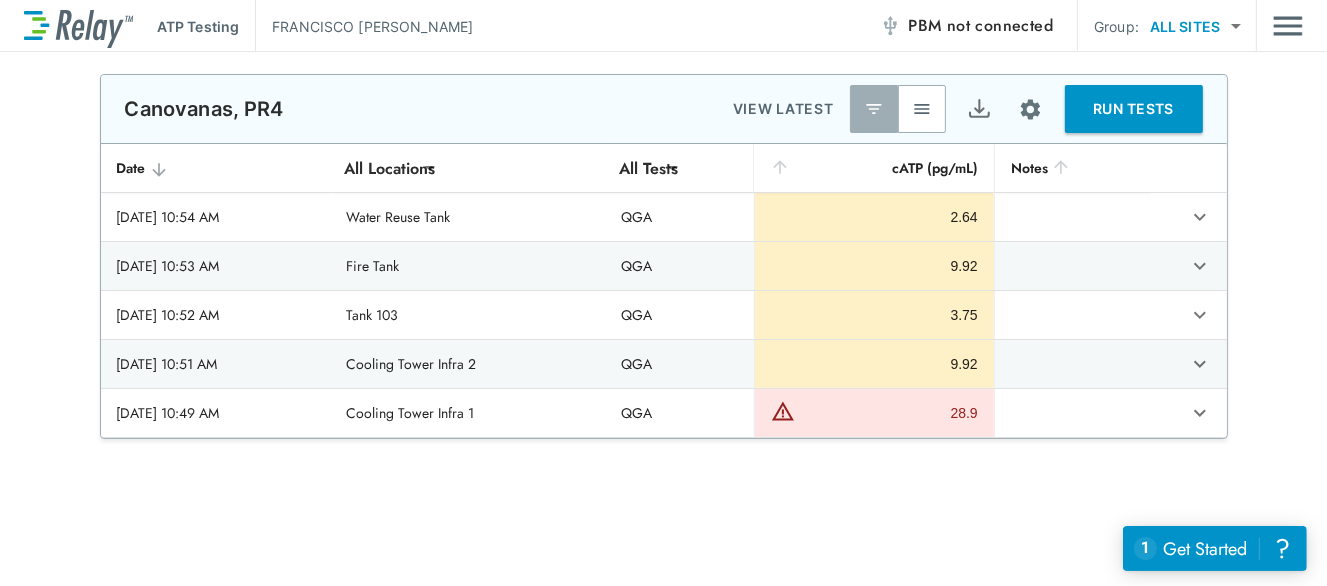 scroll, scrollTop: 0, scrollLeft: 0, axis: both 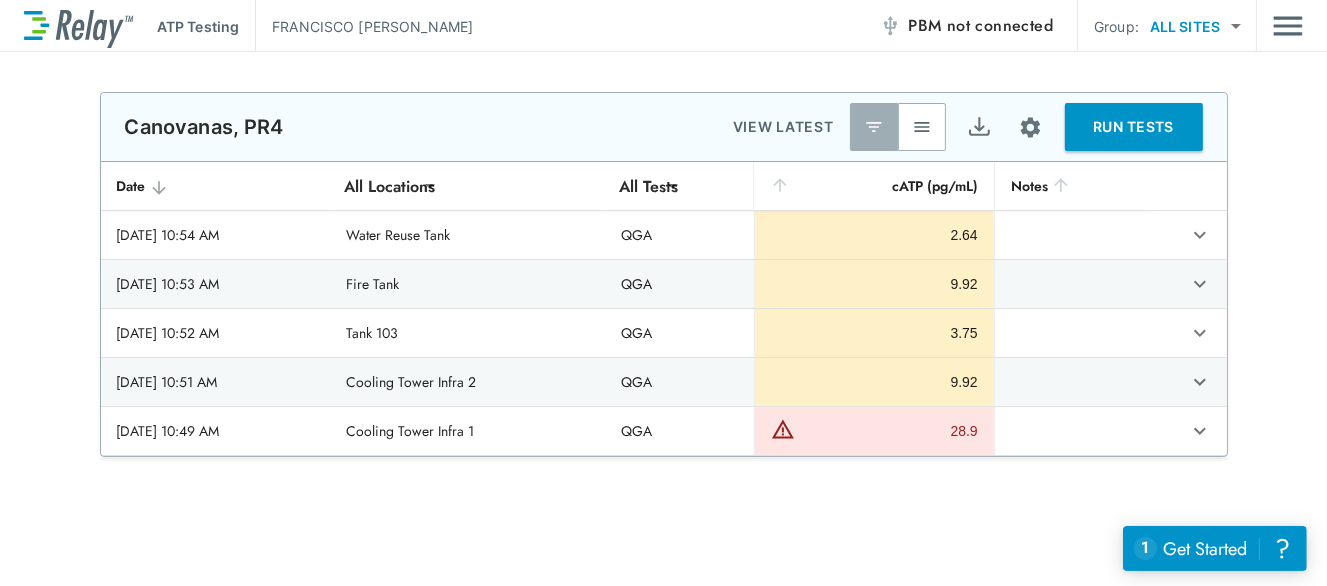 click at bounding box center [874, 127] 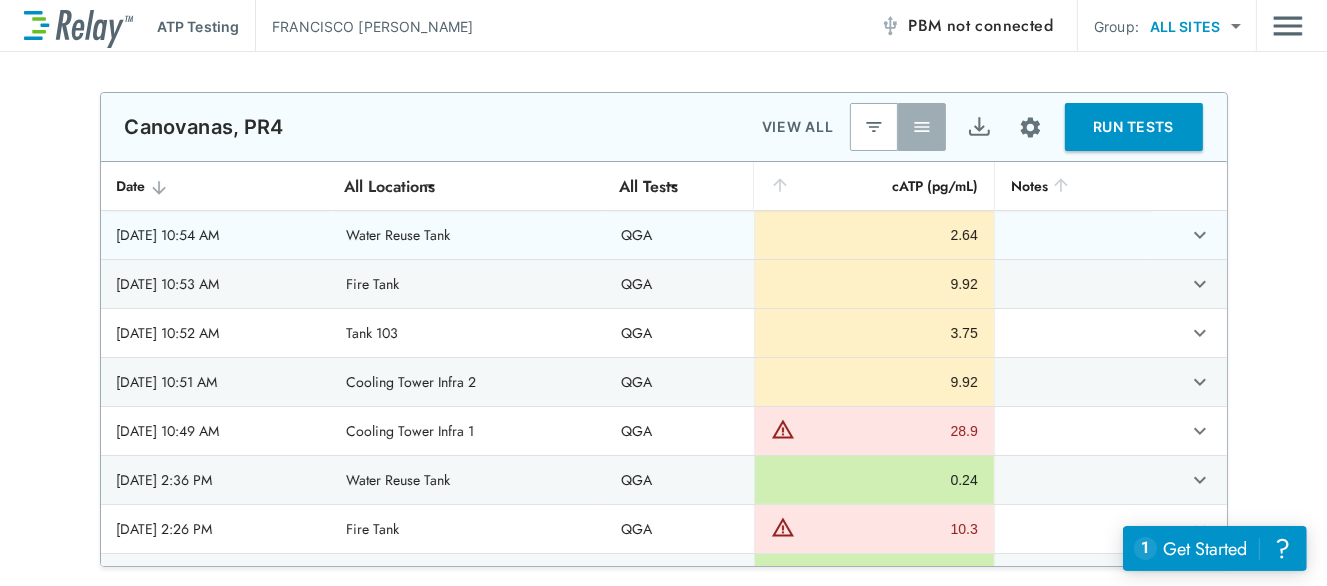click at bounding box center [1189, 235] 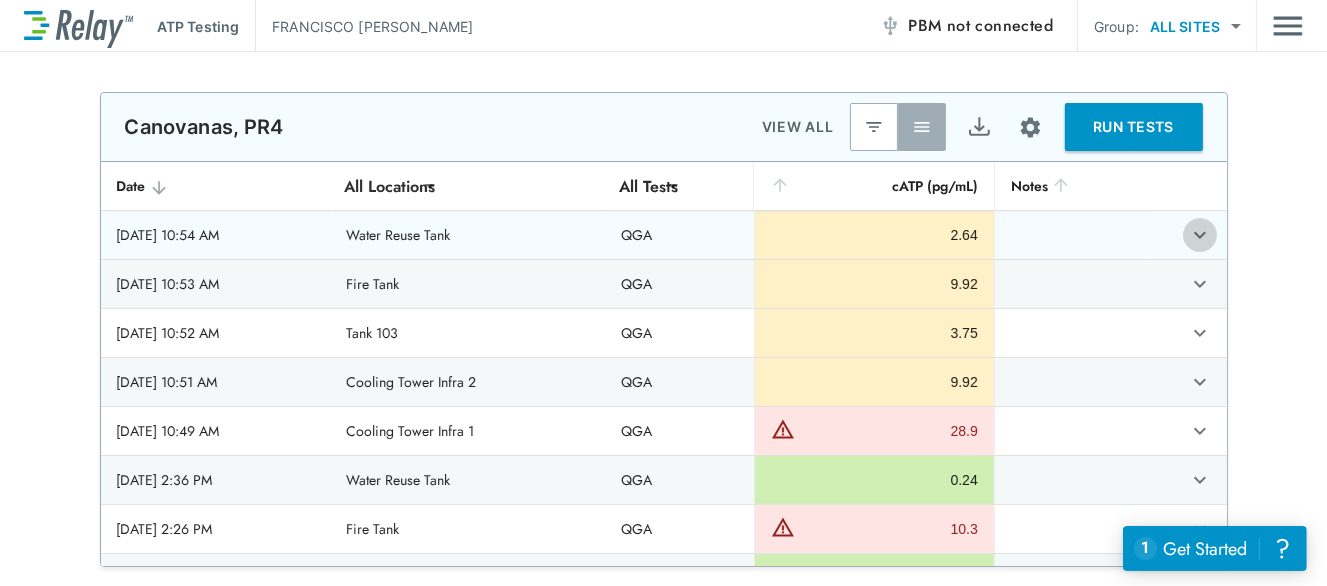 click 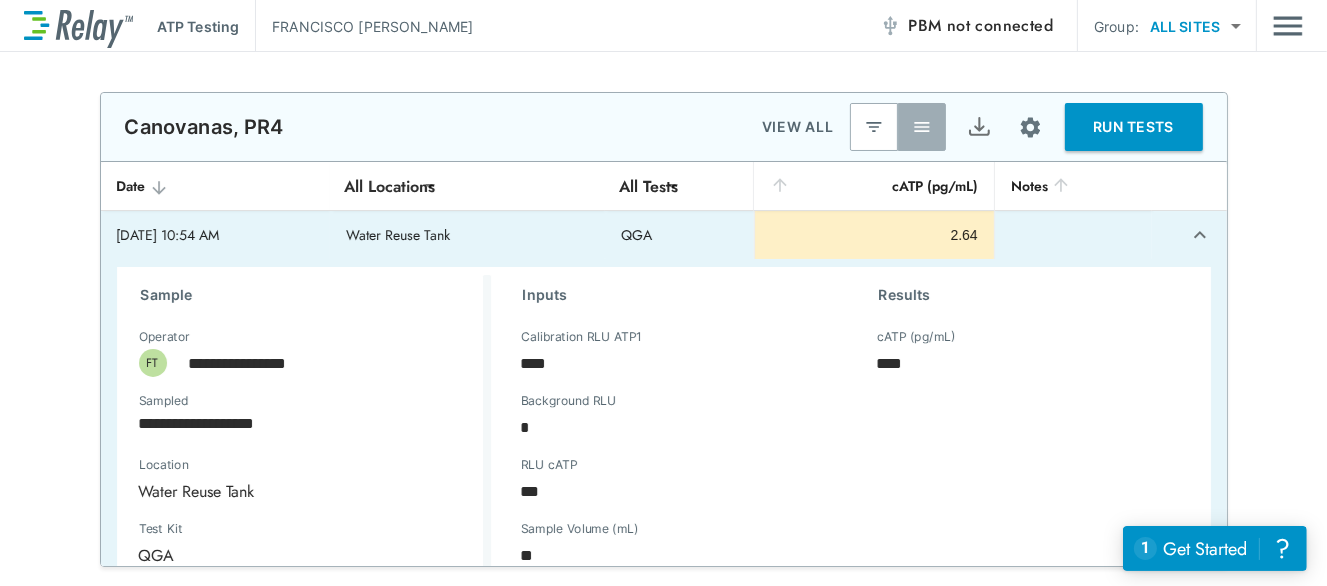 click on "RUN TESTS" at bounding box center (1134, 127) 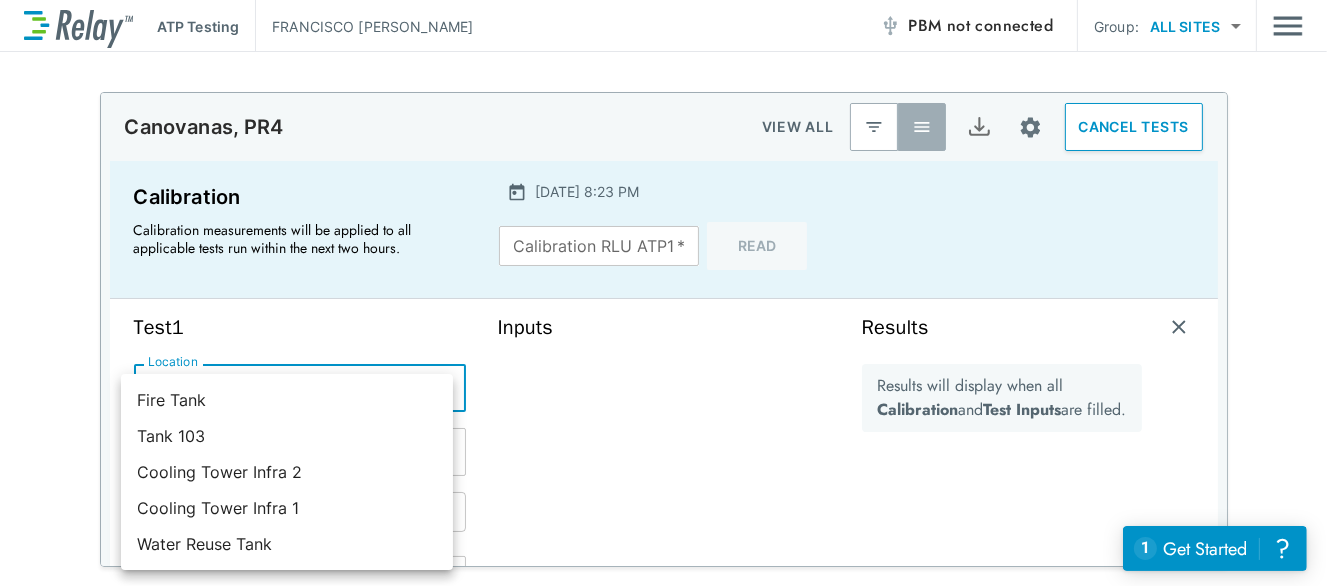 click on "**********" at bounding box center [663, 293] 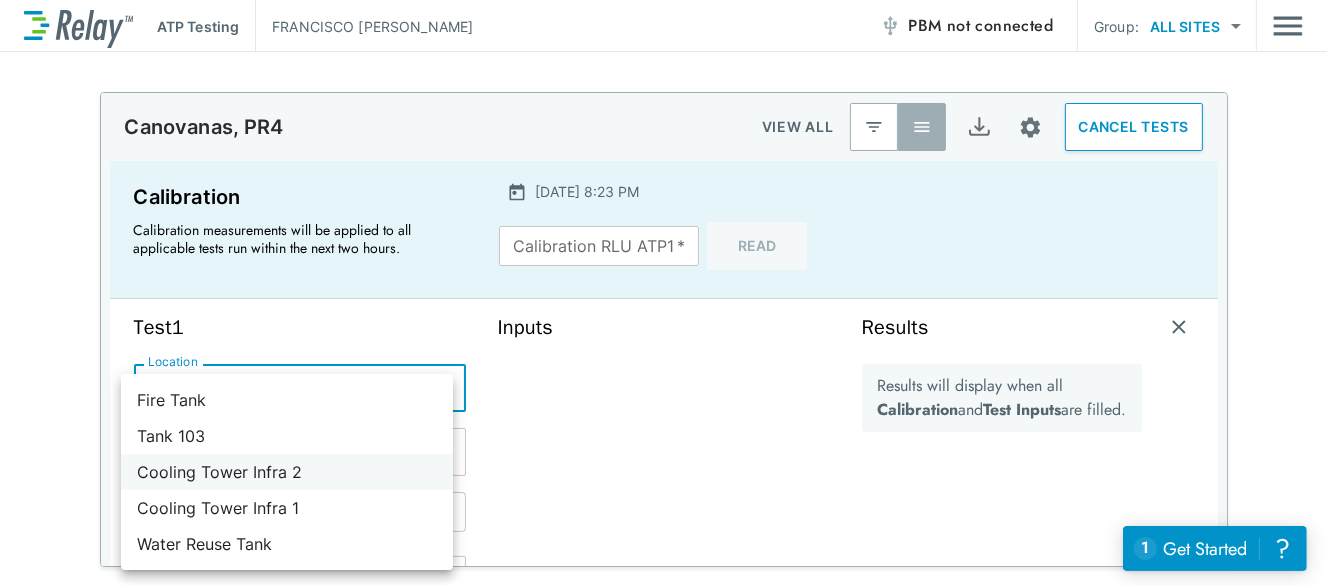 click on "Cooling Tower Infra 2" at bounding box center [287, 472] 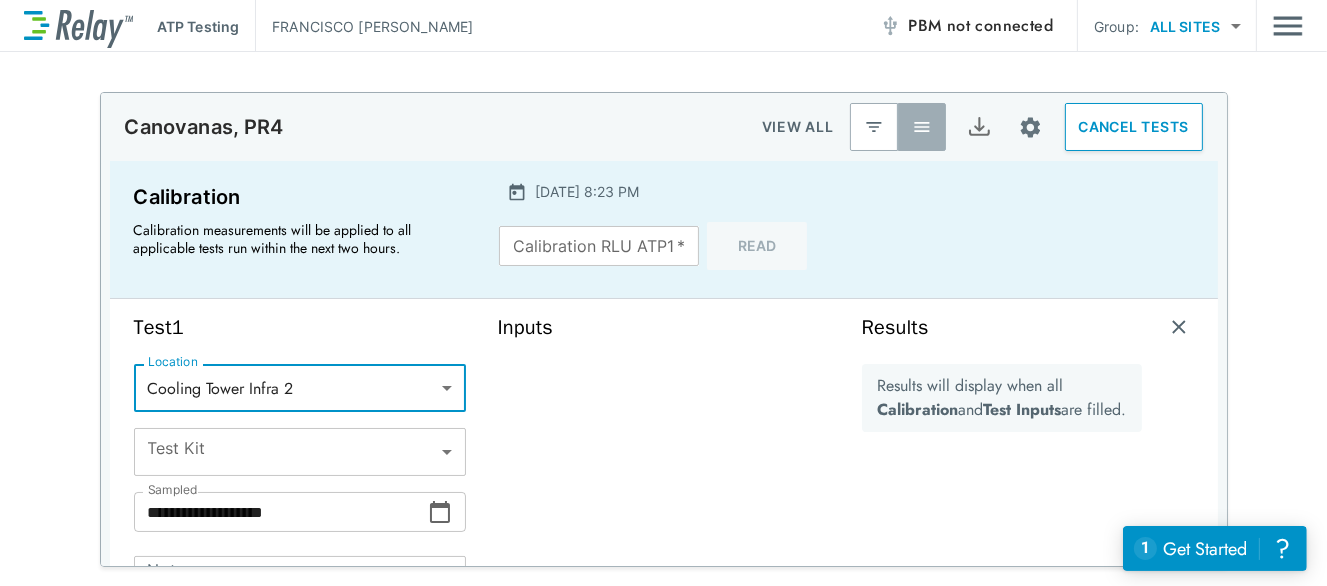type on "**********" 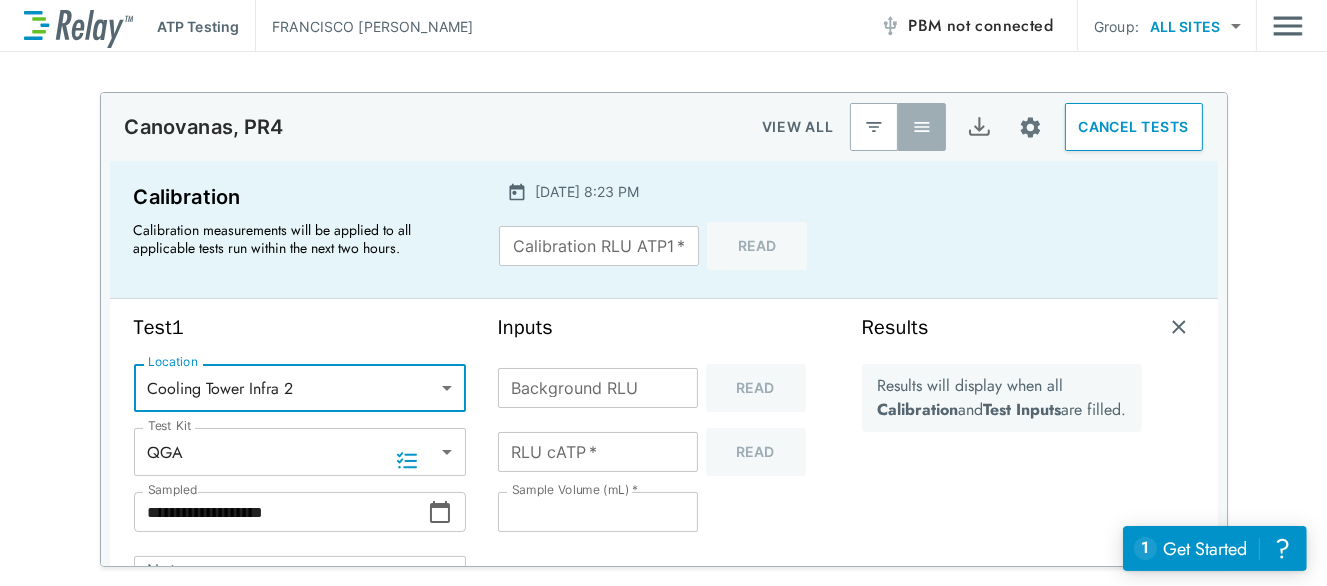 click on "Calibration RLU ATP1   *" at bounding box center [599, 246] 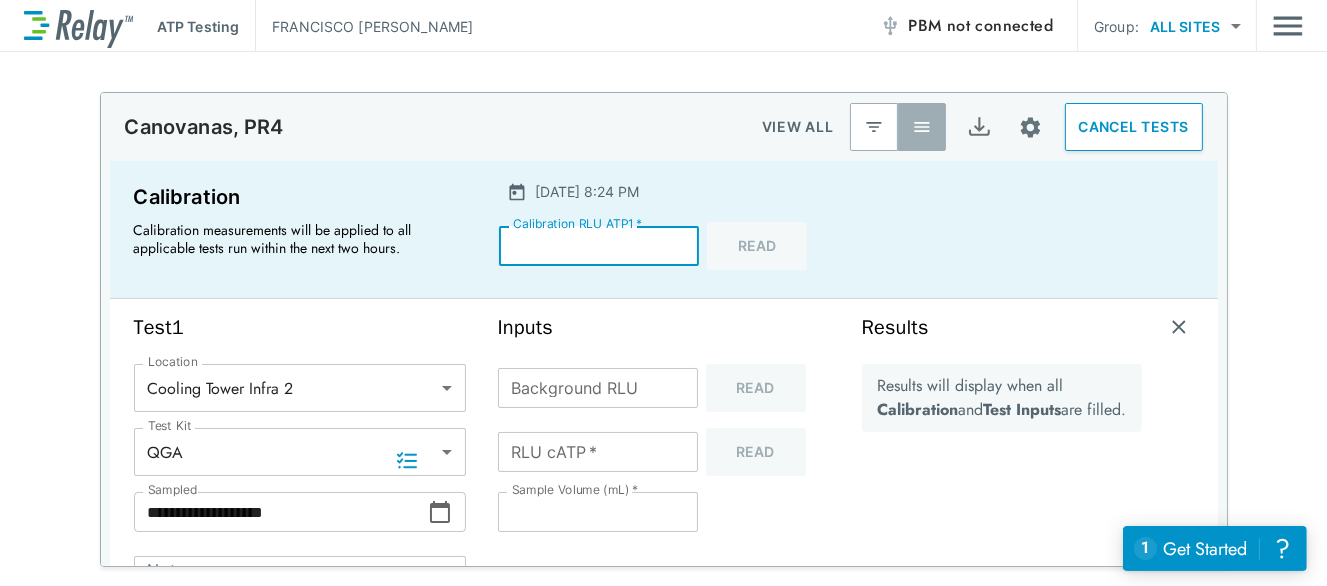 type on "****" 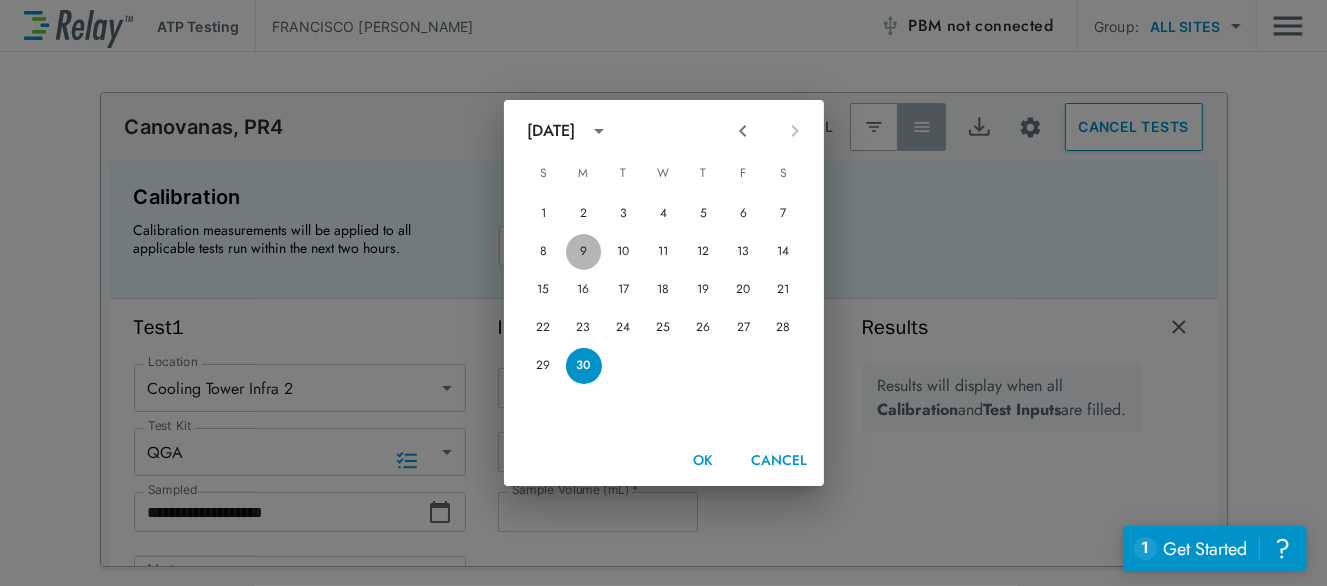 click on "9" at bounding box center [584, 252] 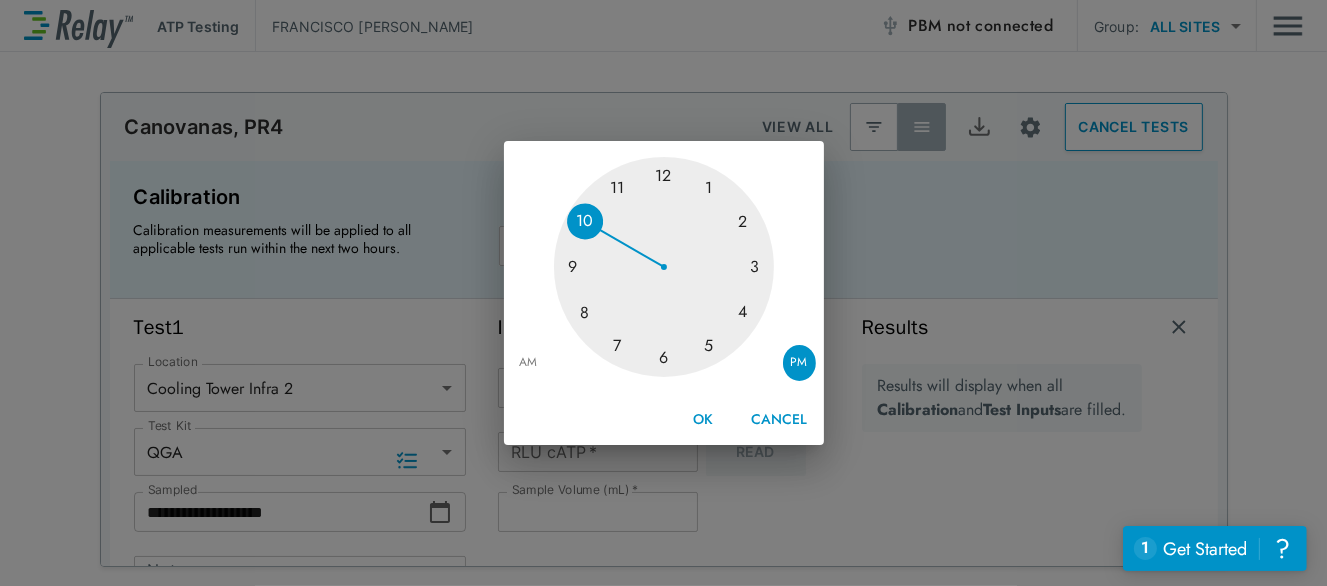 drag, startPoint x: 587, startPoint y: 317, endPoint x: 588, endPoint y: 230, distance: 87.005745 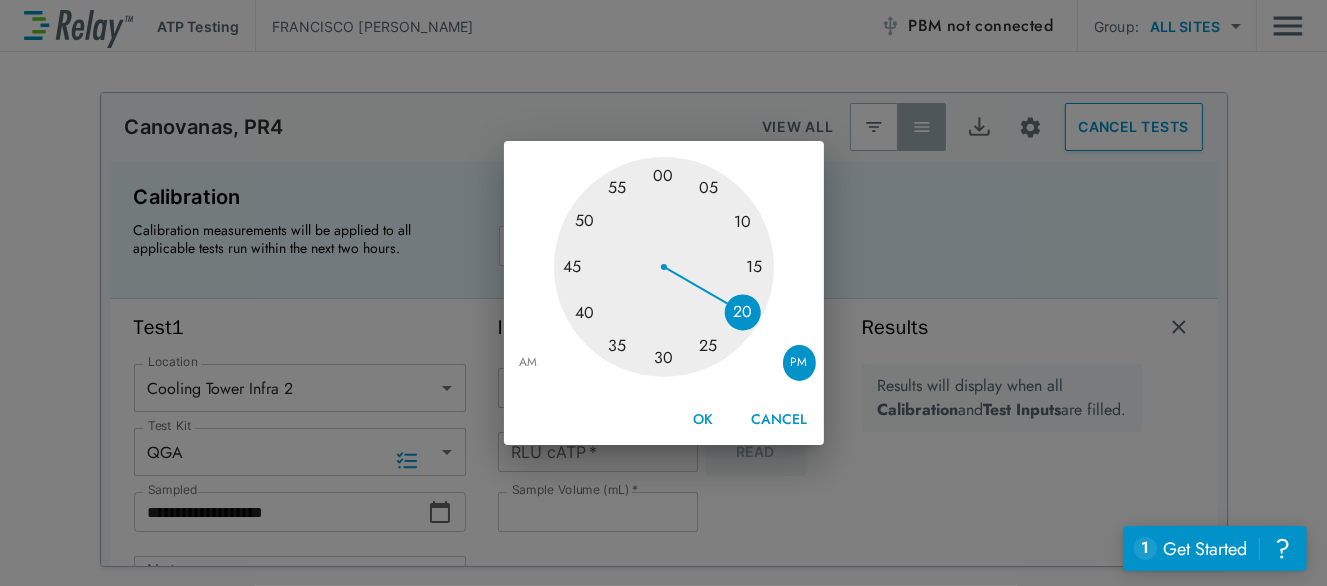 drag, startPoint x: 727, startPoint y: 333, endPoint x: 748, endPoint y: 315, distance: 27.658634 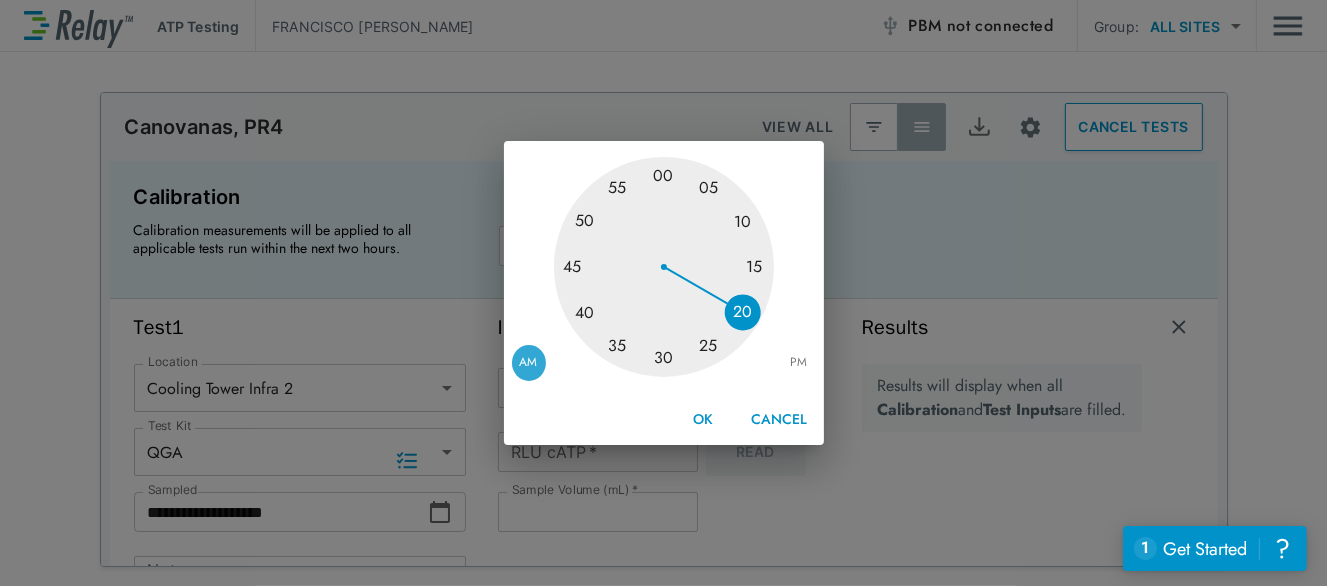 type on "**********" 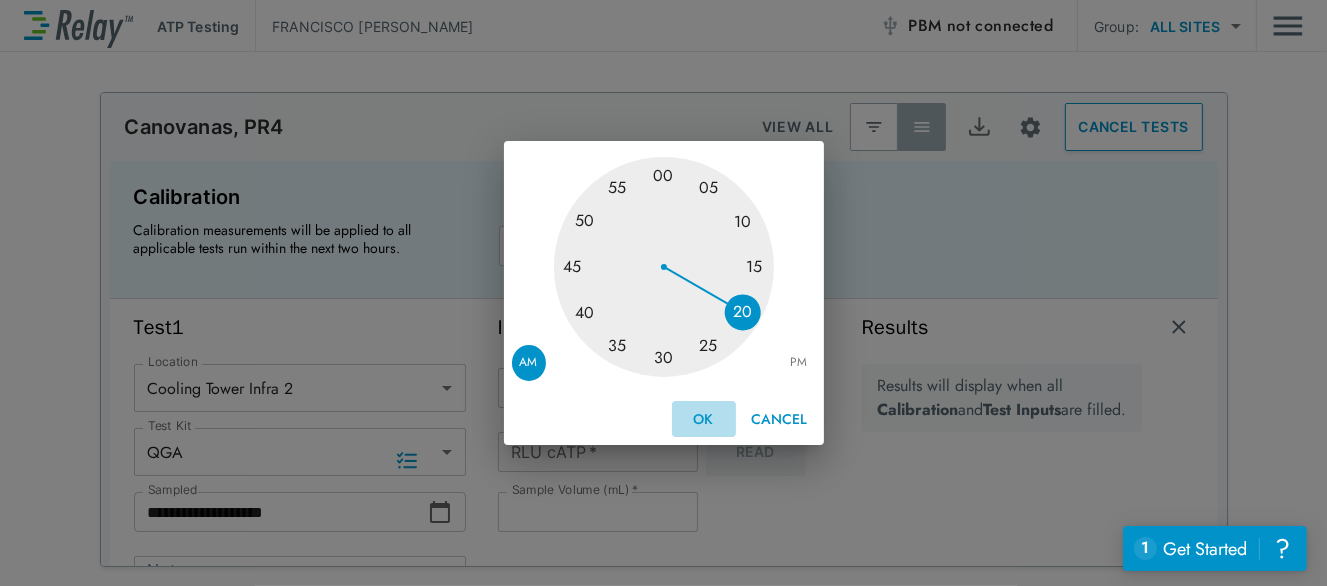 click on "OK" at bounding box center (704, 419) 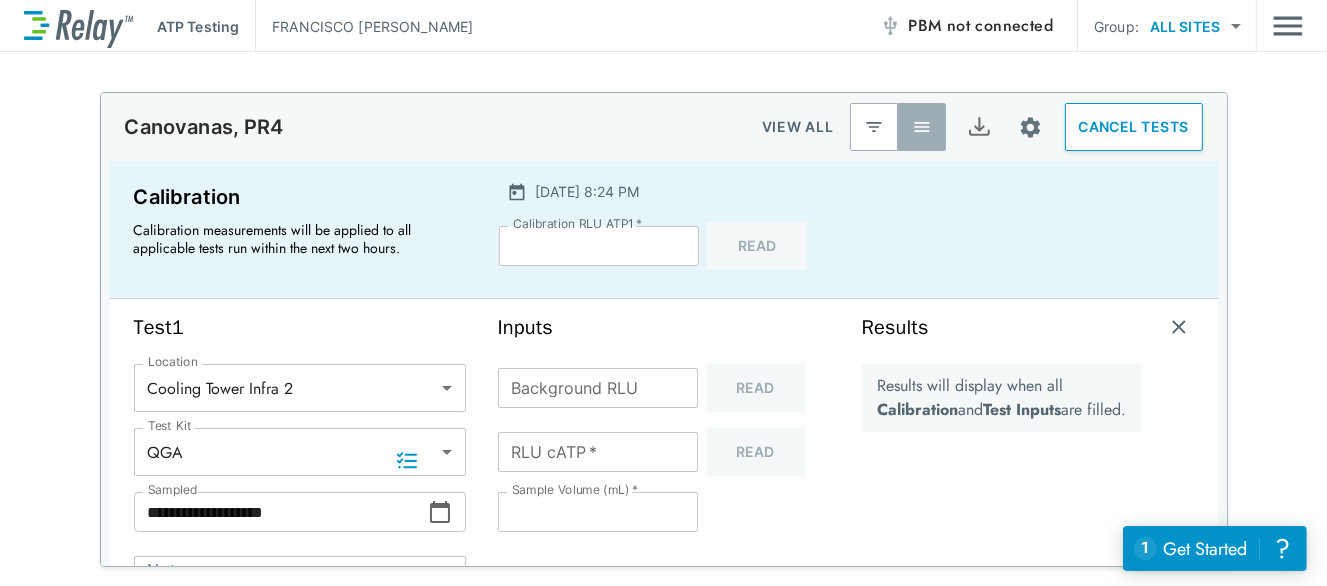 click on "RLU cATP   *" at bounding box center [598, 452] 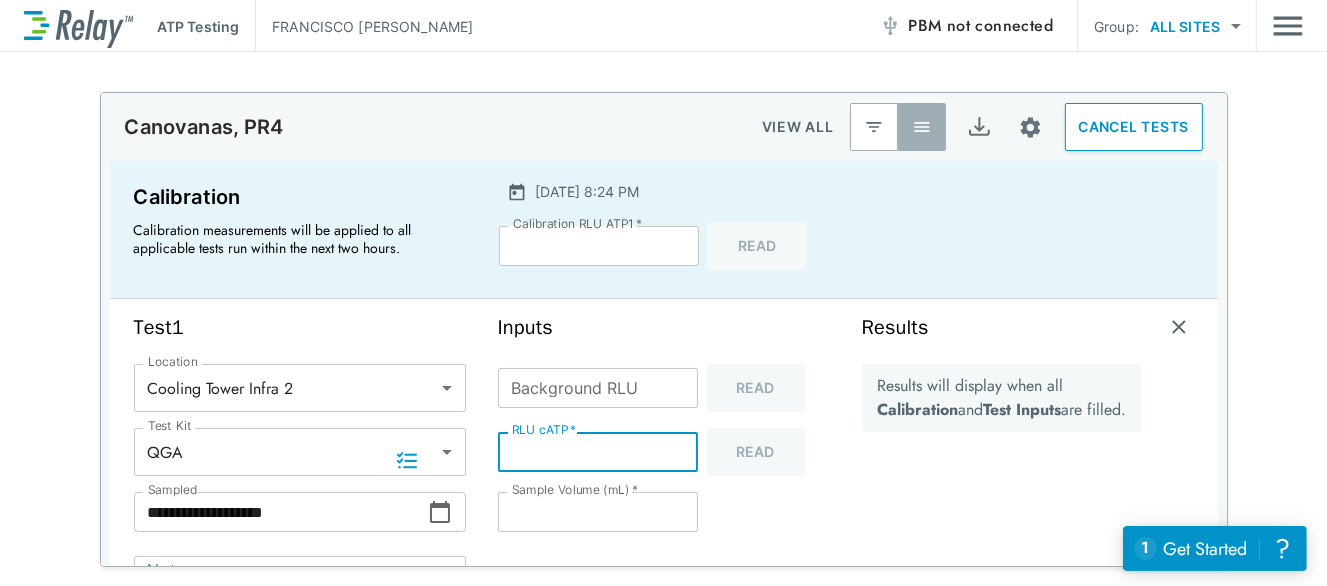 type on "***" 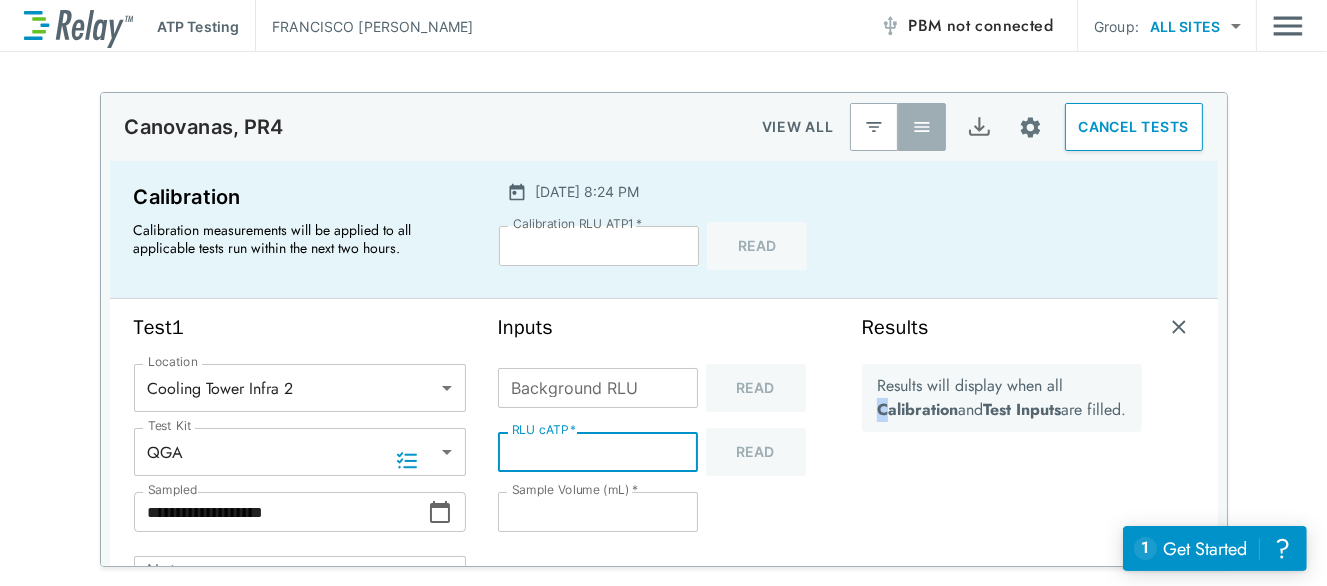 click on "Results will display when all  Calibration  and  Test Inputs  are filled." at bounding box center (1002, 508) 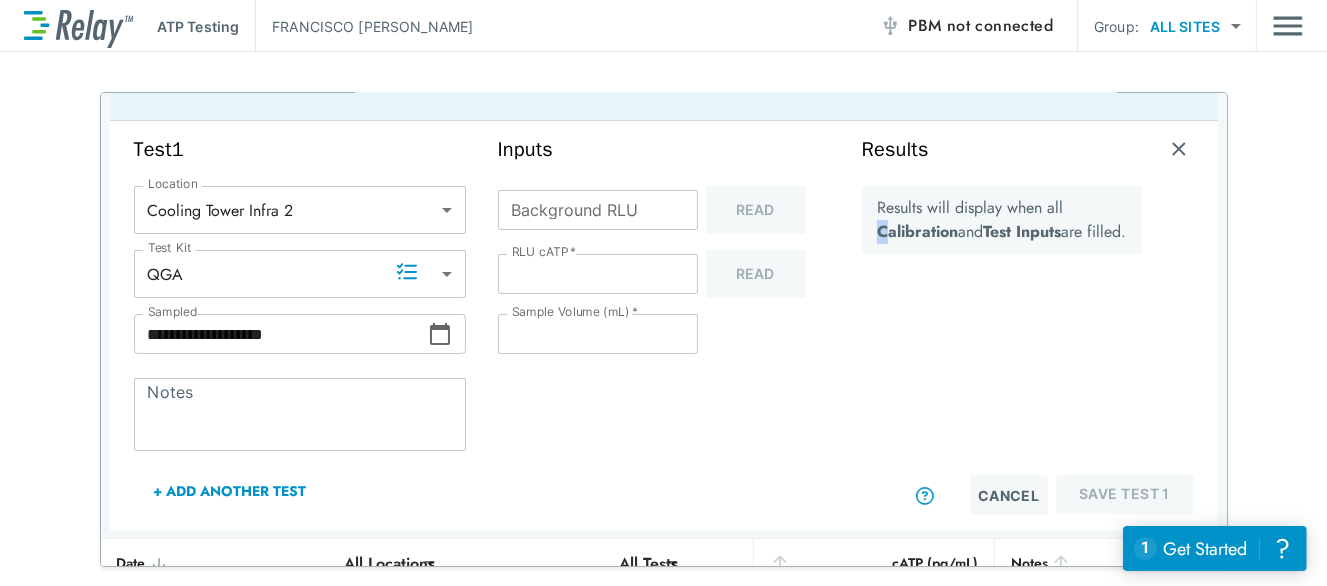 scroll, scrollTop: 189, scrollLeft: 0, axis: vertical 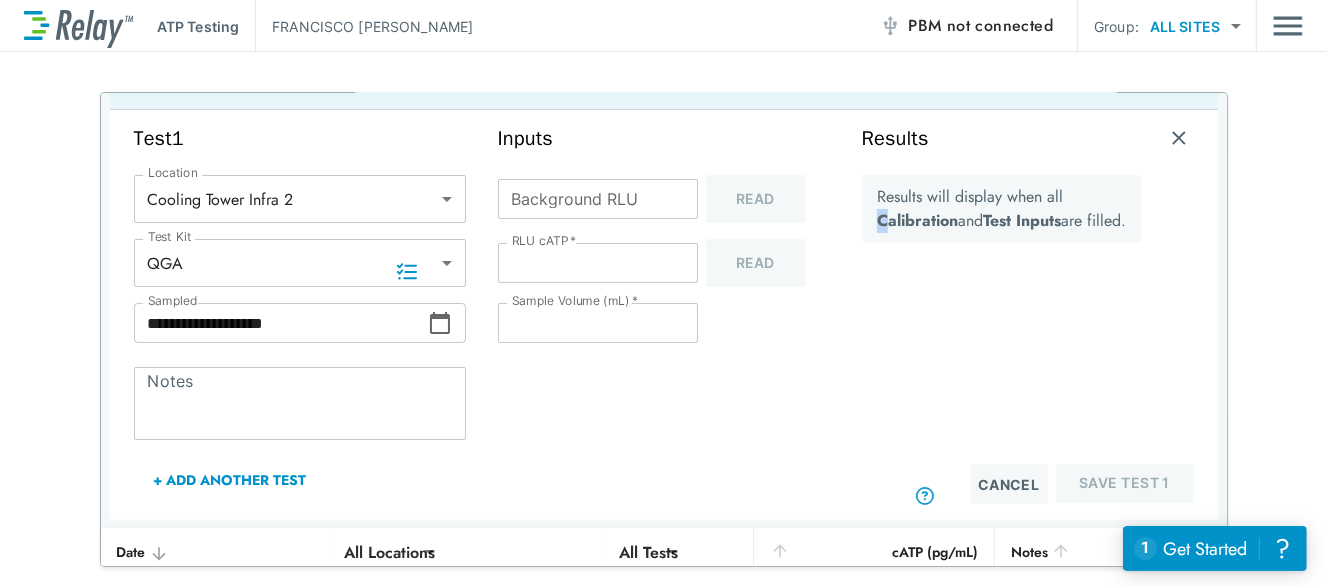 click on "Inputs Background RLU Background RLU Read RLU cATP   * *** RLU cATP   * Read Sample Volume (mL)   * ** Sample Volume (mL)   *" at bounding box center (664, 315) 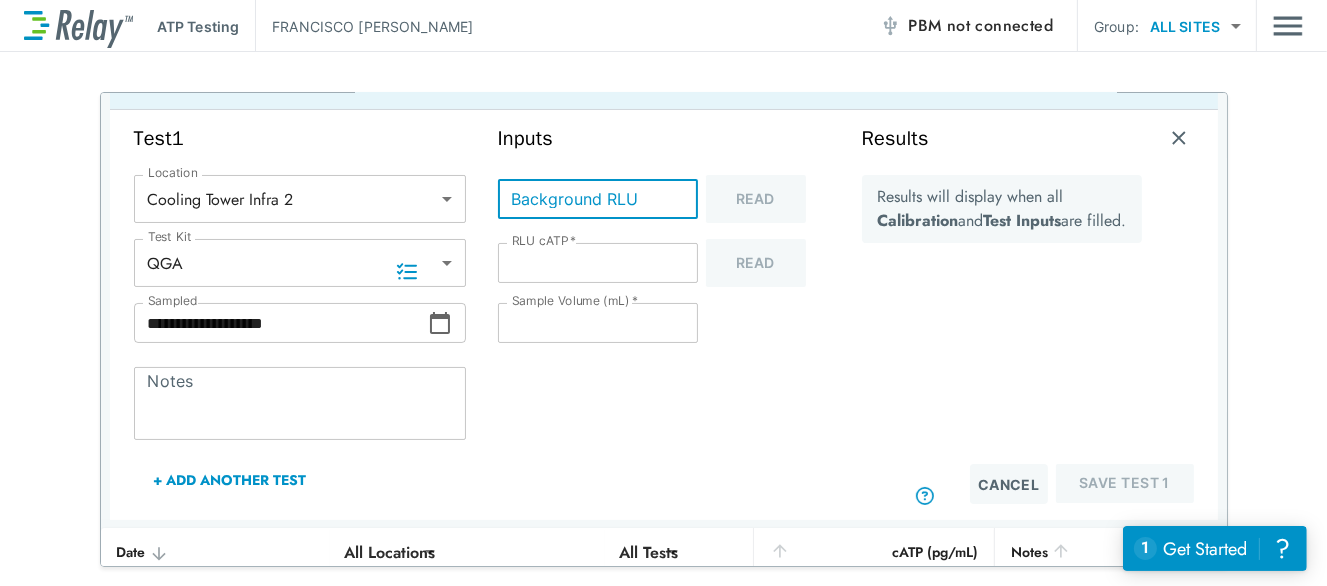click on "Background RLU" at bounding box center (598, 199) 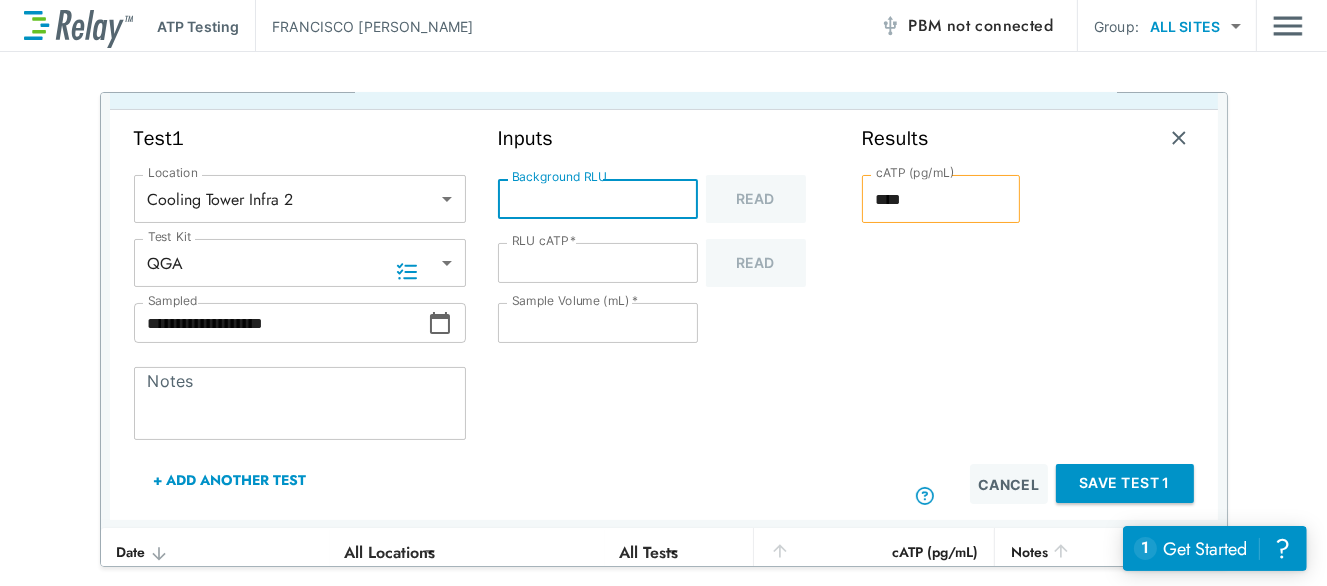 type on "*" 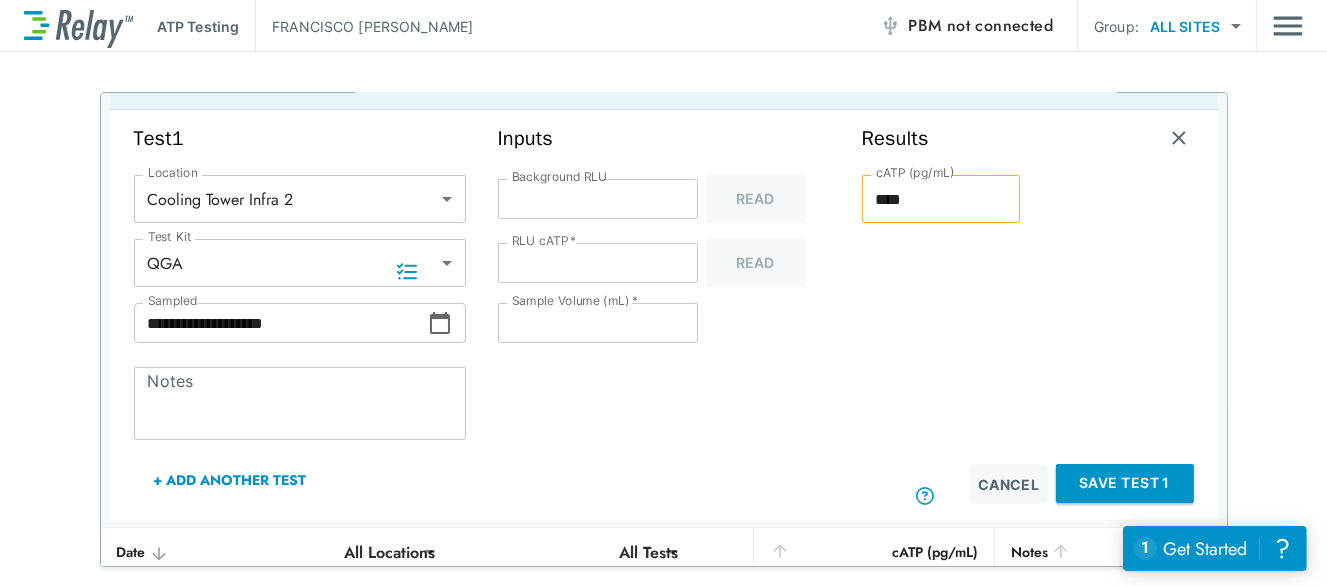click on "cATP (pg/mL) **** cATP (pg/mL)" at bounding box center (941, 319) 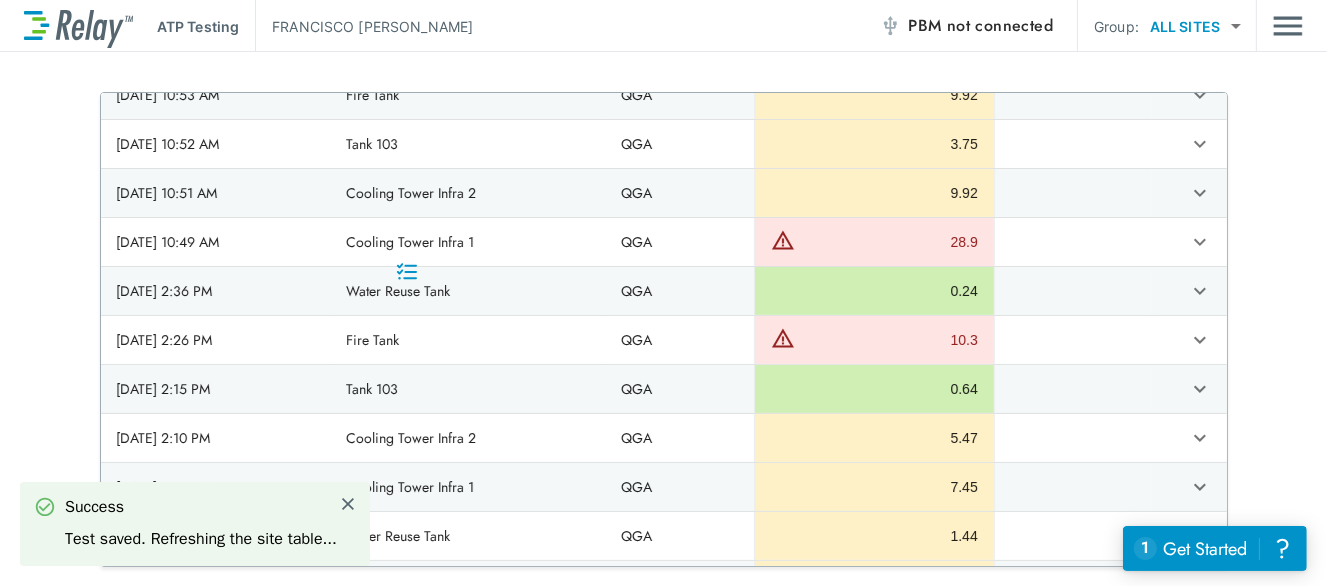 scroll, scrollTop: 190, scrollLeft: 0, axis: vertical 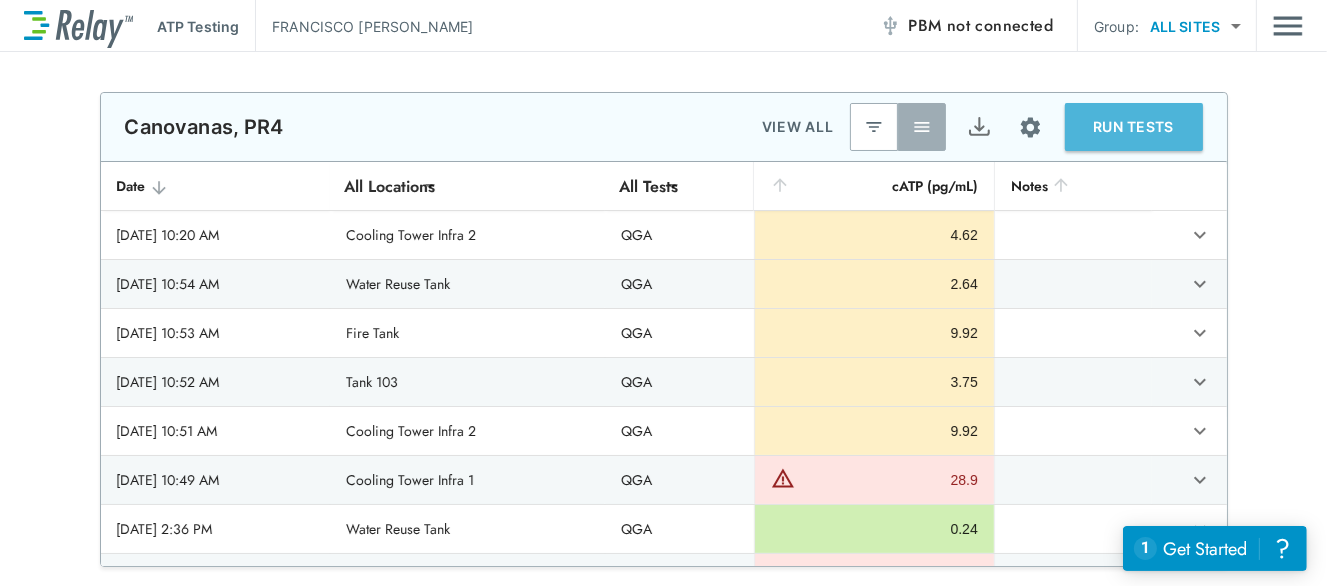 click on "RUN TESTS" at bounding box center [1134, 127] 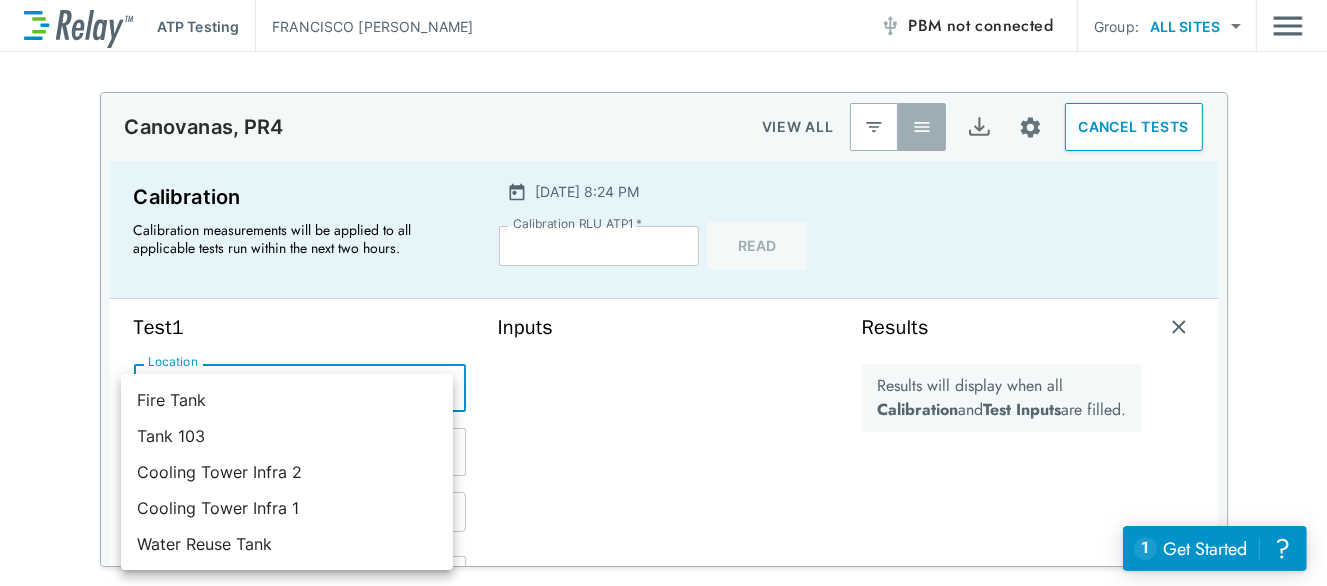 click on "**********" at bounding box center (663, 293) 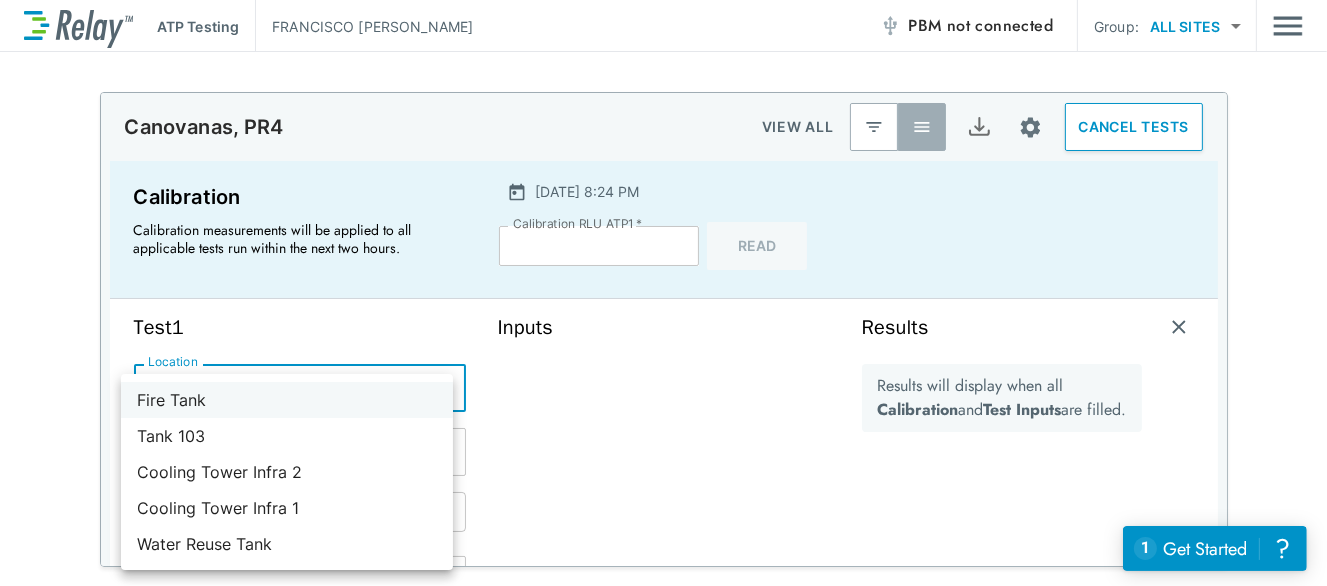 click on "Fire Tank" at bounding box center [287, 400] 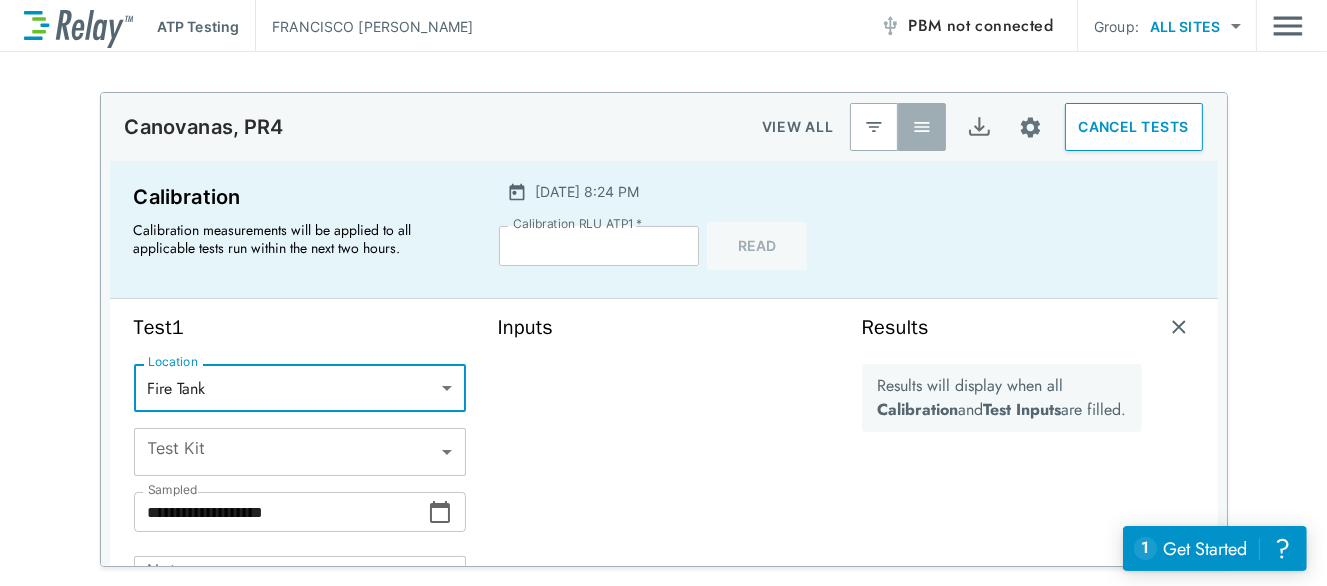 type on "***" 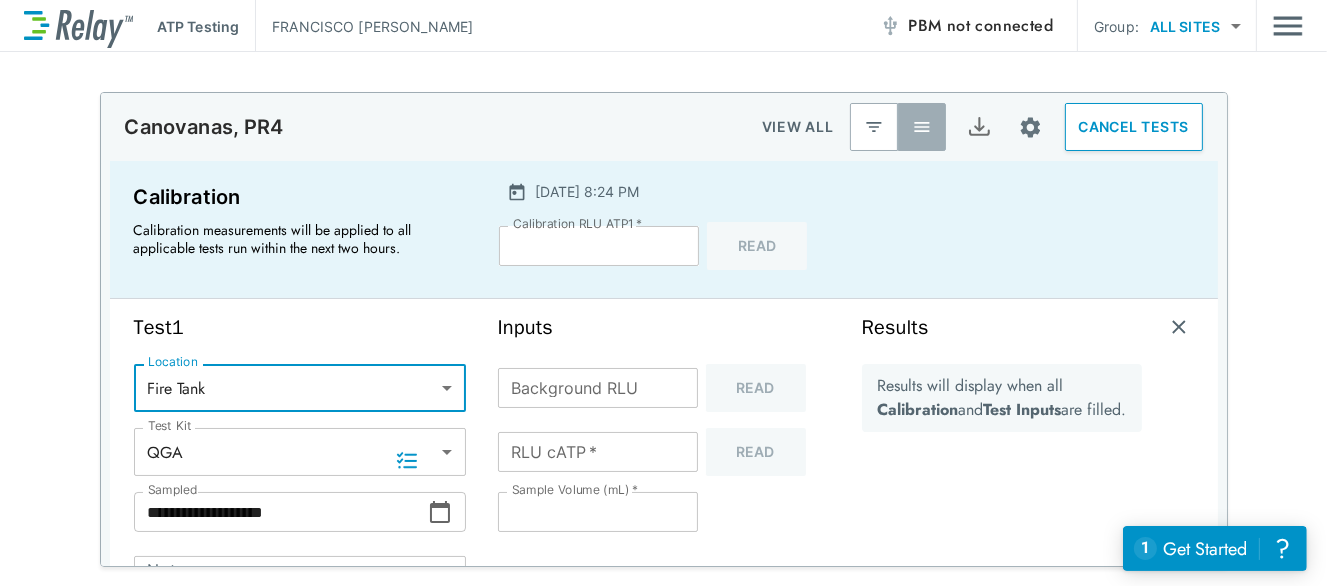 click on "Background RLU" at bounding box center (598, 388) 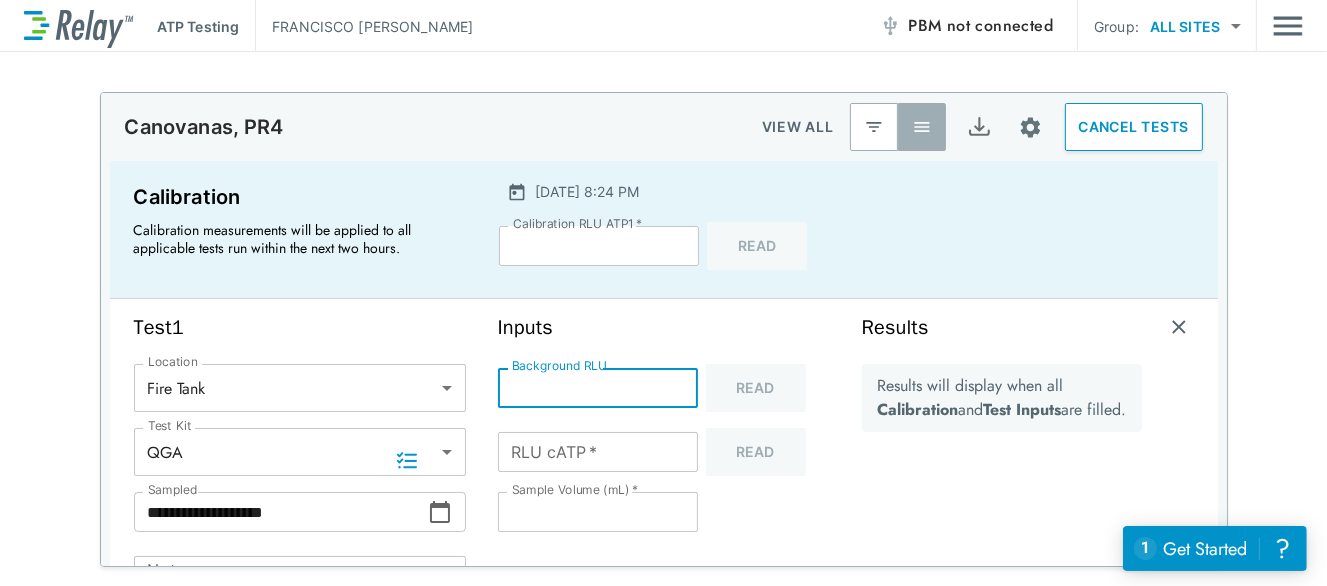 type on "*" 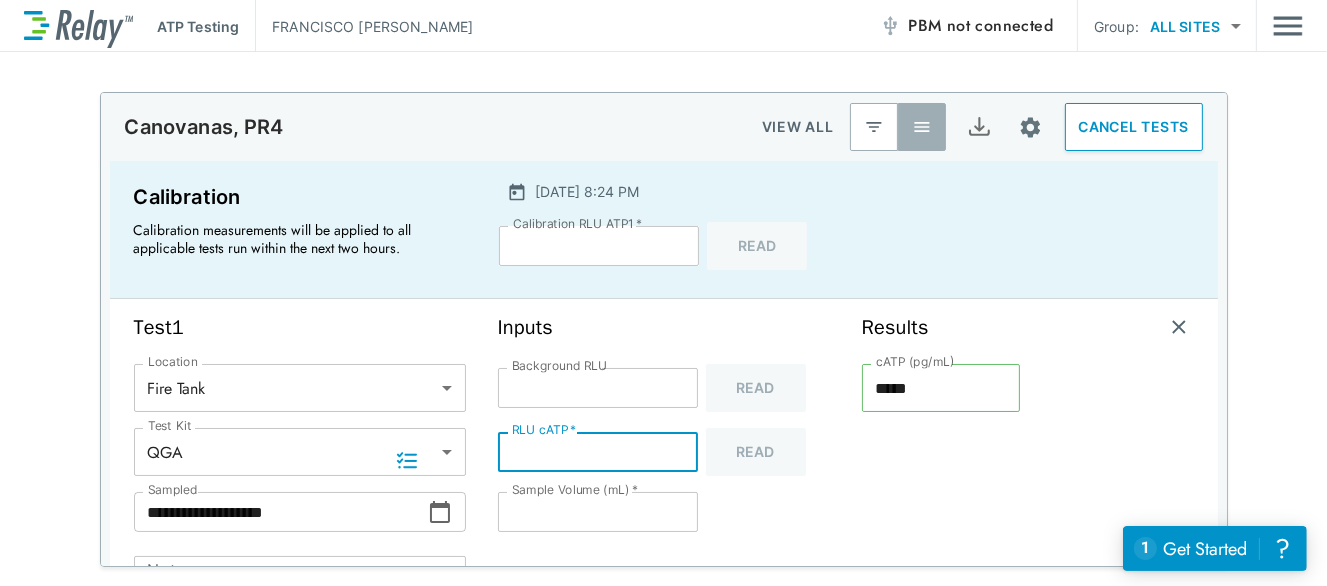 type on "**" 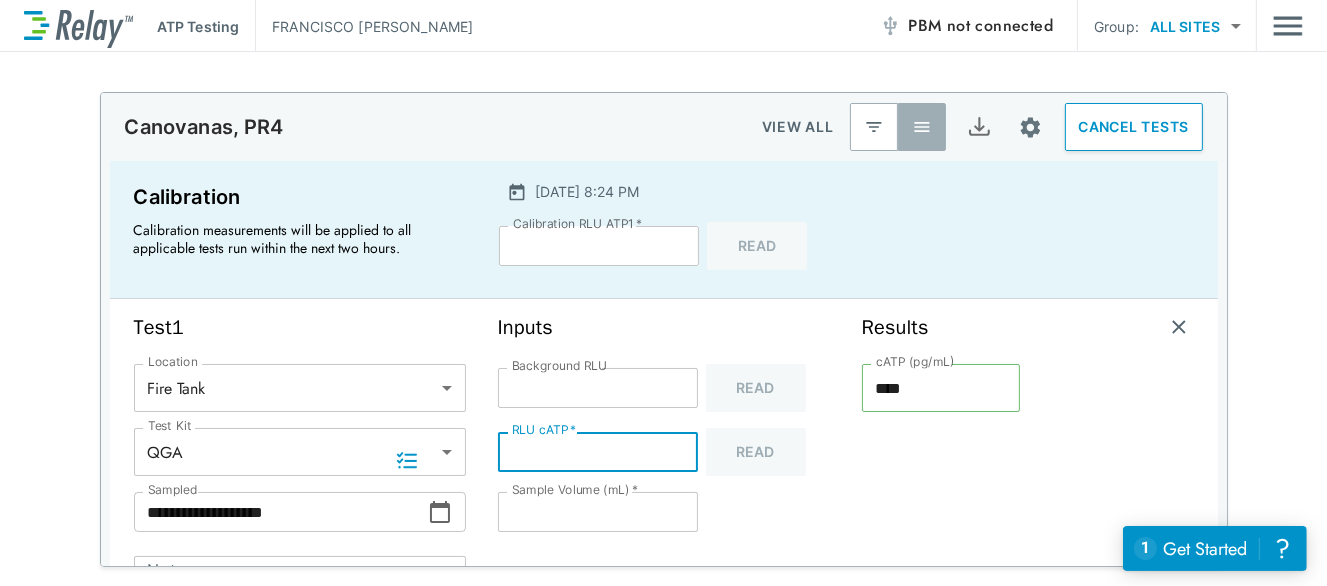 type on "***" 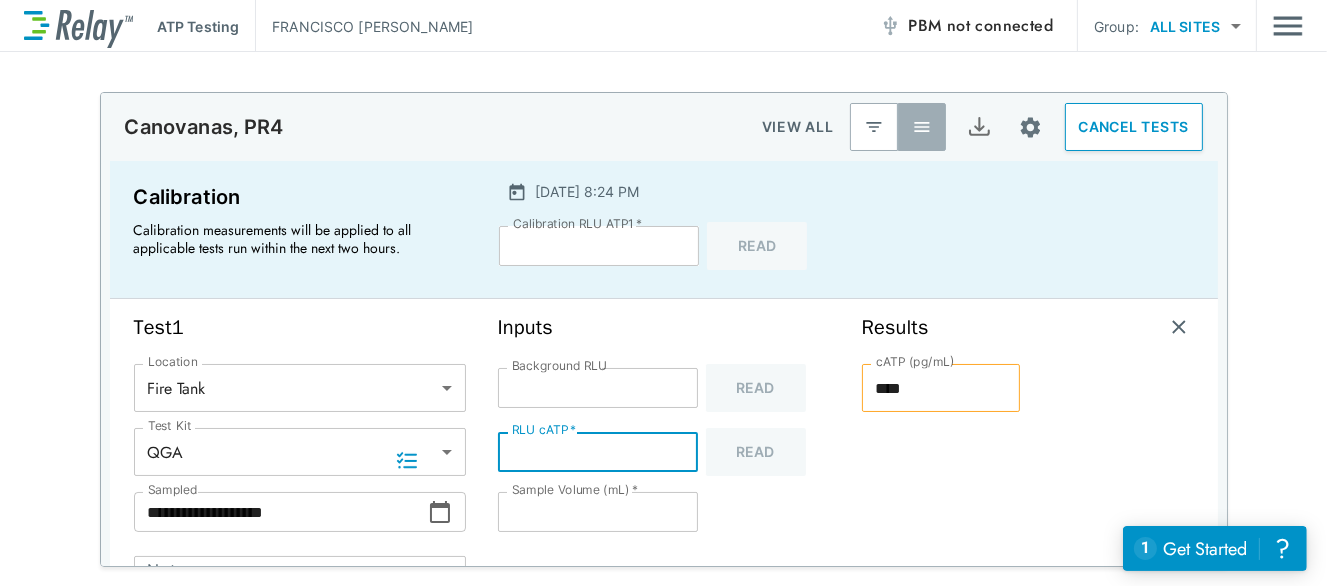 type on "***" 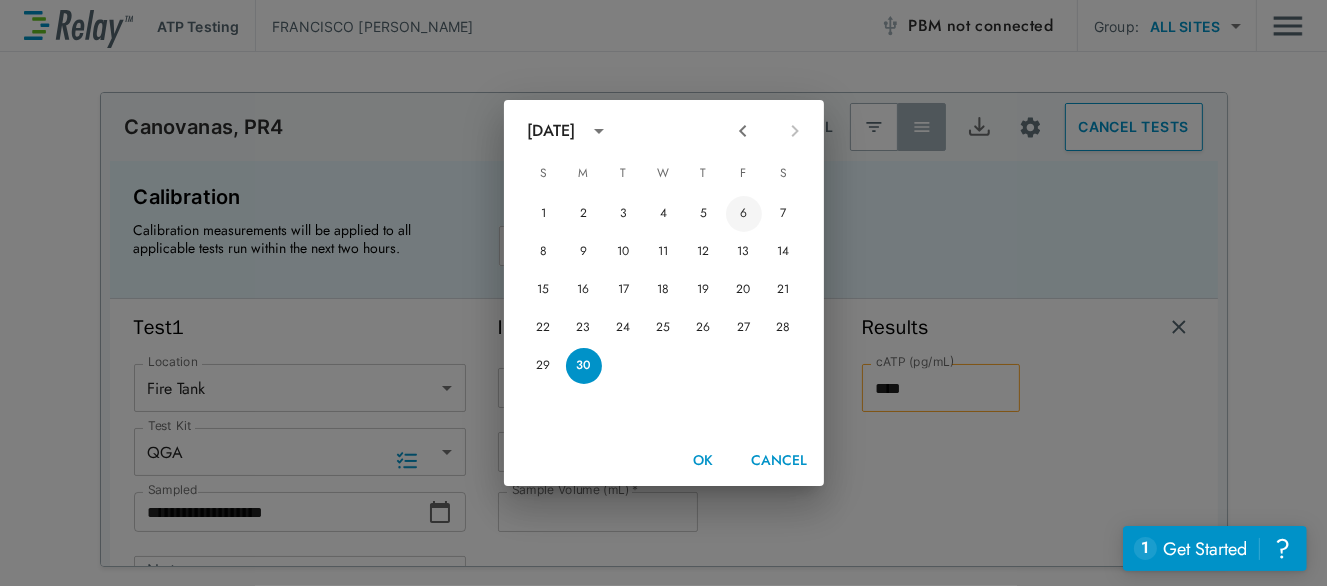 click on "6" at bounding box center (744, 214) 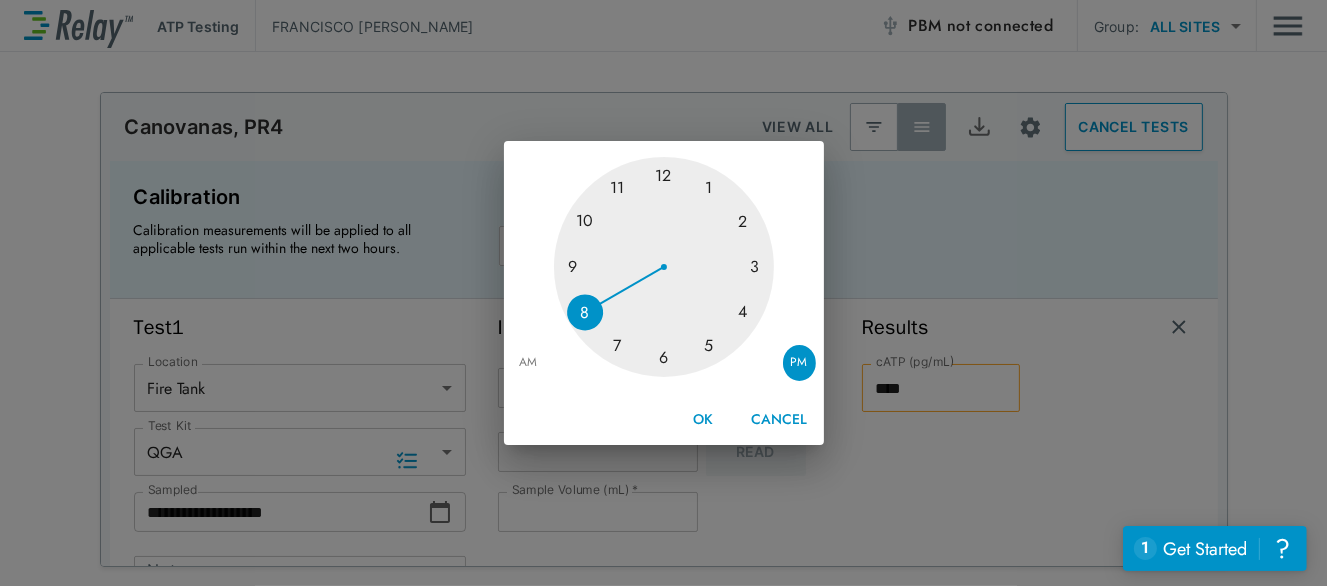 click on "AM" at bounding box center (529, 363) 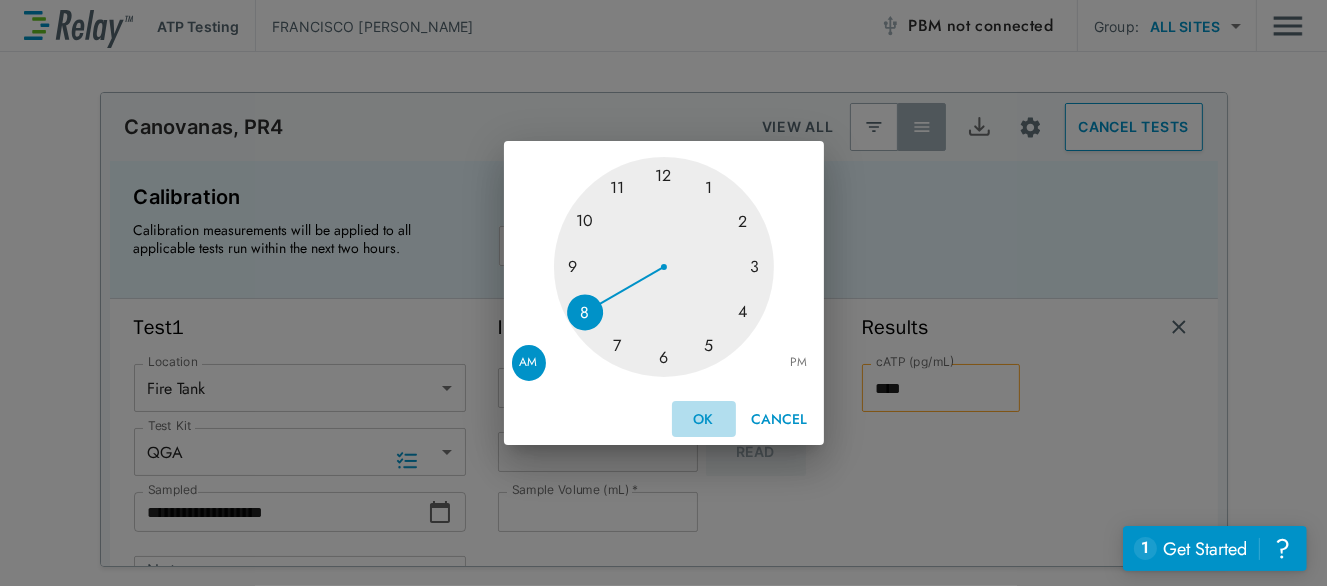 click on "OK" at bounding box center [704, 419] 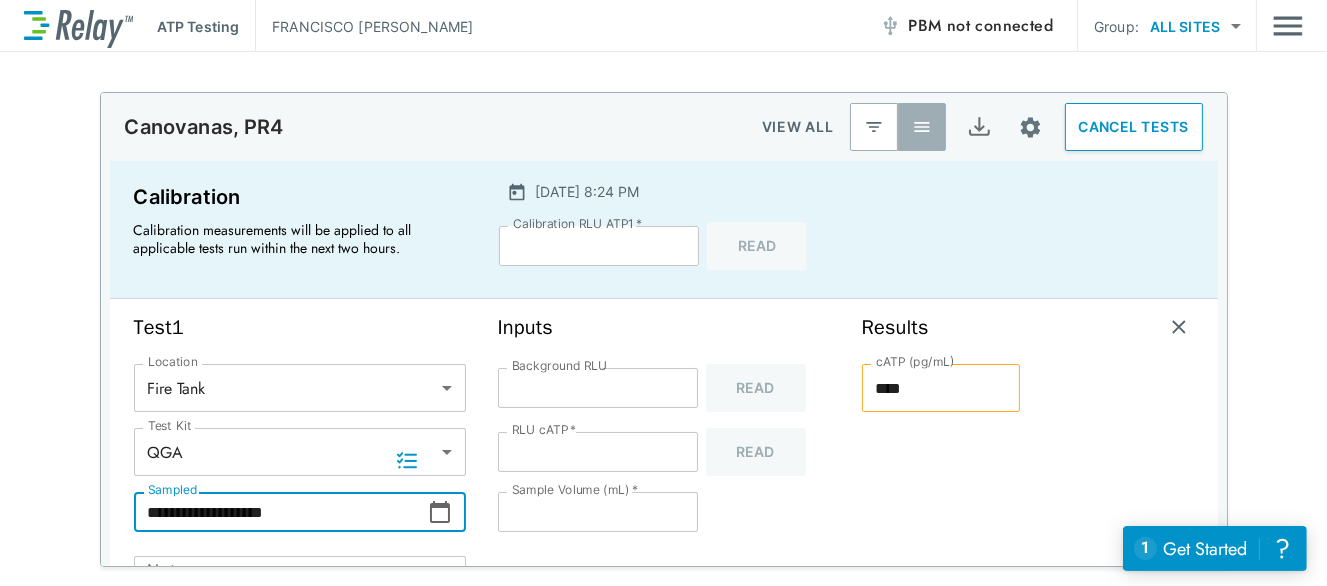 click on "**********" at bounding box center (281, 512) 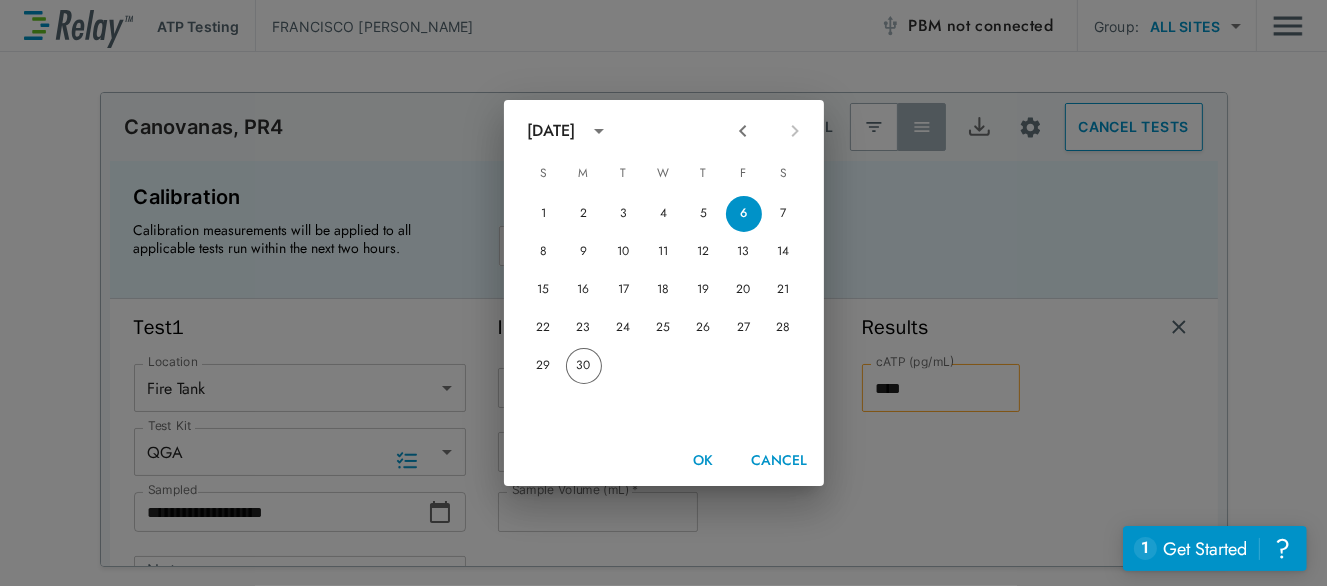 click on "Cancel" at bounding box center [780, 460] 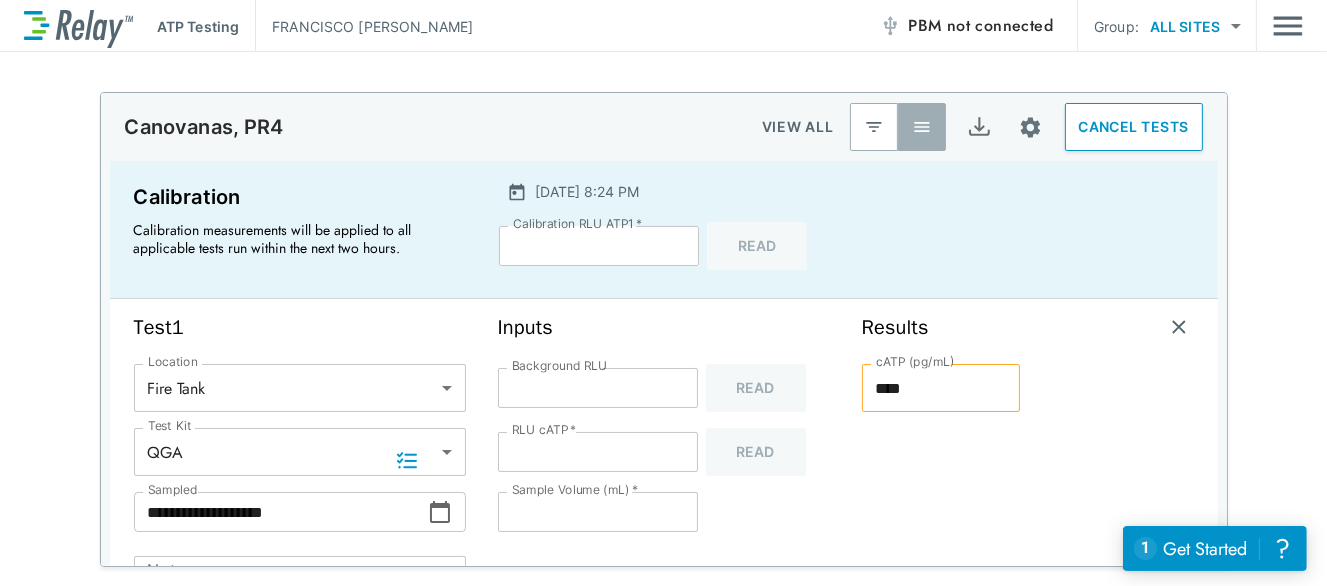 click 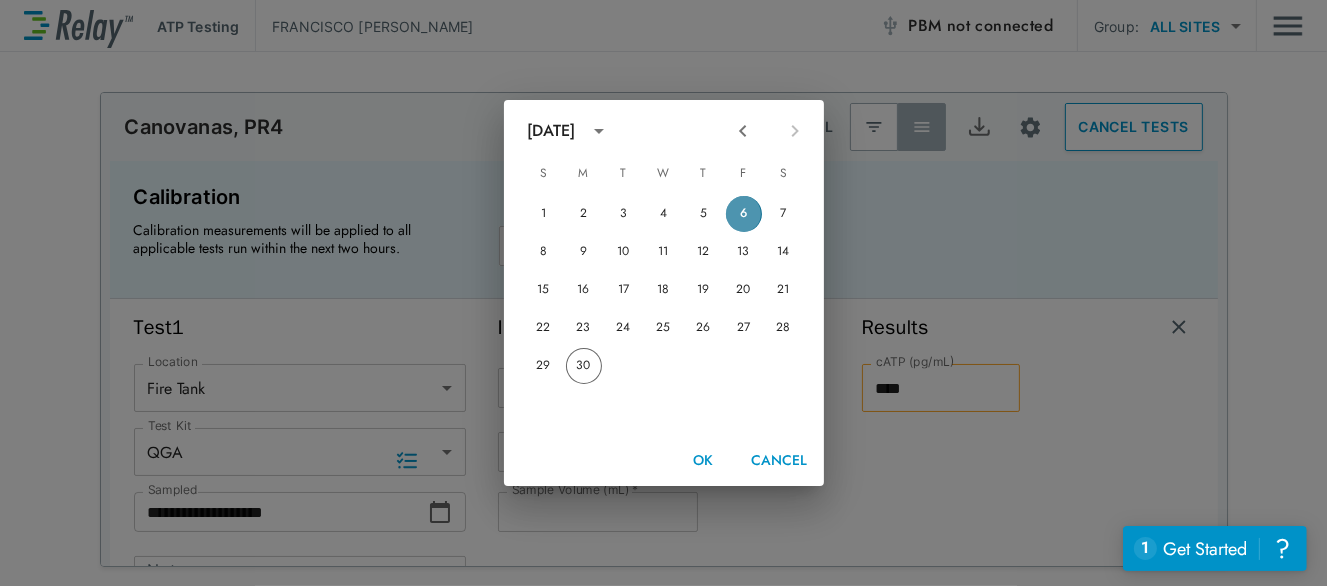 click on "6" at bounding box center (744, 214) 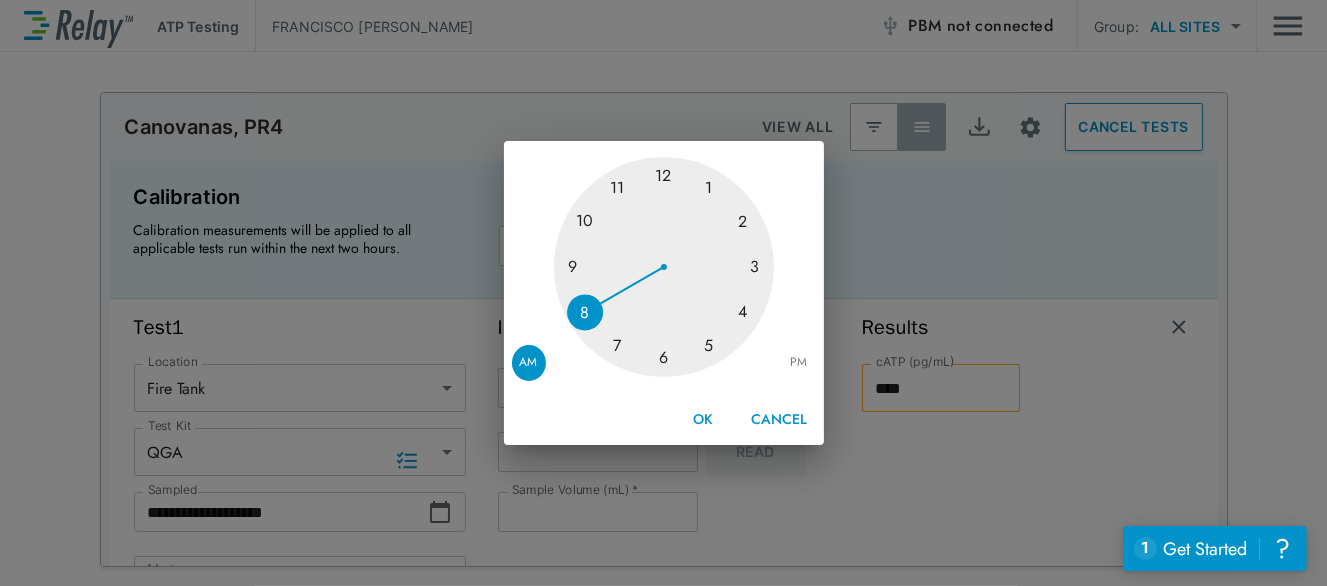 click at bounding box center [664, 267] 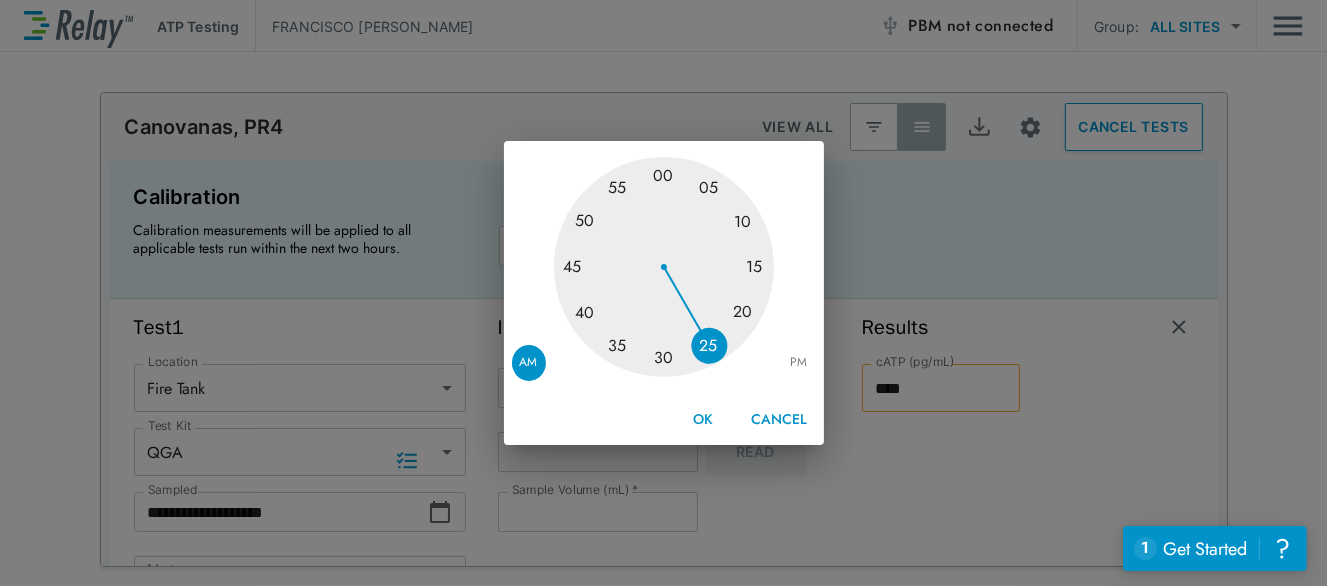 click on "OK" at bounding box center (704, 419) 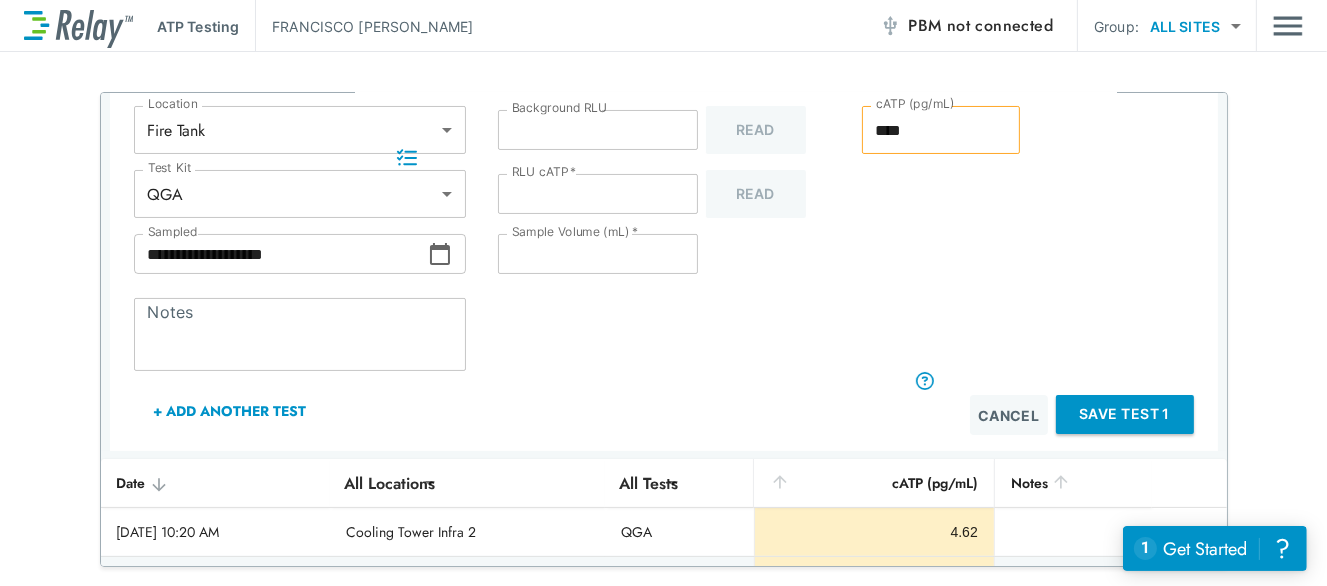 scroll, scrollTop: 303, scrollLeft: 0, axis: vertical 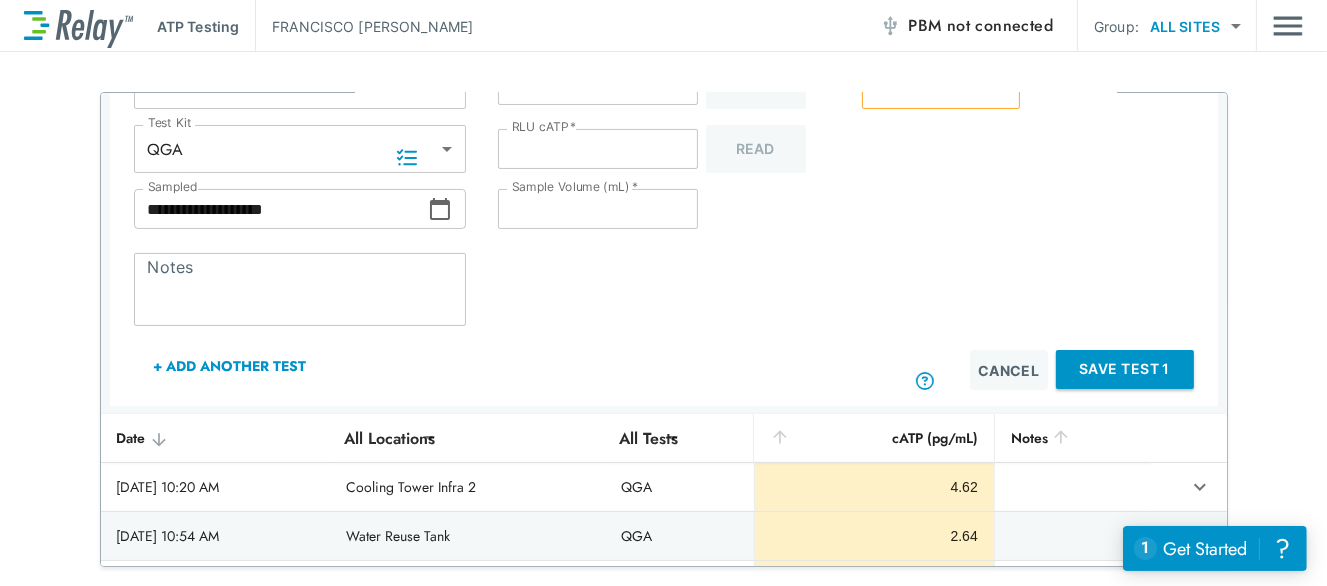 click on "Save Test 1" at bounding box center (1125, 369) 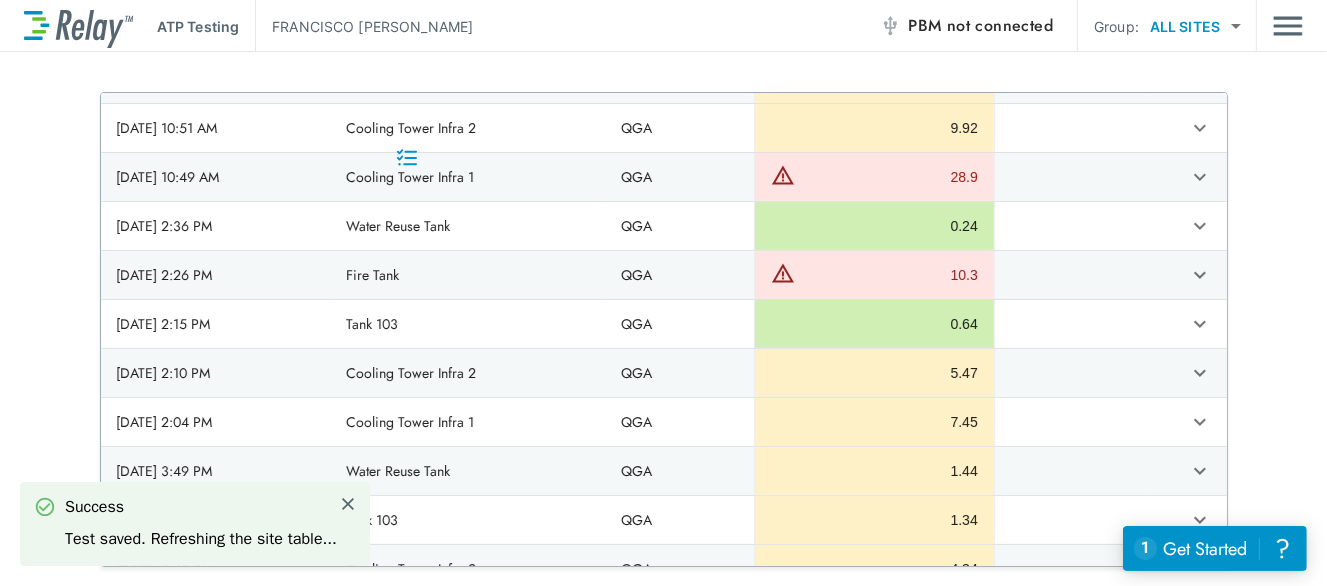 scroll, scrollTop: 304, scrollLeft: 0, axis: vertical 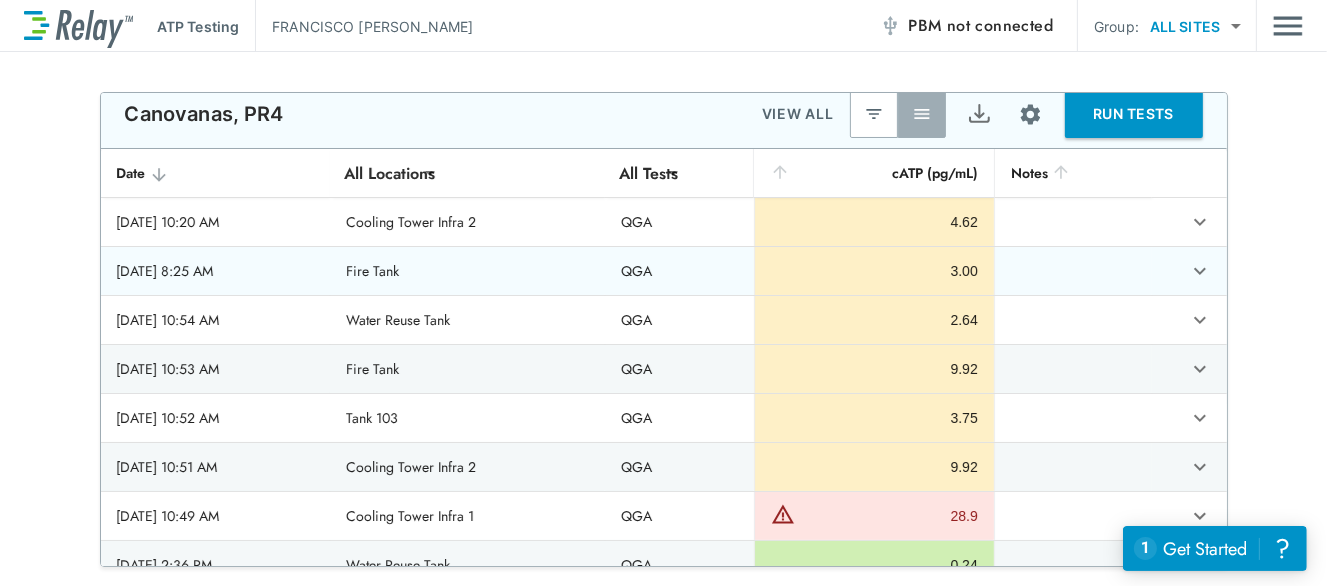 click on "Fire Tank" at bounding box center (467, 271) 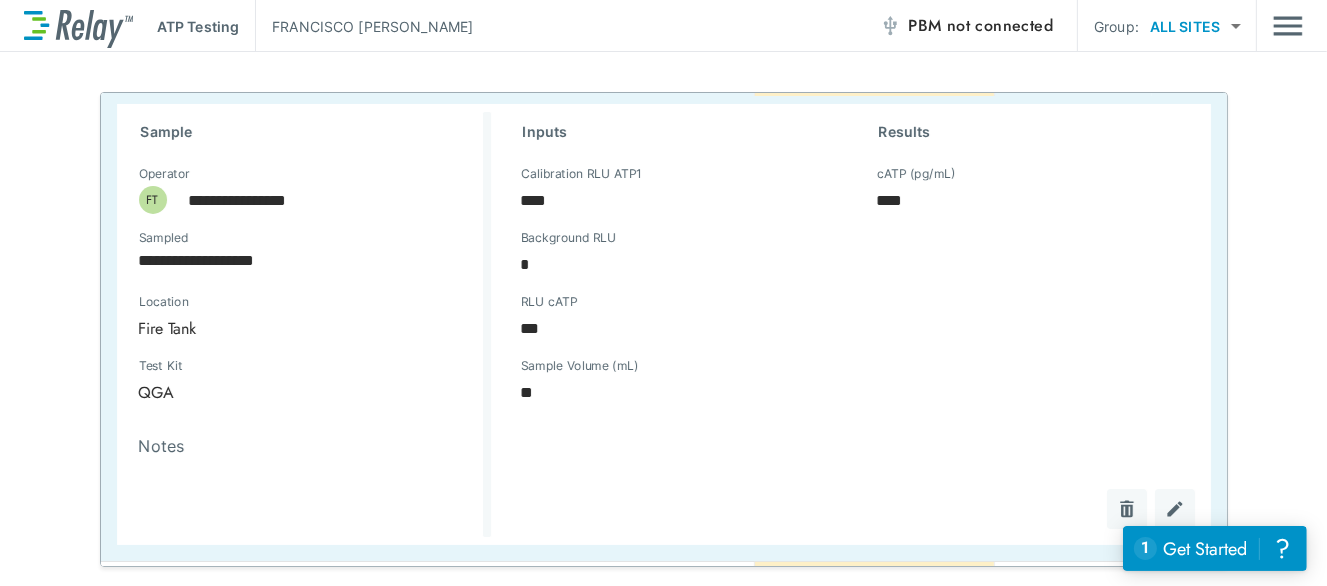 scroll, scrollTop: 217, scrollLeft: 0, axis: vertical 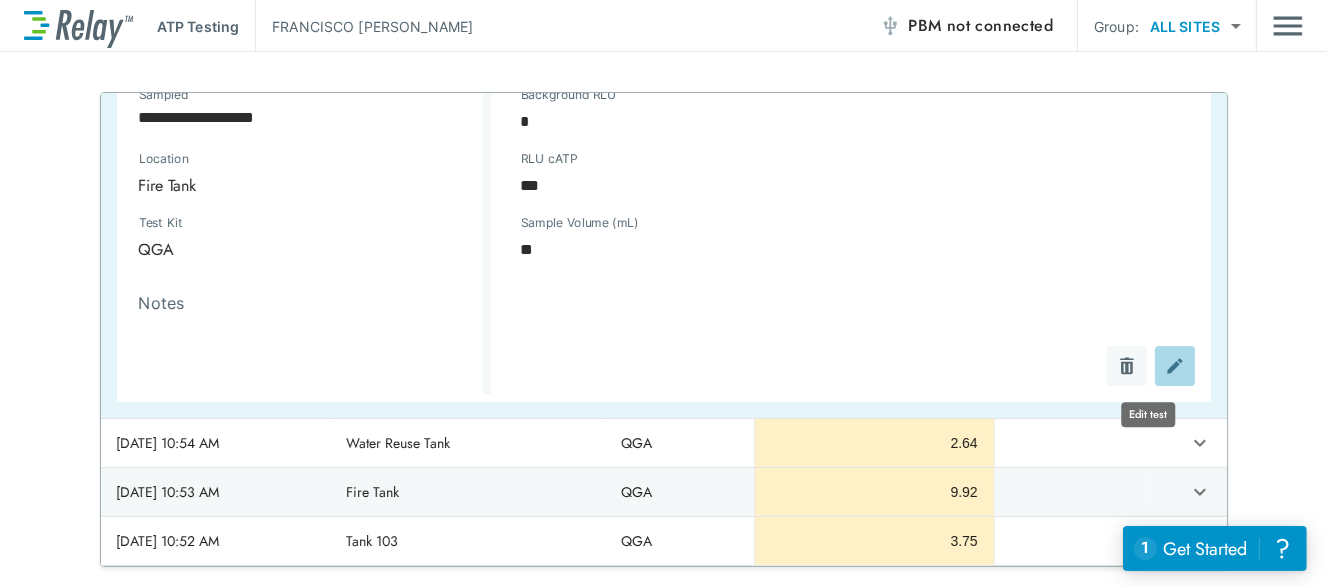 click at bounding box center [1175, 366] 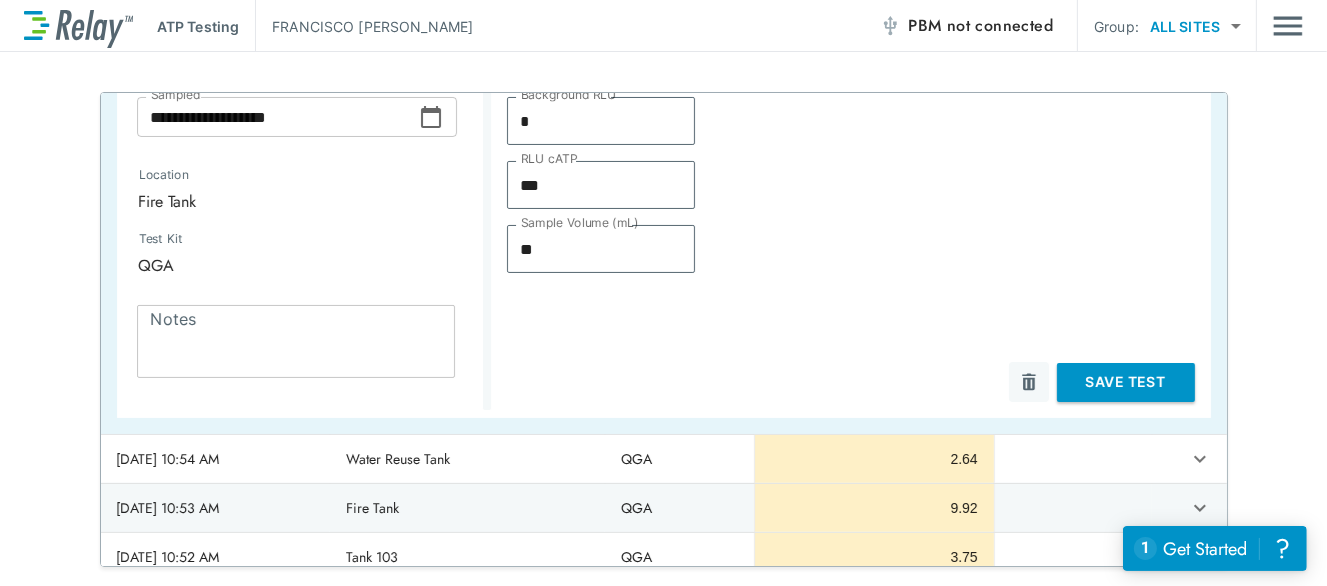 click 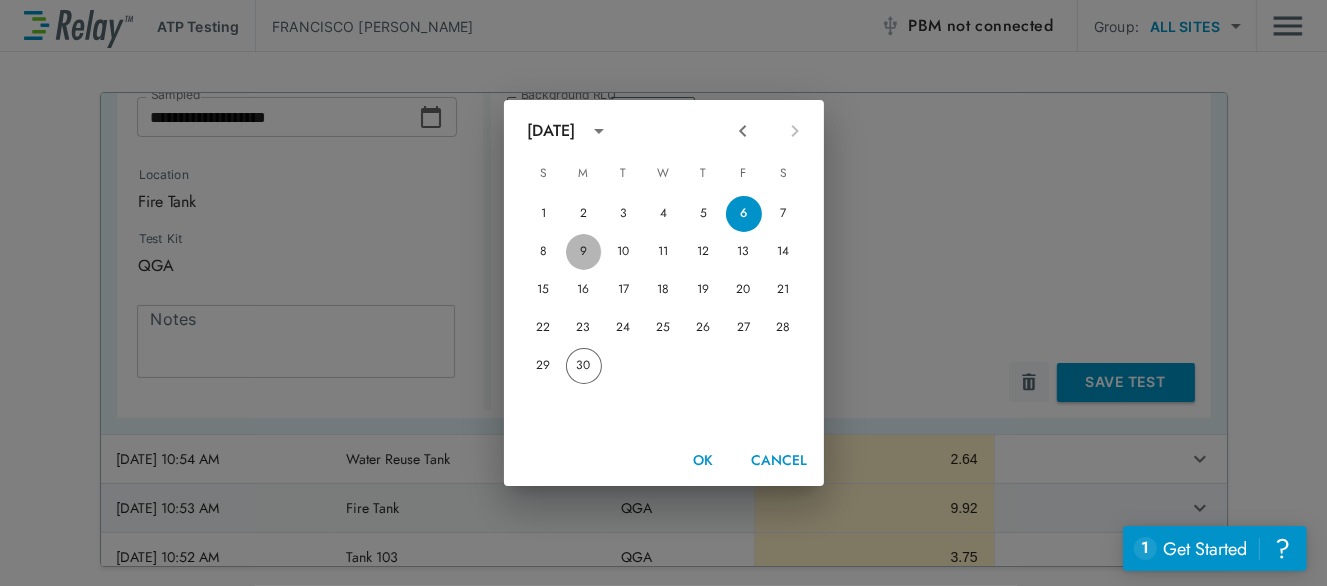 click on "9" at bounding box center [584, 252] 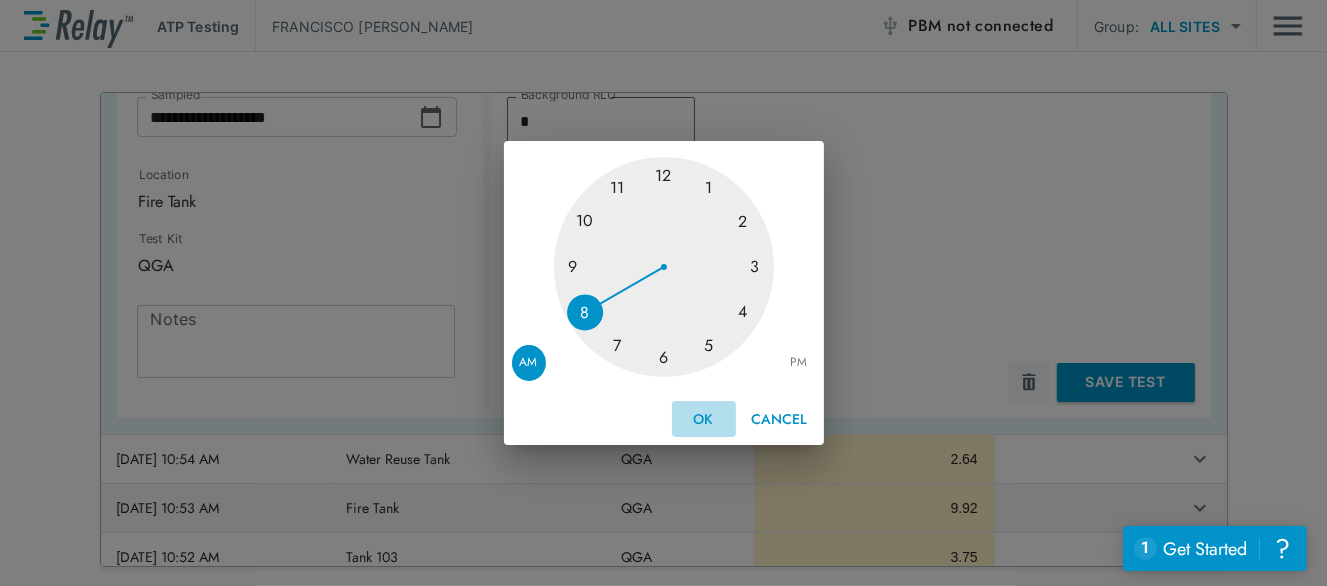 click on "OK" at bounding box center (704, 419) 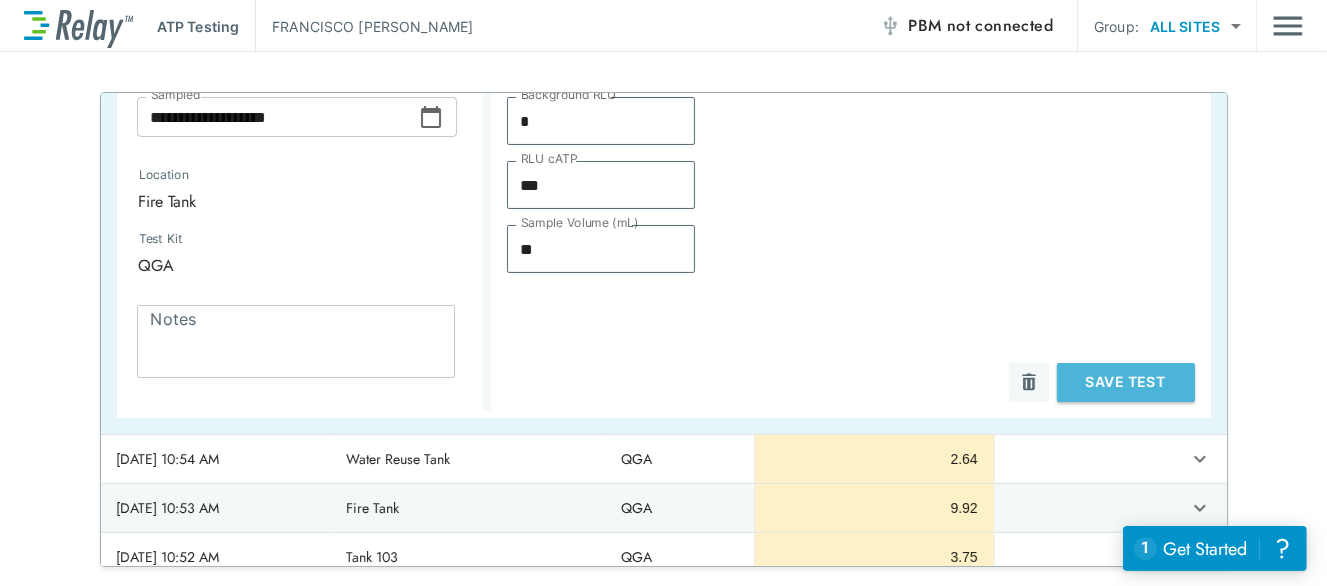 click on "Save Test" at bounding box center (1126, 382) 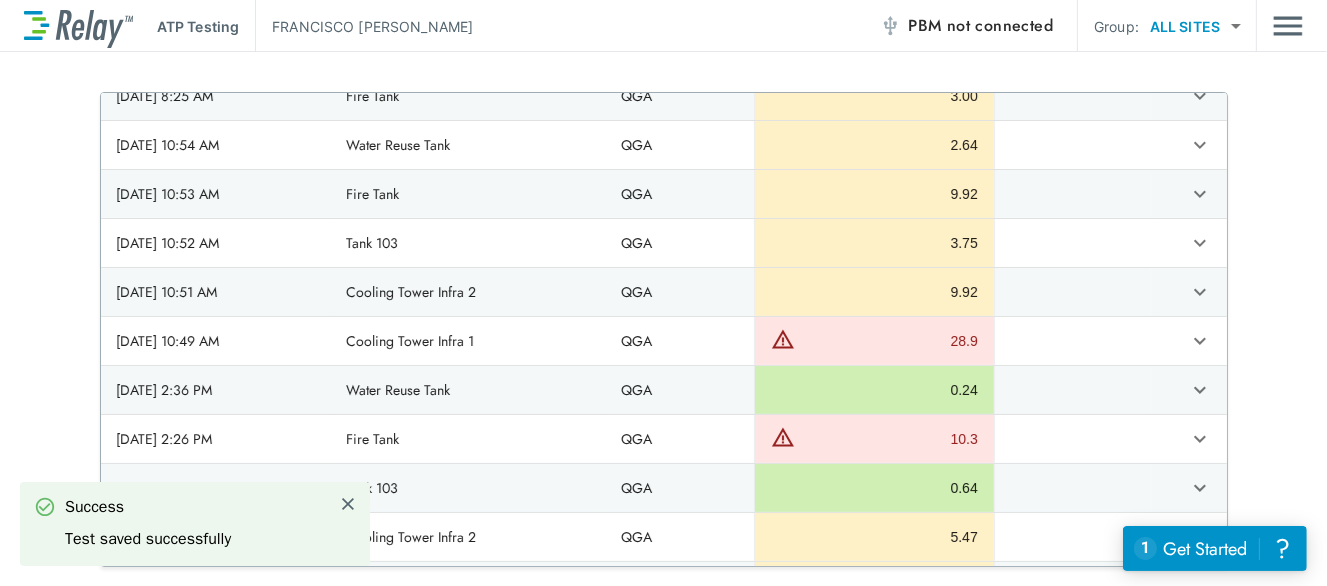 scroll, scrollTop: 0, scrollLeft: 0, axis: both 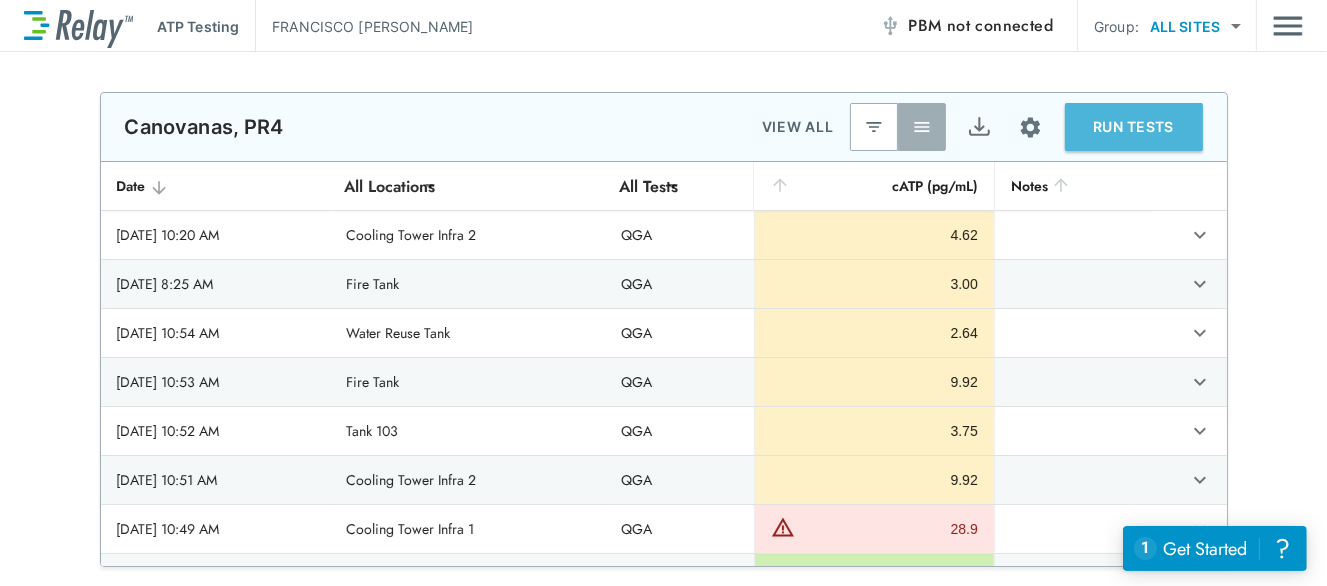 click on "RUN TESTS" at bounding box center [1134, 127] 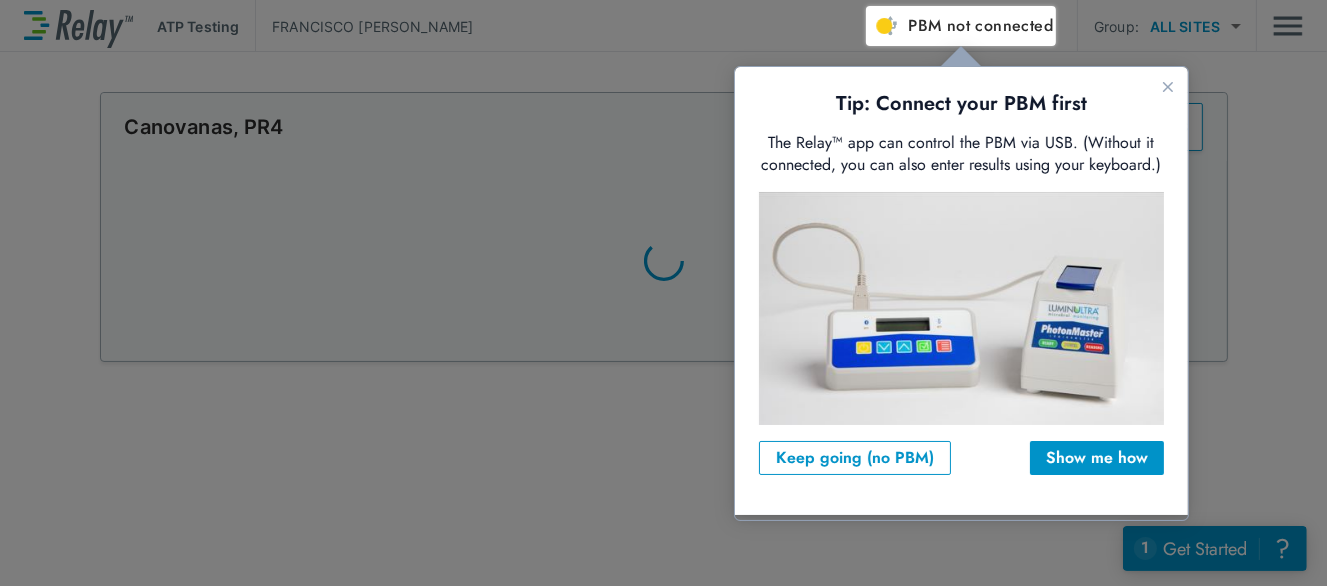 scroll, scrollTop: 0, scrollLeft: 0, axis: both 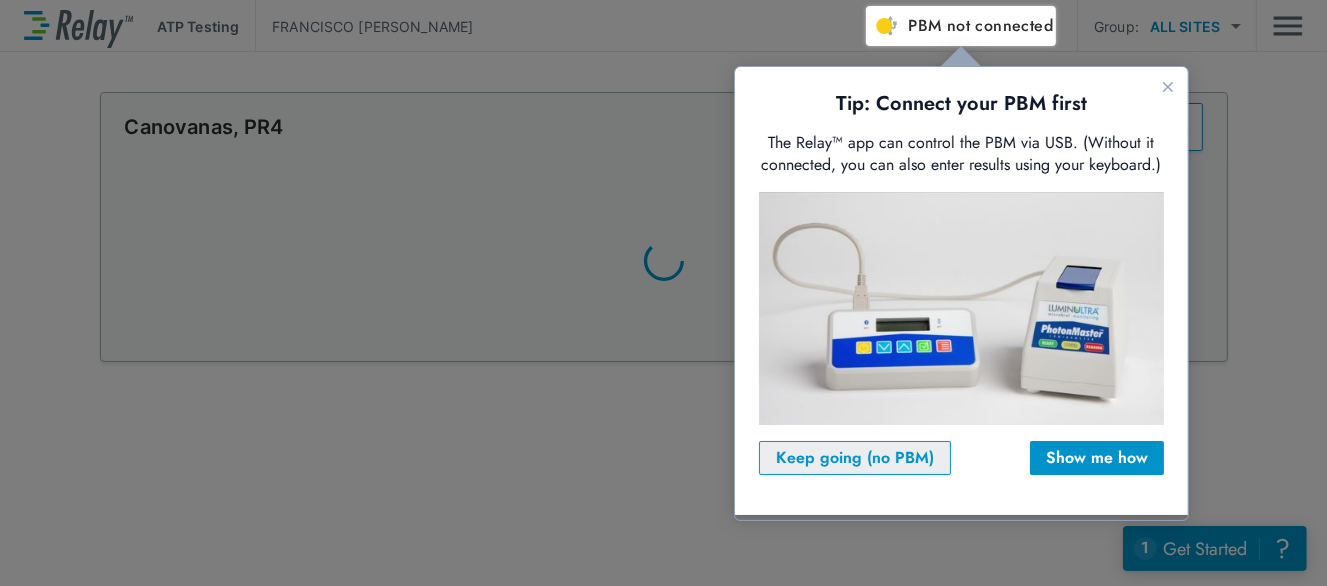 click on "Keep going (no PBM)" at bounding box center [854, 457] 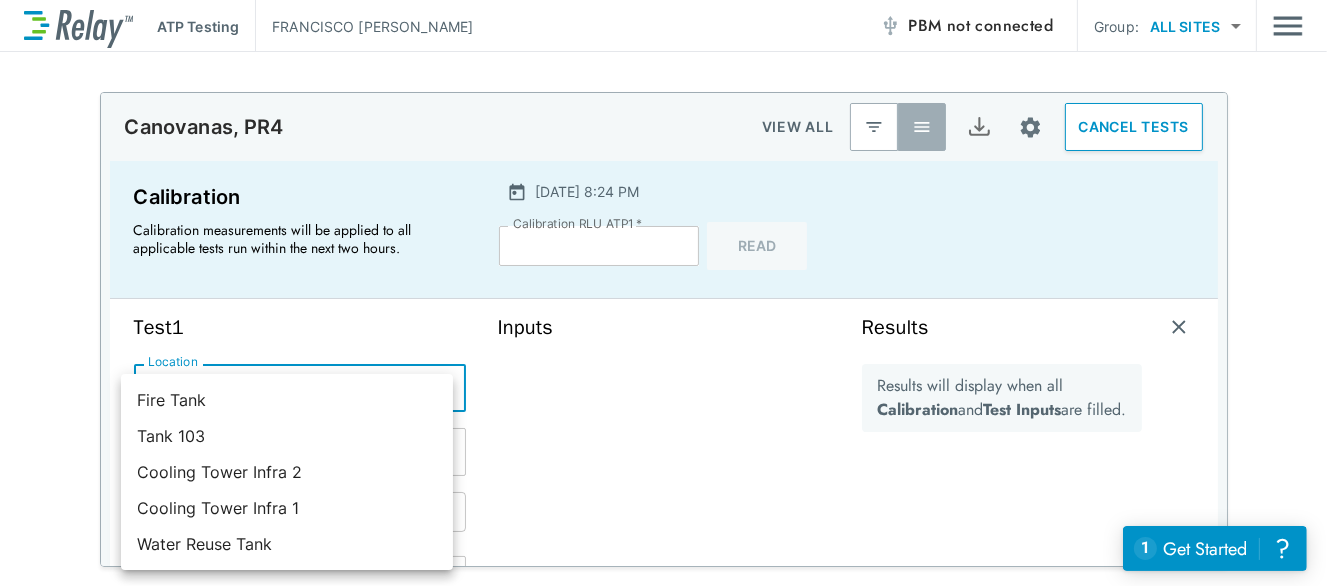 click on "**********" at bounding box center (663, 293) 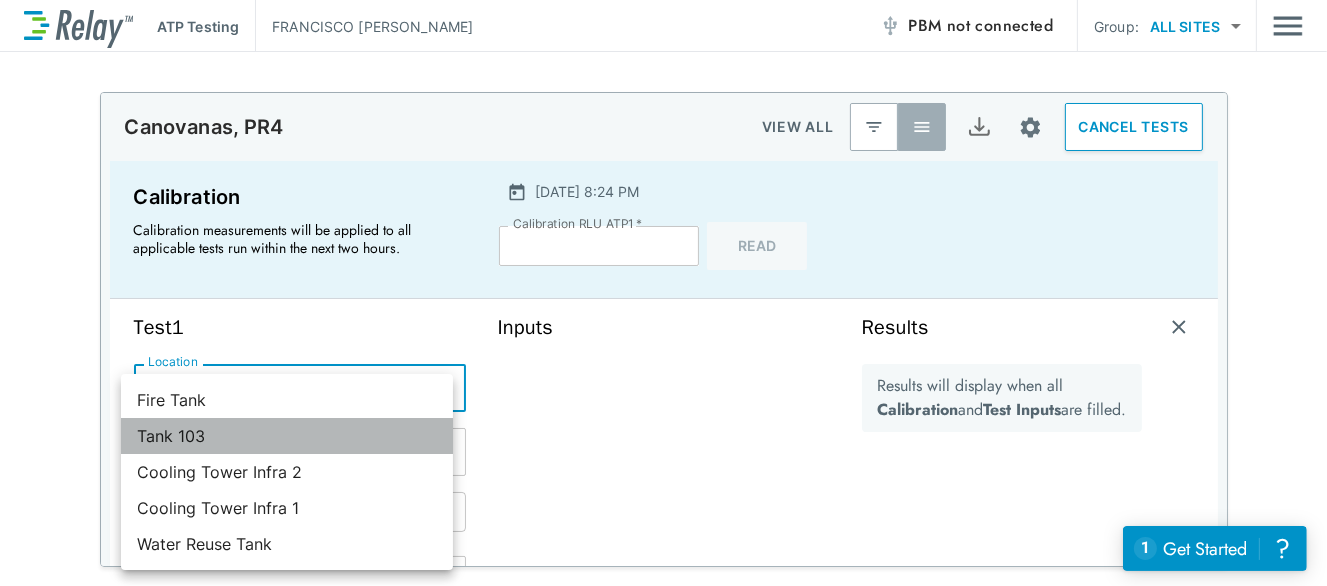 click on "Tank 103" at bounding box center [287, 436] 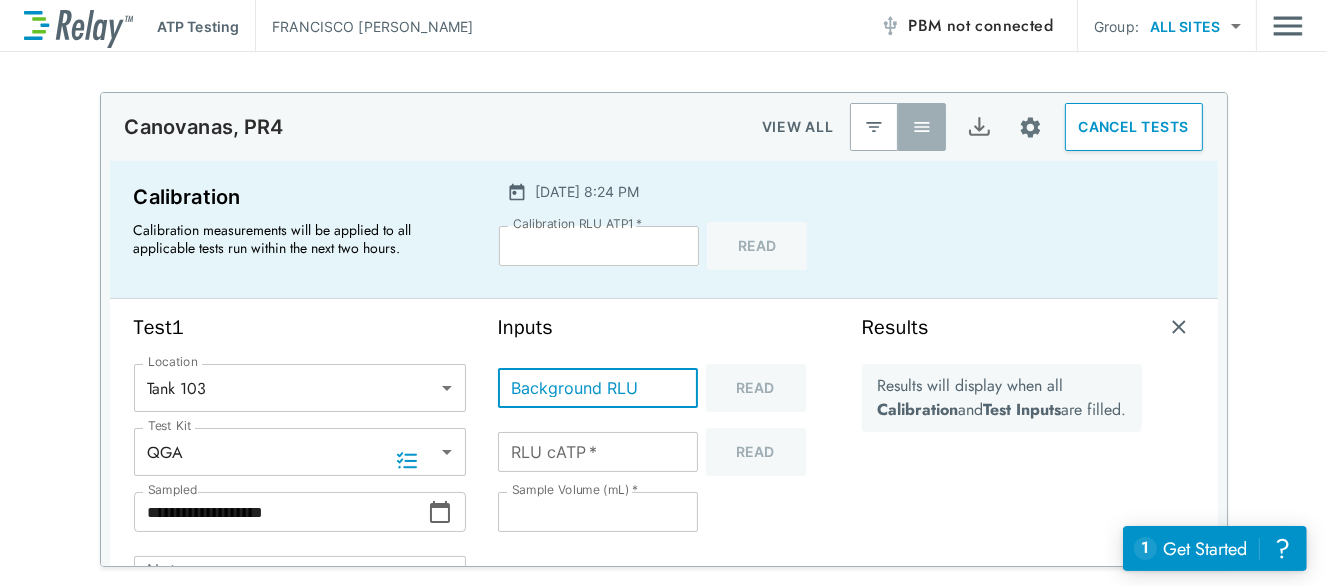 click on "Background RLU" at bounding box center (598, 388) 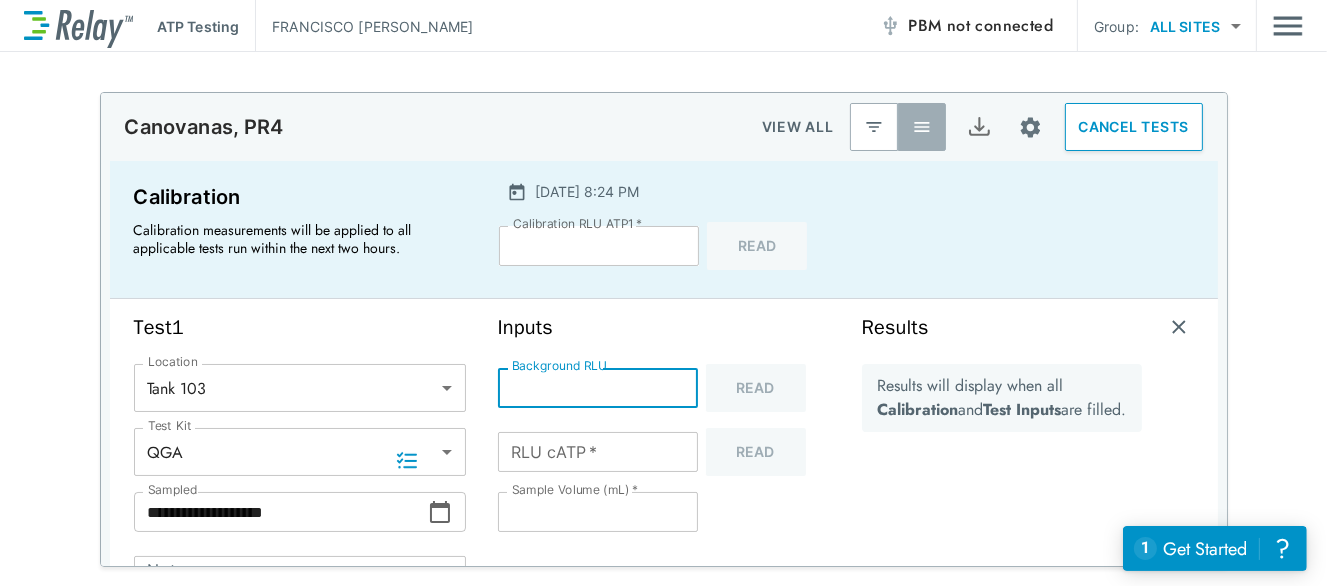 type on "*" 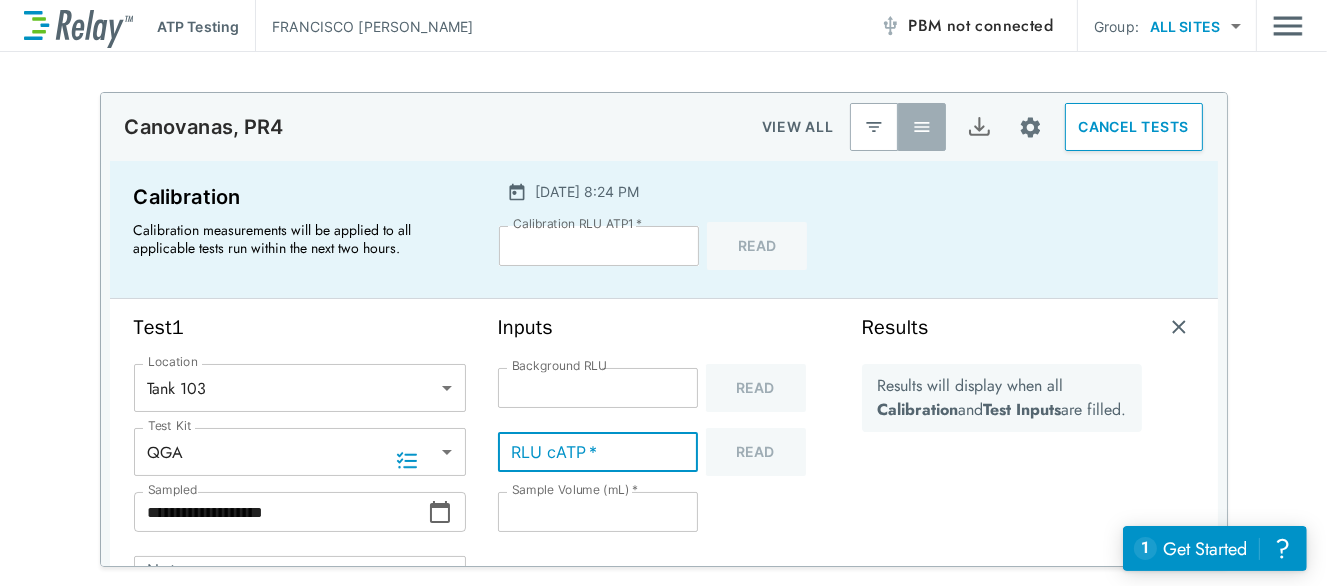 click on "RLU cATP   *" at bounding box center (598, 452) 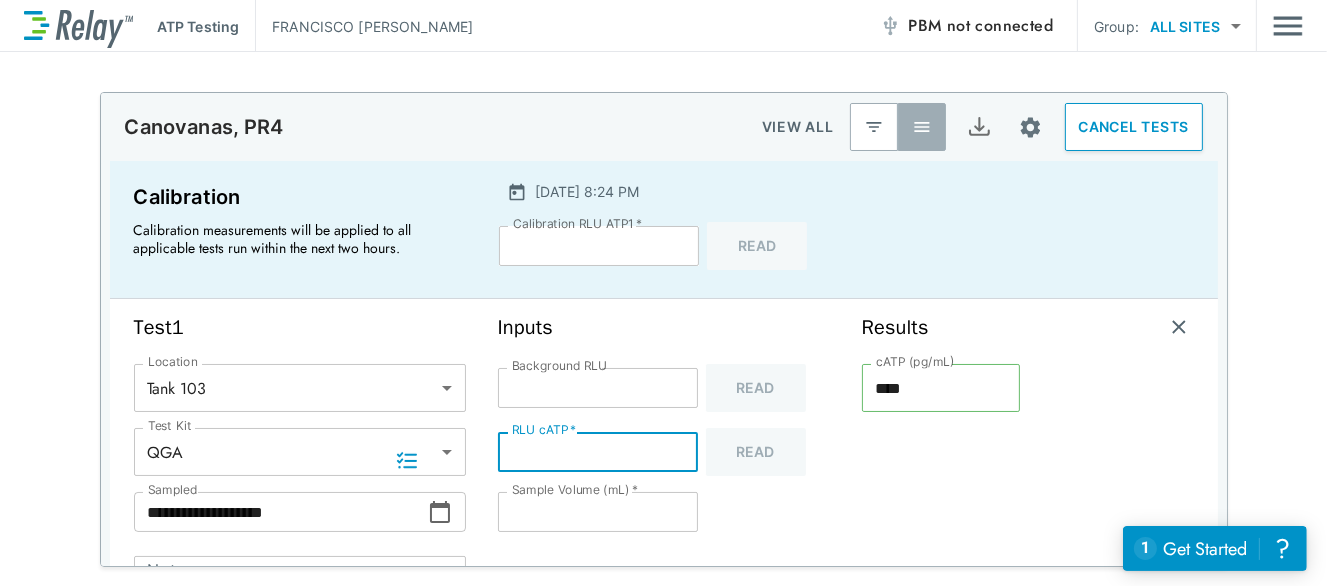 type on "**" 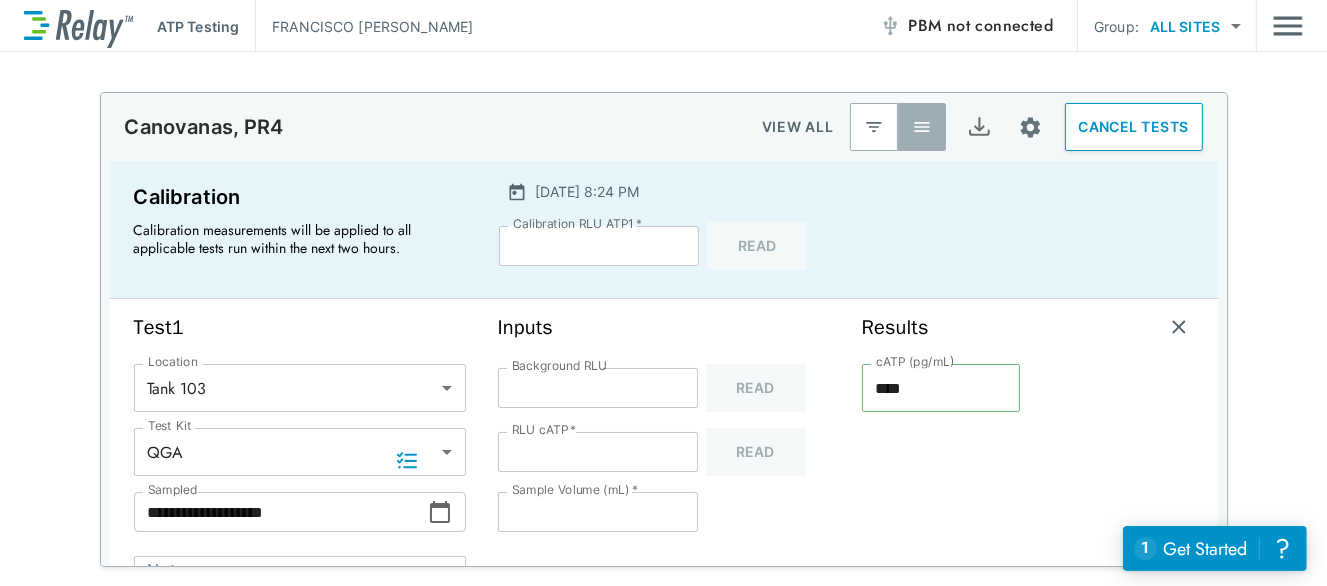 click 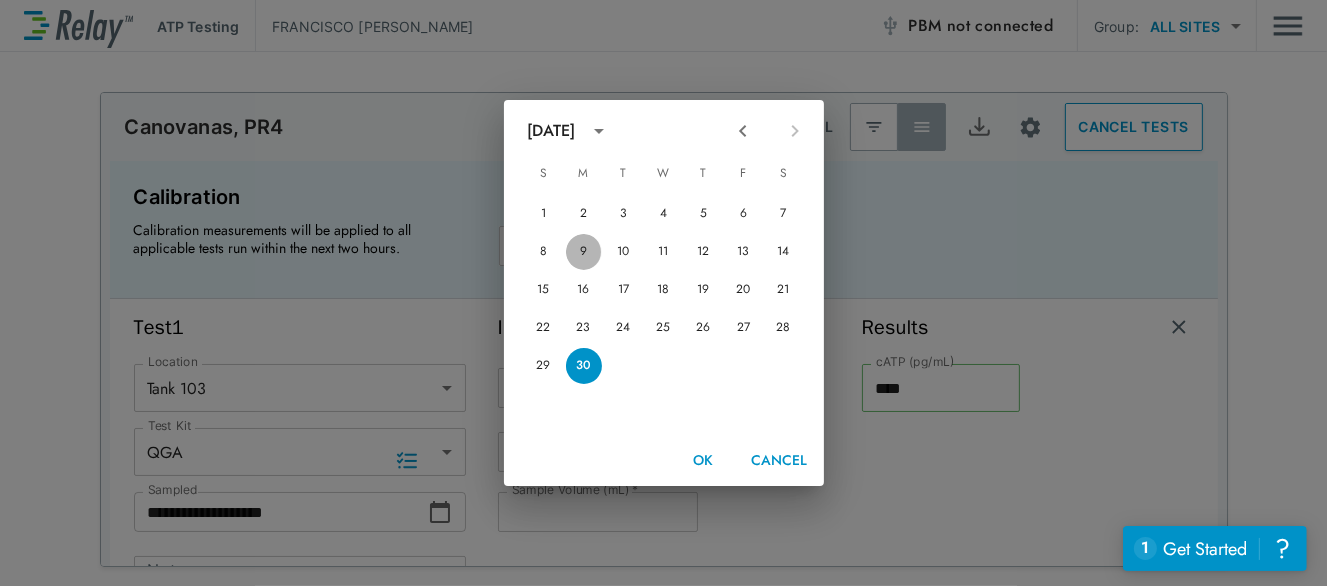click on "9" at bounding box center [584, 252] 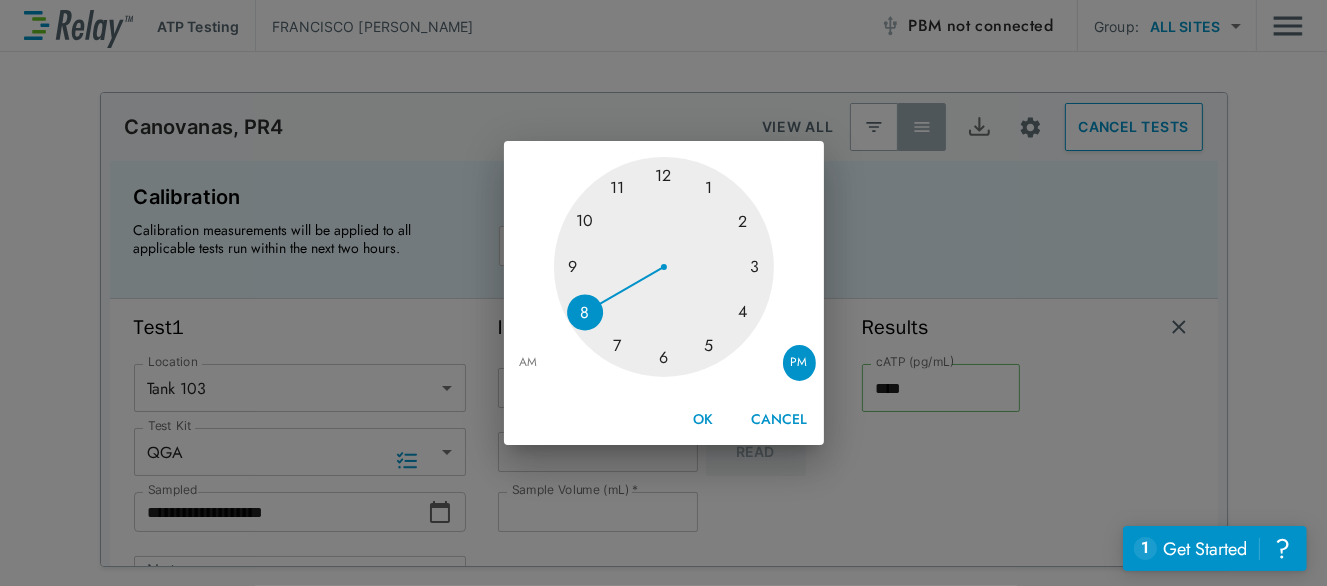 click on "AM" at bounding box center [529, 363] 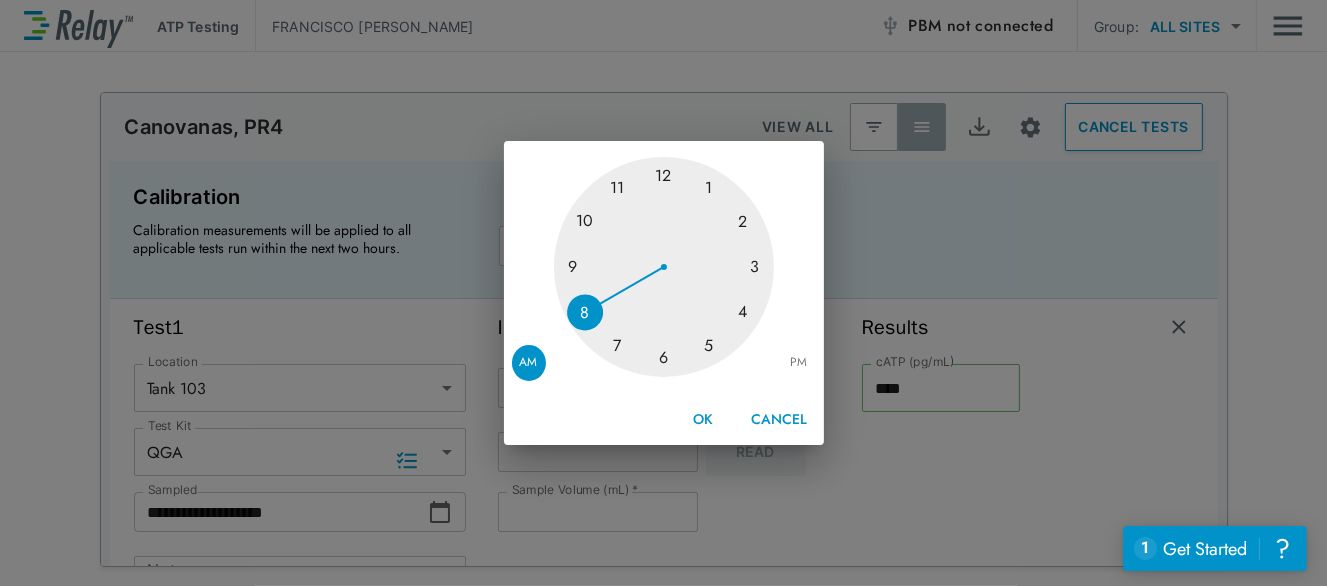 click on "OK" at bounding box center [704, 419] 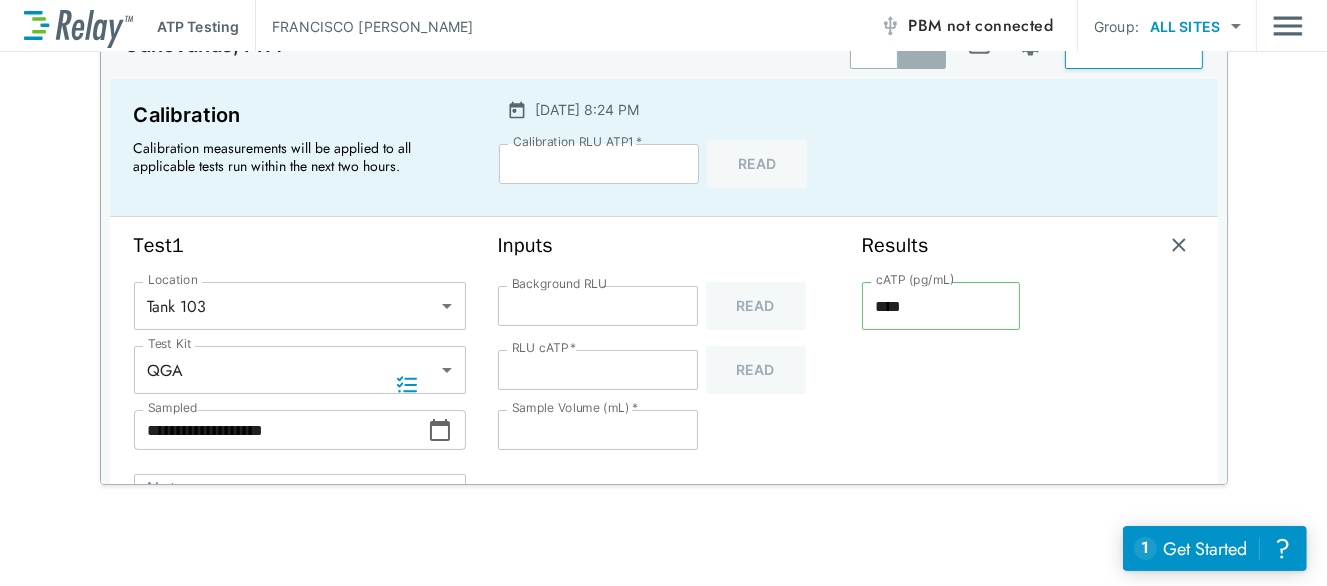 scroll, scrollTop: 76, scrollLeft: 0, axis: vertical 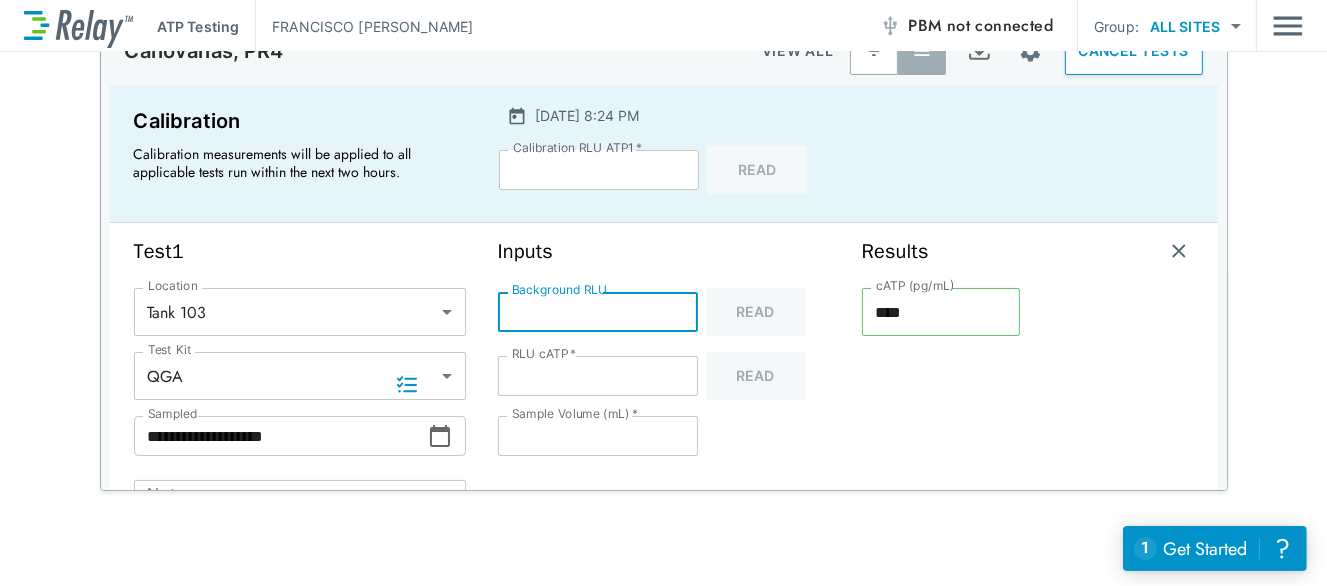 click on "*" at bounding box center (598, 312) 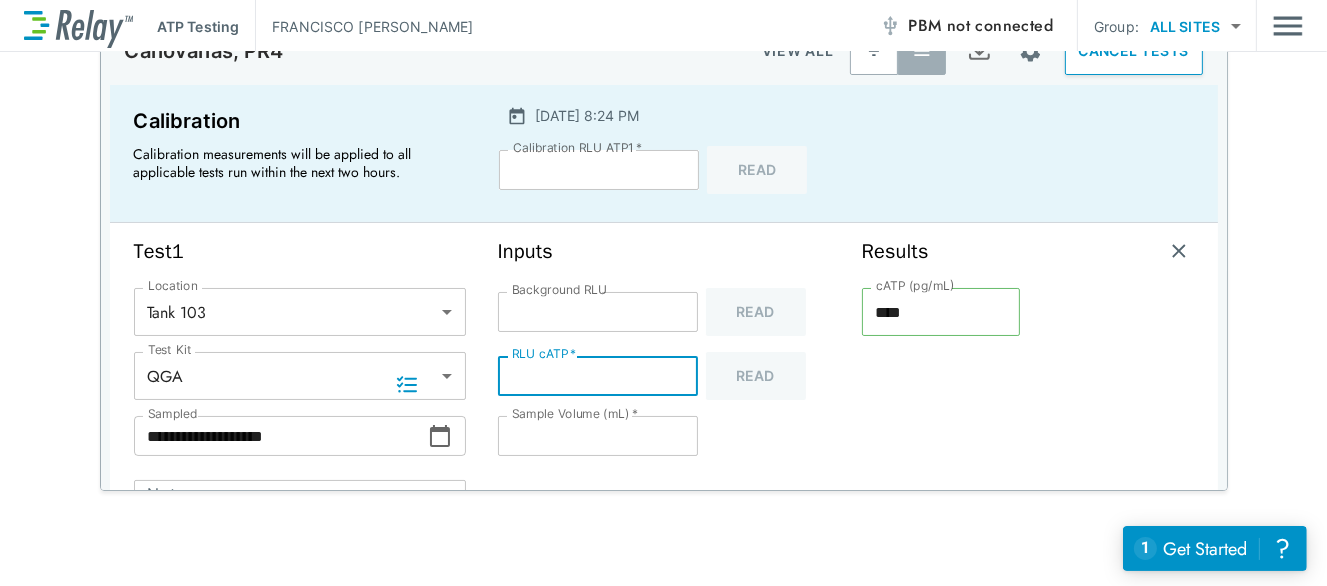 click on "**" at bounding box center (598, 376) 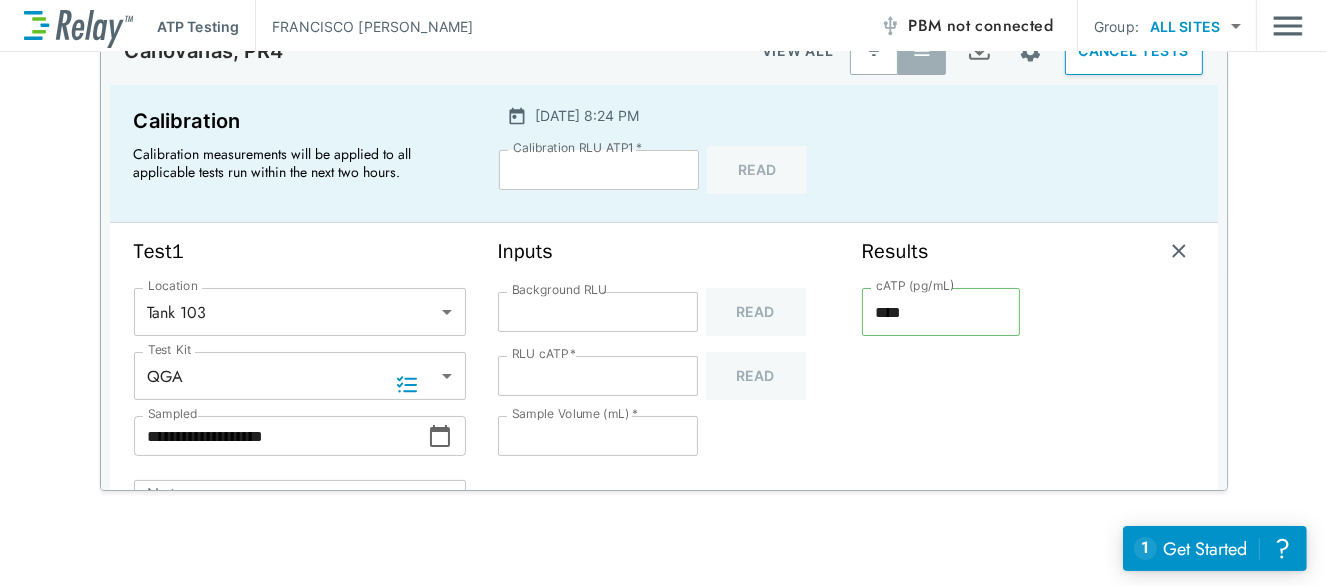 click on "cATP (pg/mL) **** cATP (pg/mL)" at bounding box center (941, 432) 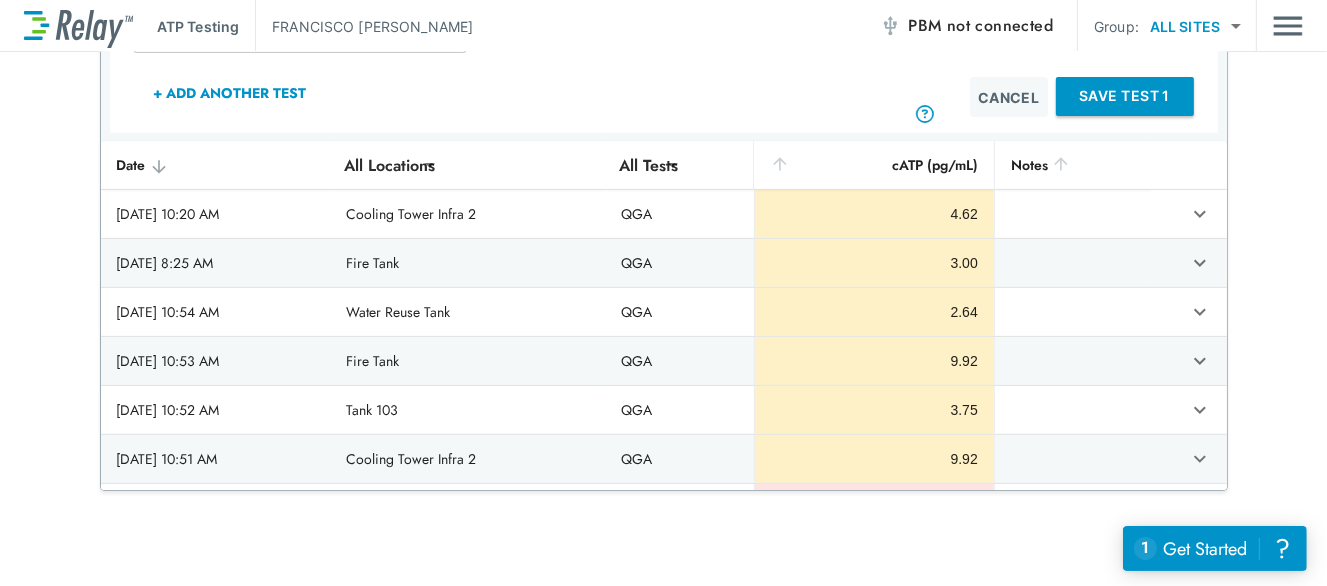 scroll, scrollTop: 494, scrollLeft: 0, axis: vertical 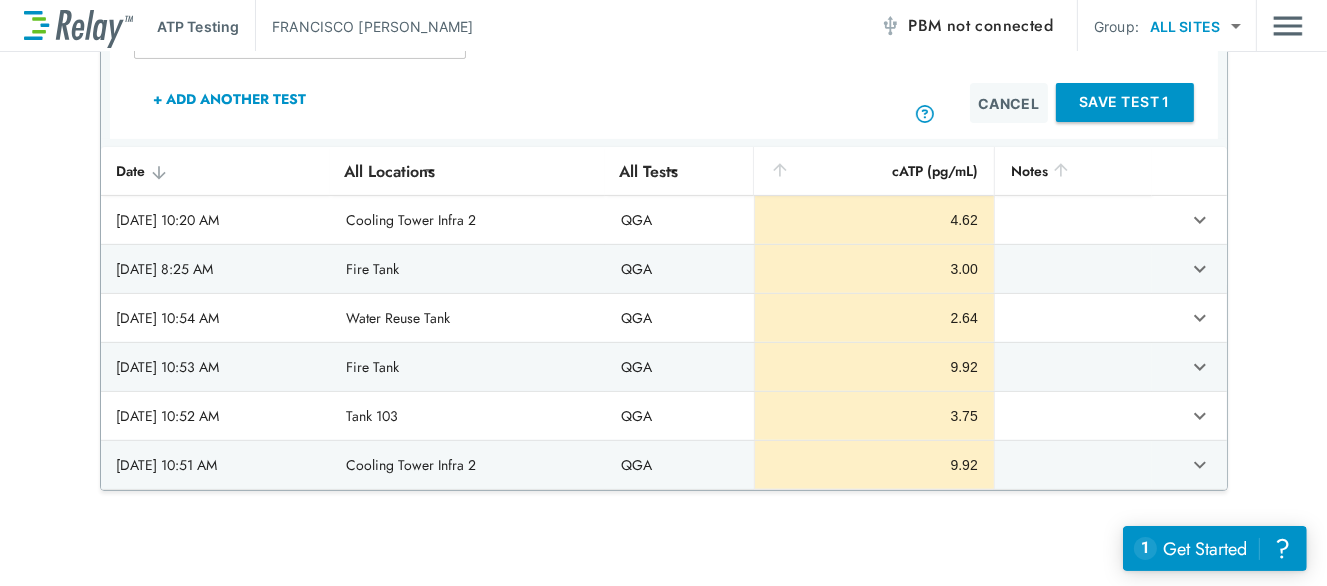 click on "Save Test 1" at bounding box center [1125, 102] 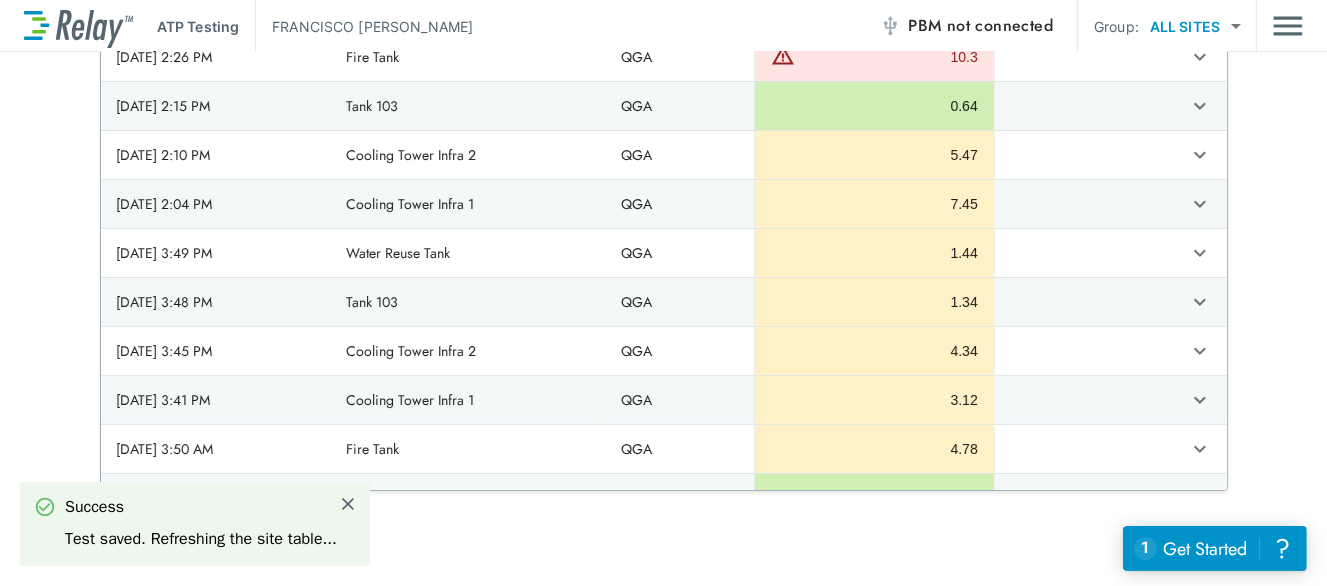 scroll, scrollTop: 495, scrollLeft: 0, axis: vertical 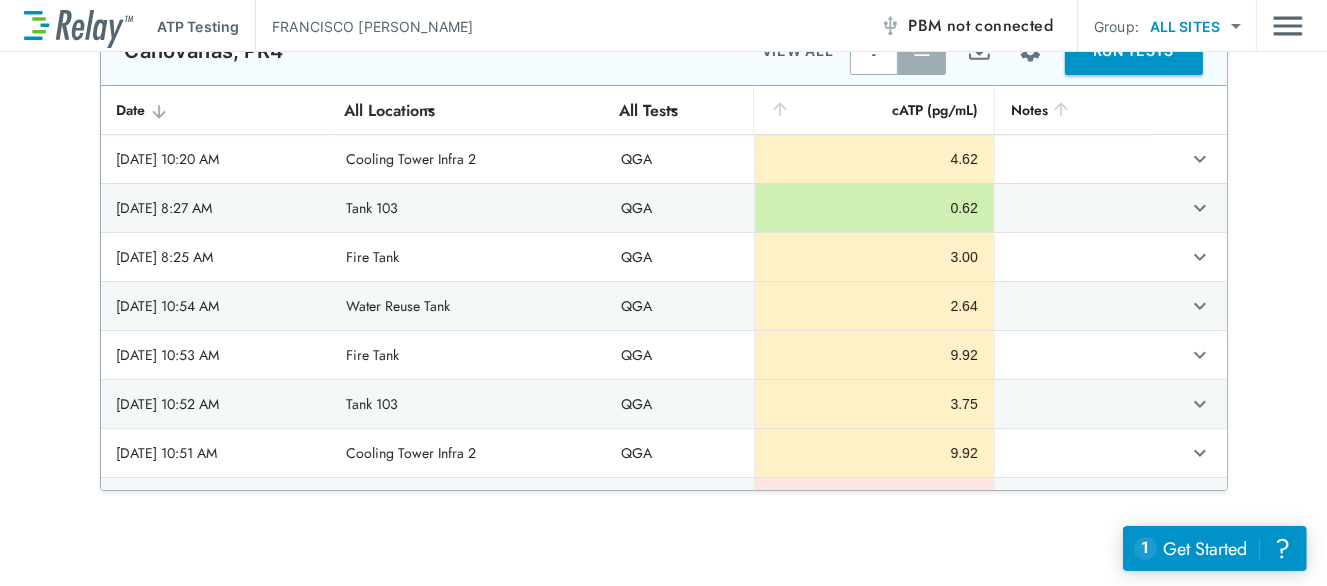click on "RUN TESTS" at bounding box center (1134, 51) 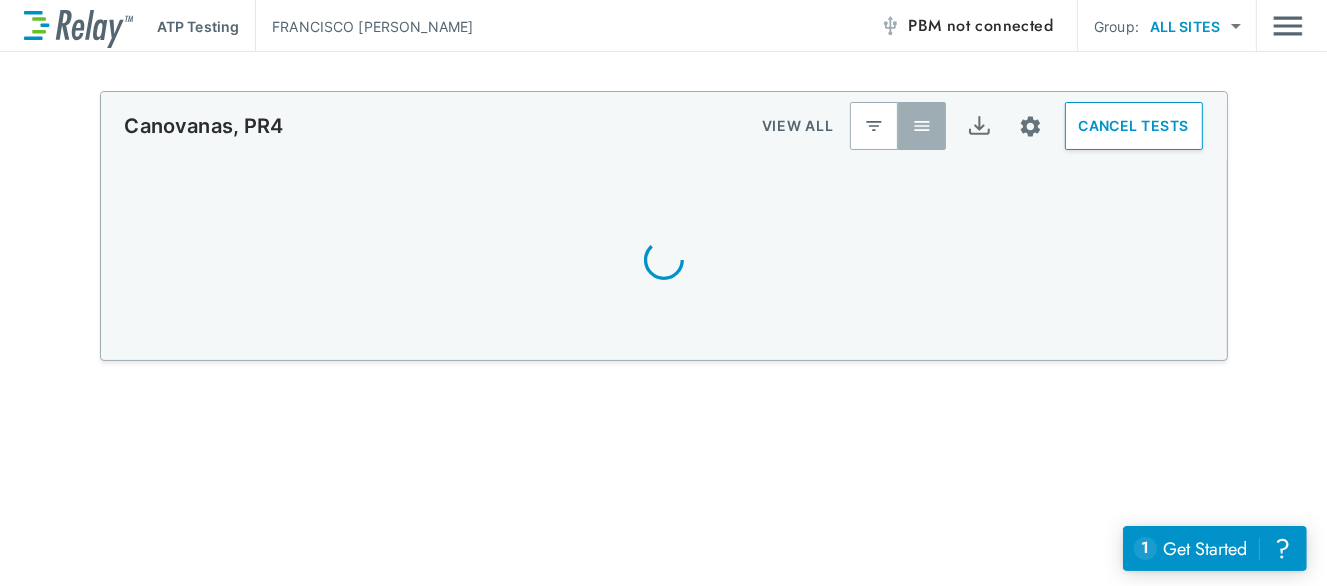 scroll, scrollTop: 0, scrollLeft: 0, axis: both 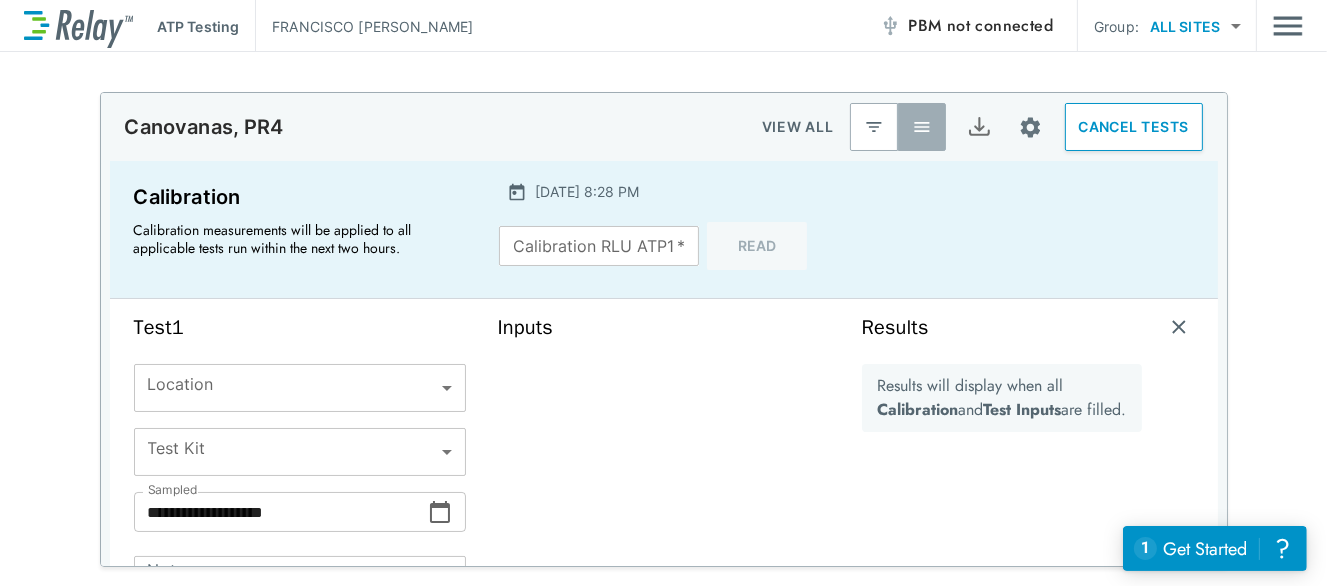 type on "****" 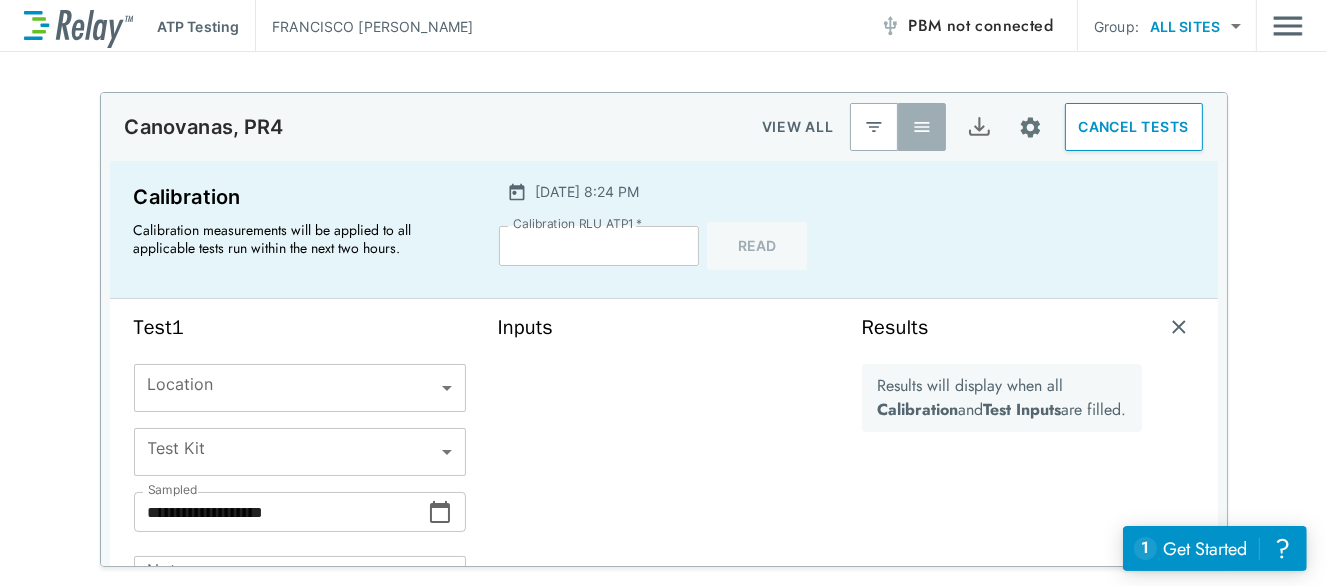 click on "**********" at bounding box center [663, 293] 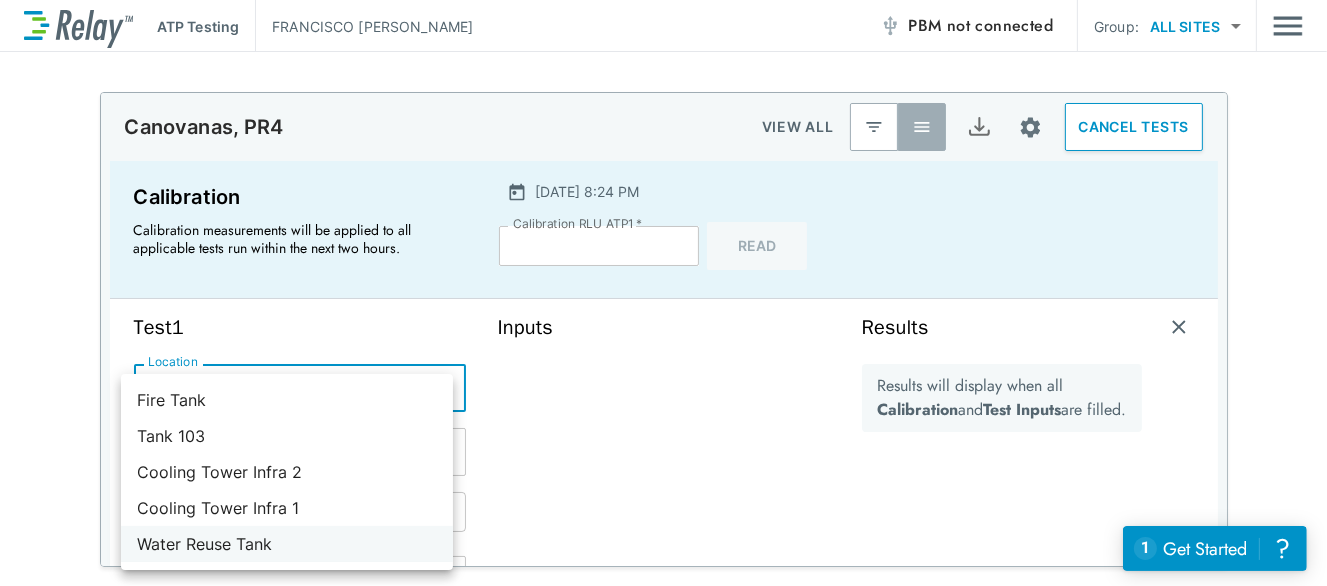 click on "Water Reuse Tank" at bounding box center (287, 544) 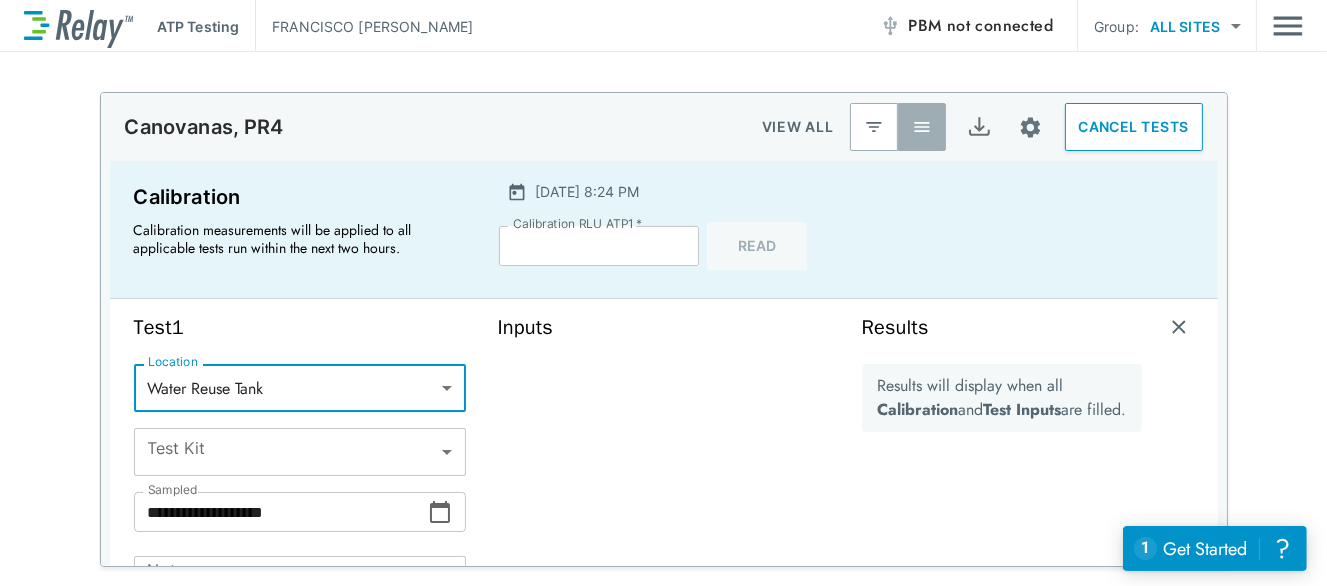 type on "***" 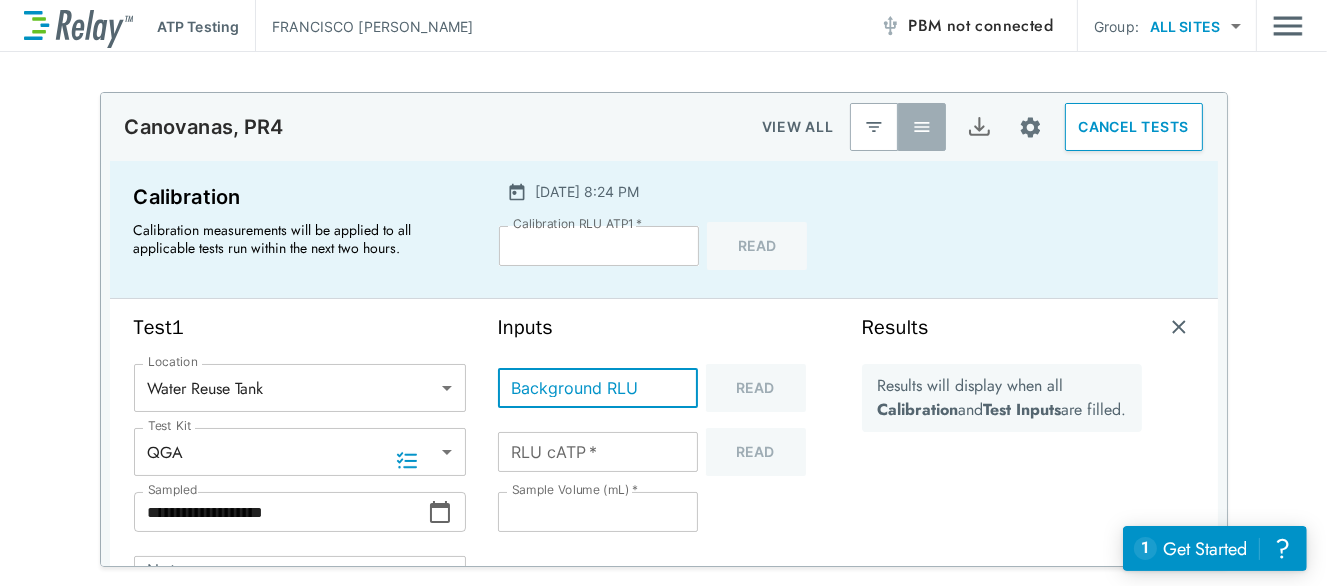 click on "Background RLU" at bounding box center [598, 388] 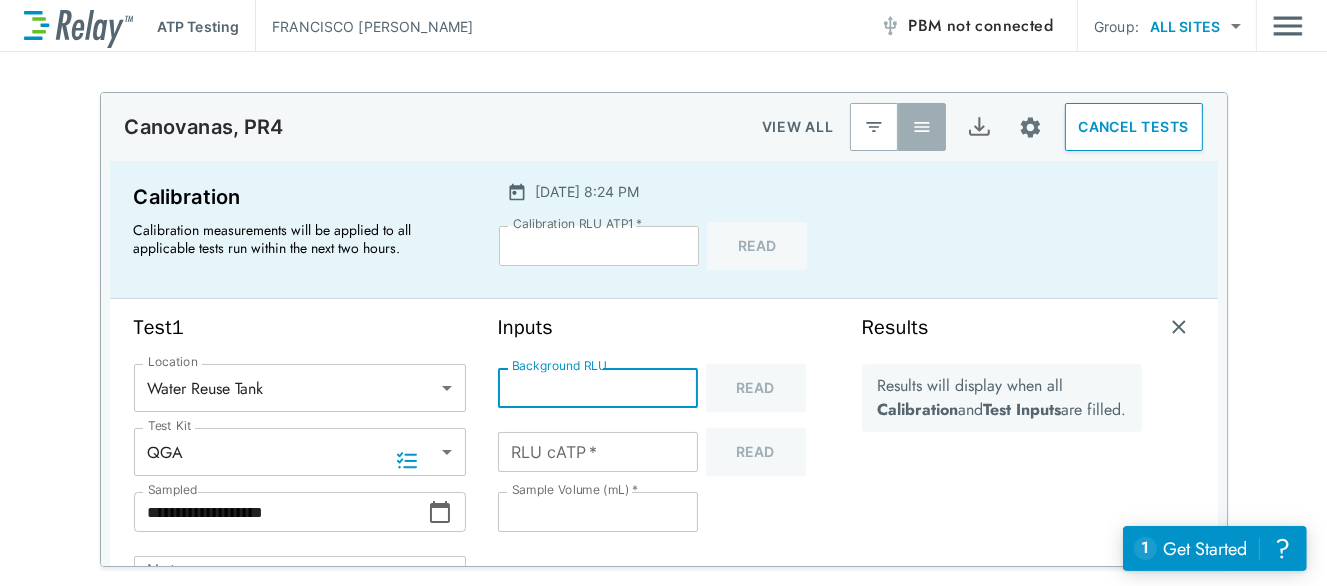type on "*" 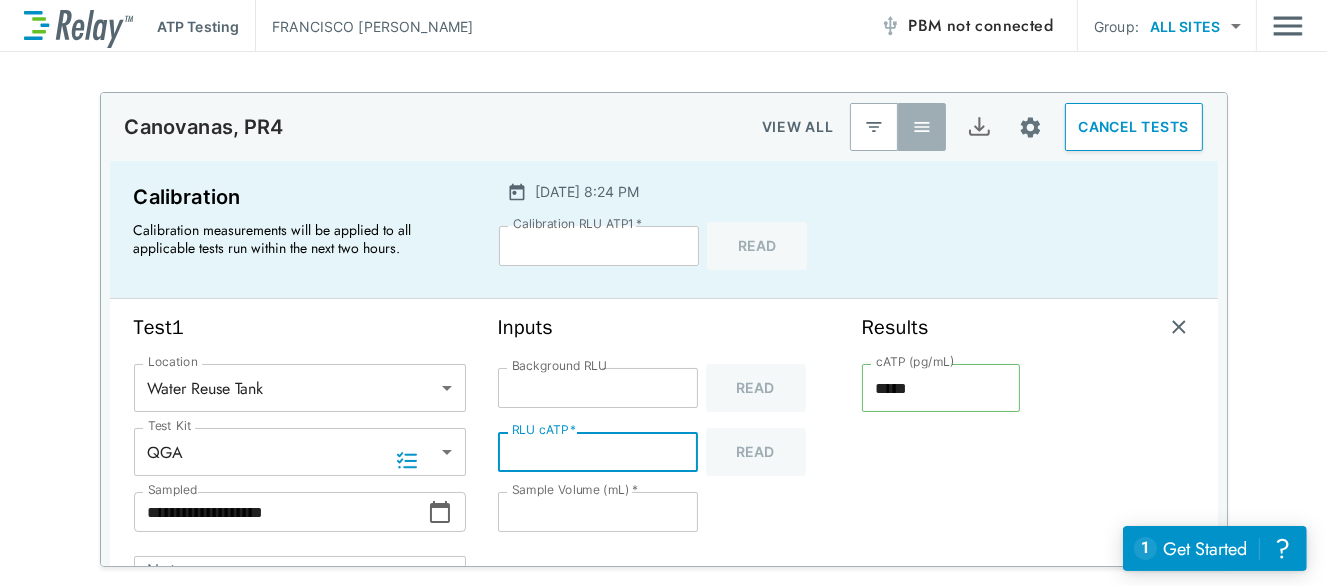type on "**" 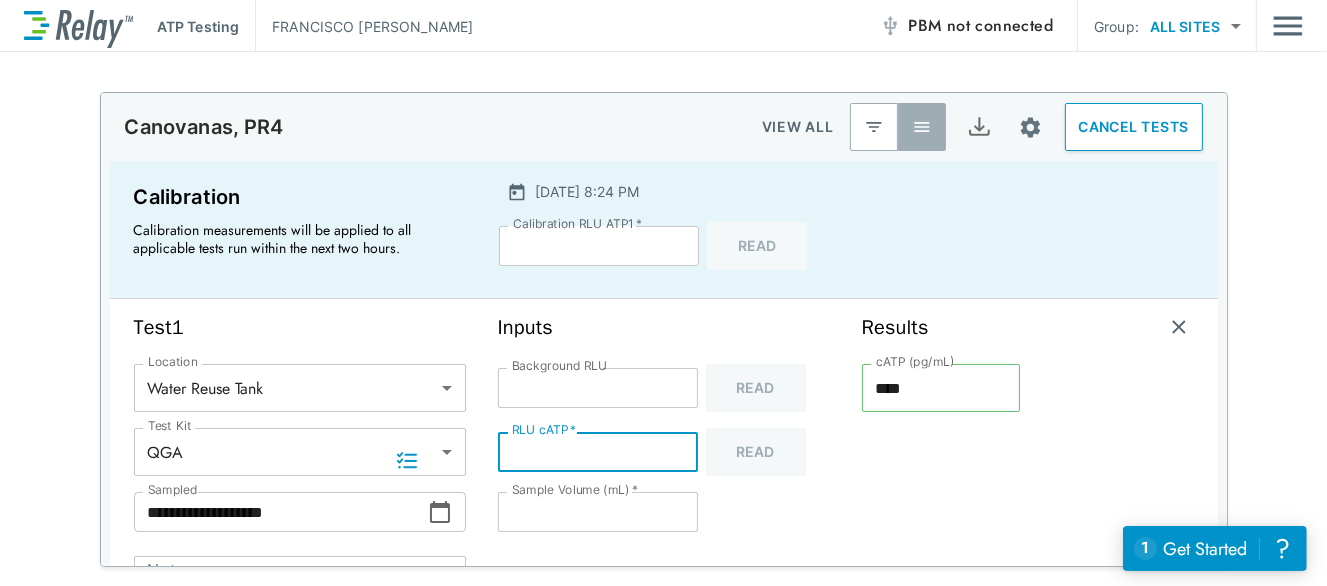 type on "***" 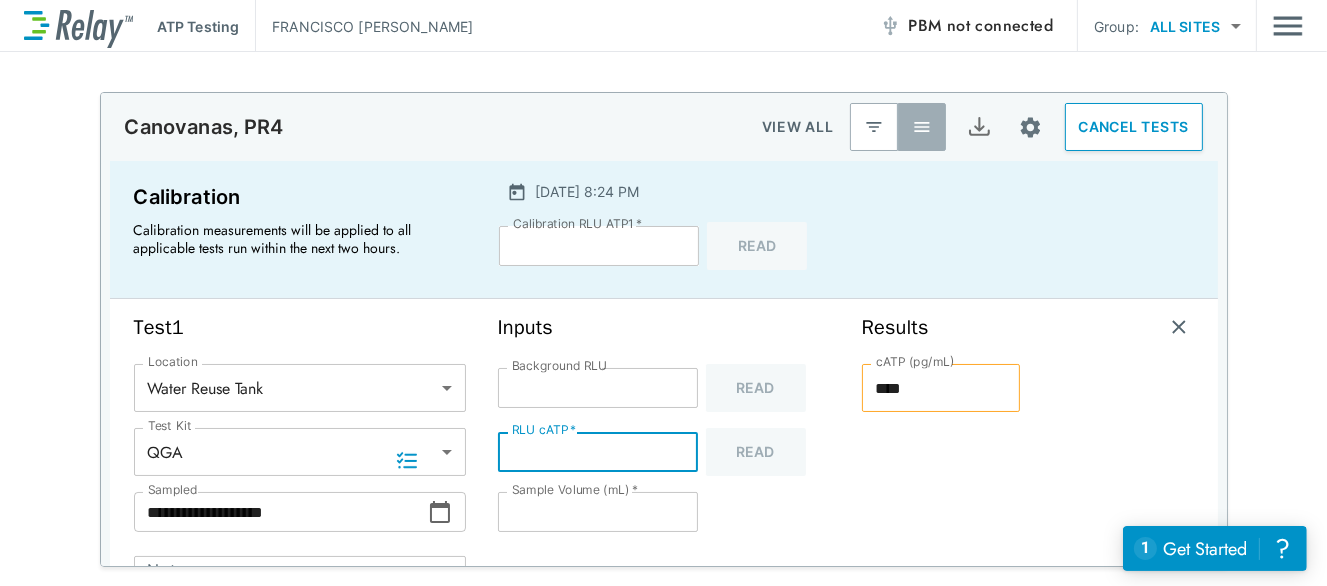 type on "***" 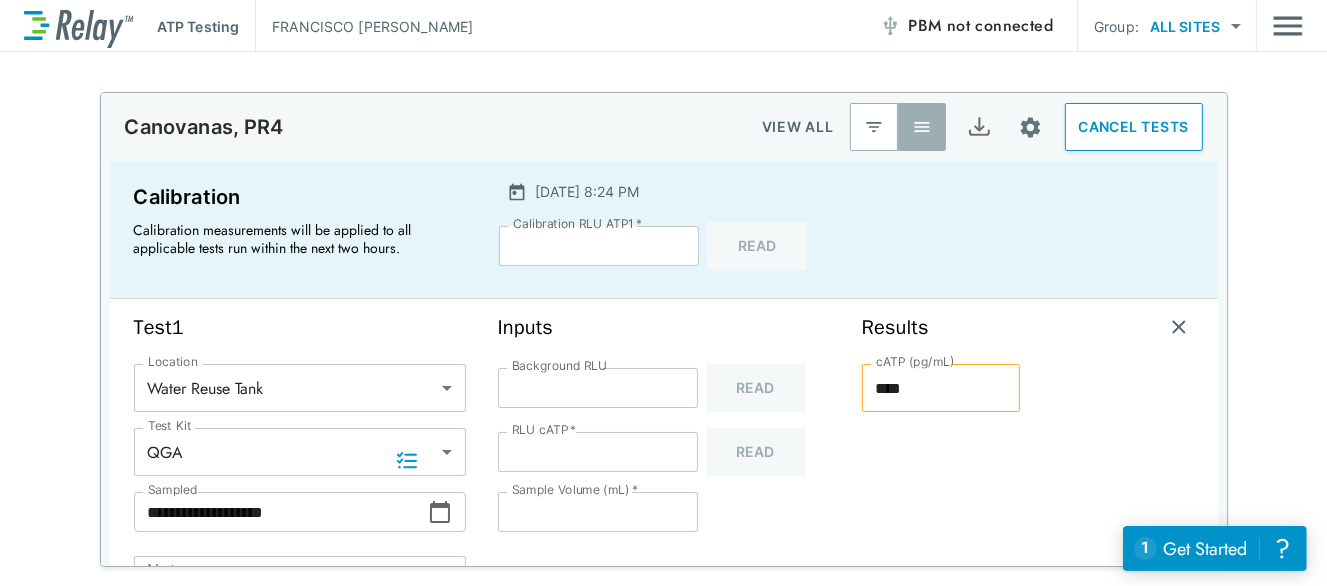 click on "**********" at bounding box center (663, 293) 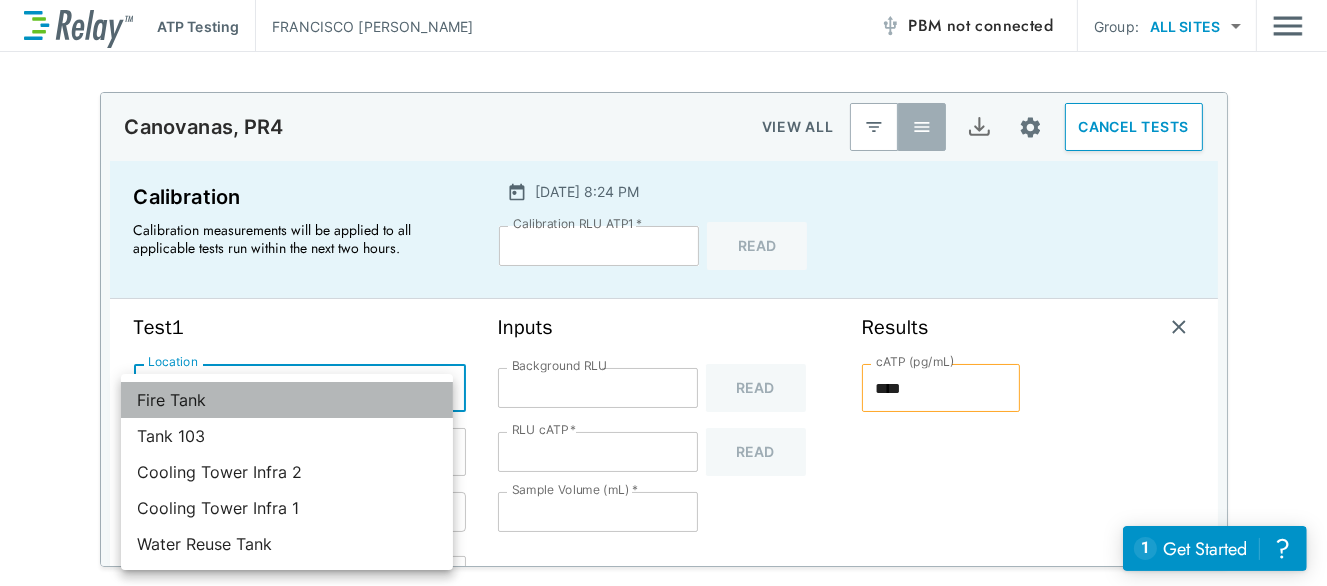 click on "Fire Tank" at bounding box center [287, 400] 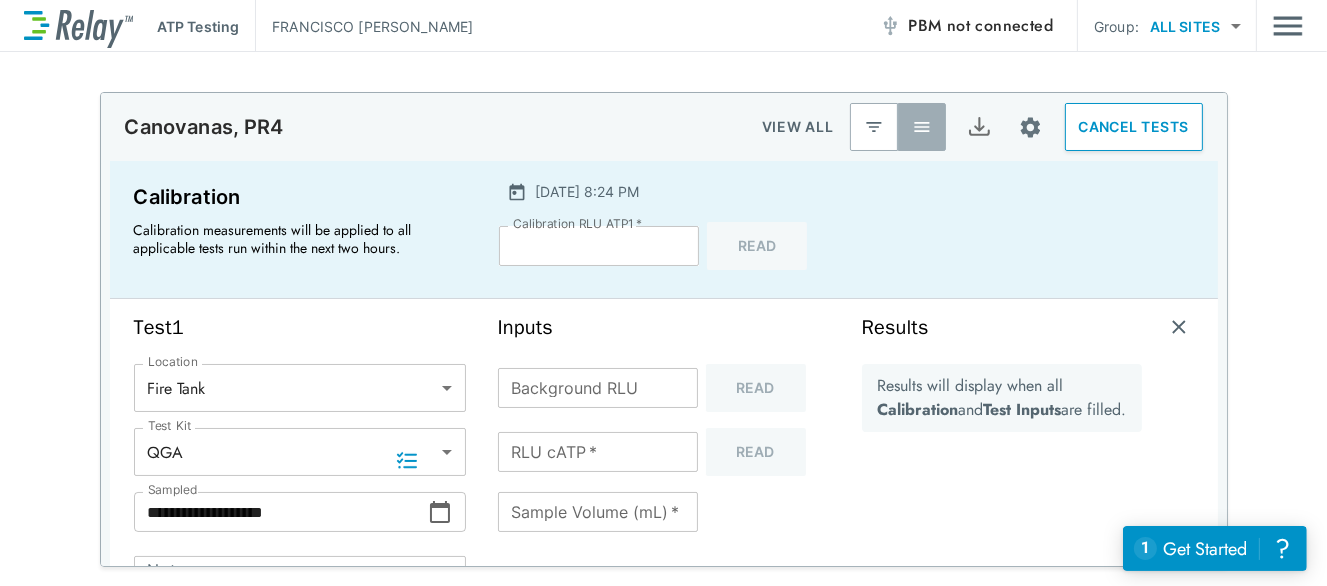 click on "Results Results will display when all  Calibration  and  Test Inputs  are filled. Cancel Save Test 1" at bounding box center [1028, 504] 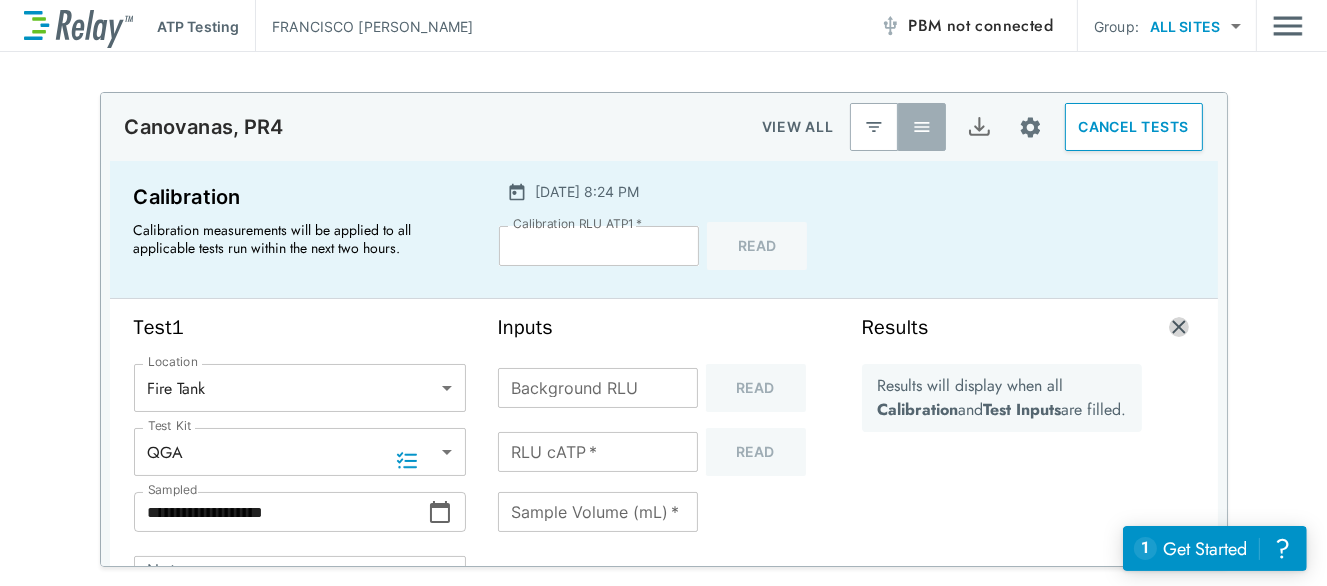 click at bounding box center (1179, 327) 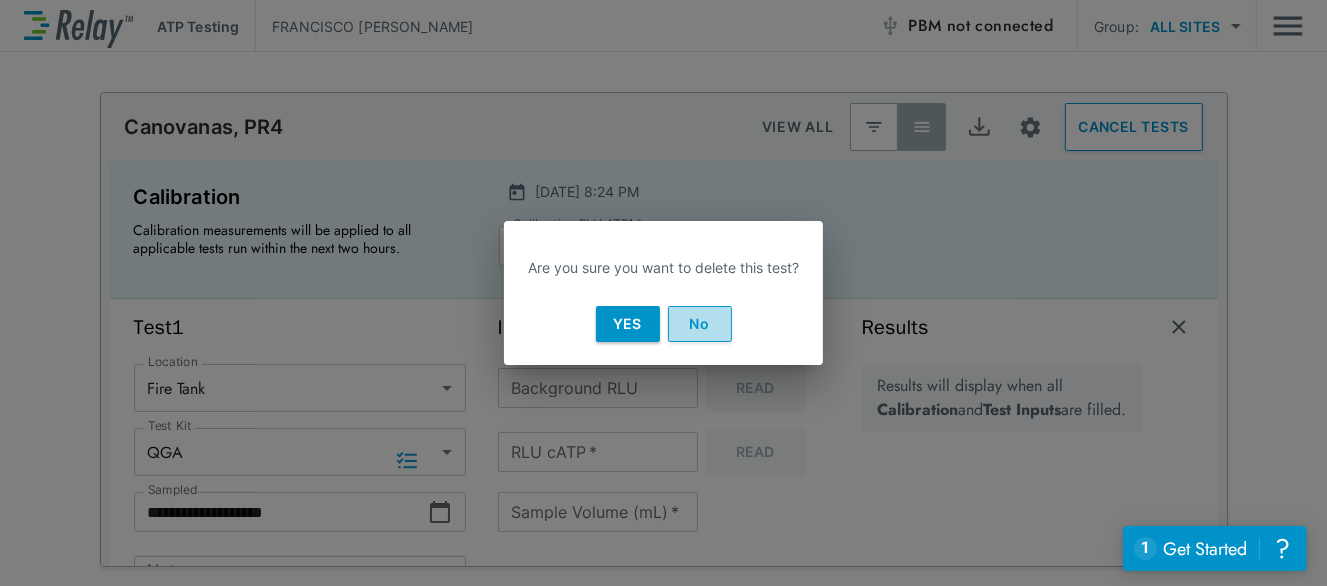 click on "No" at bounding box center [700, 324] 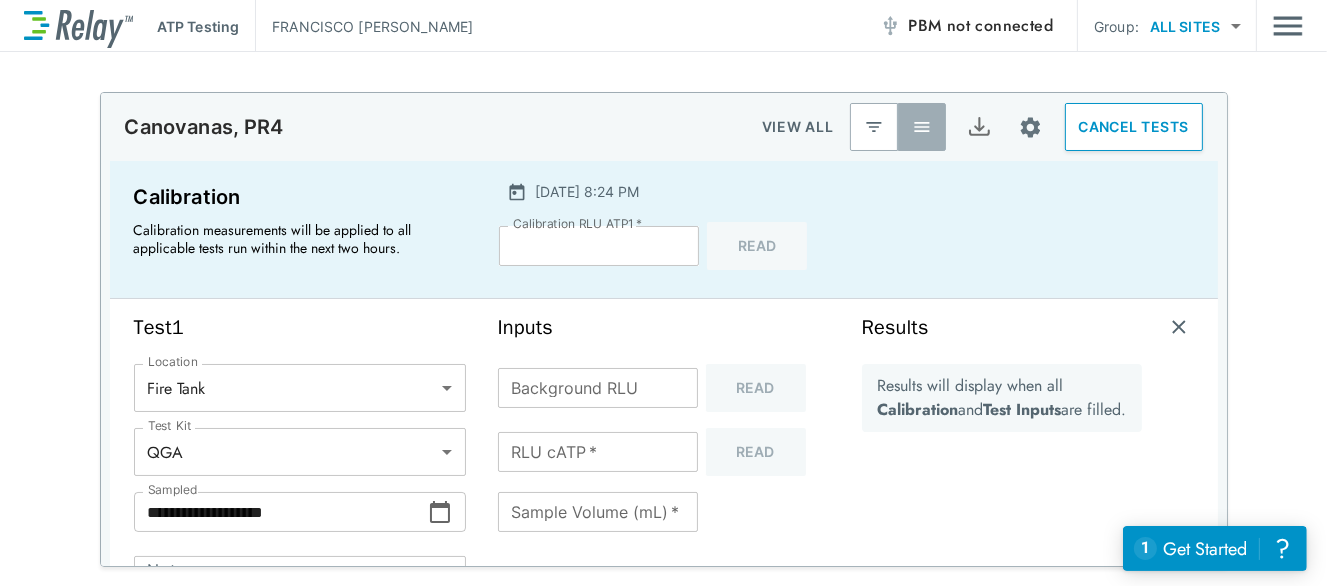 scroll, scrollTop: 44, scrollLeft: 0, axis: vertical 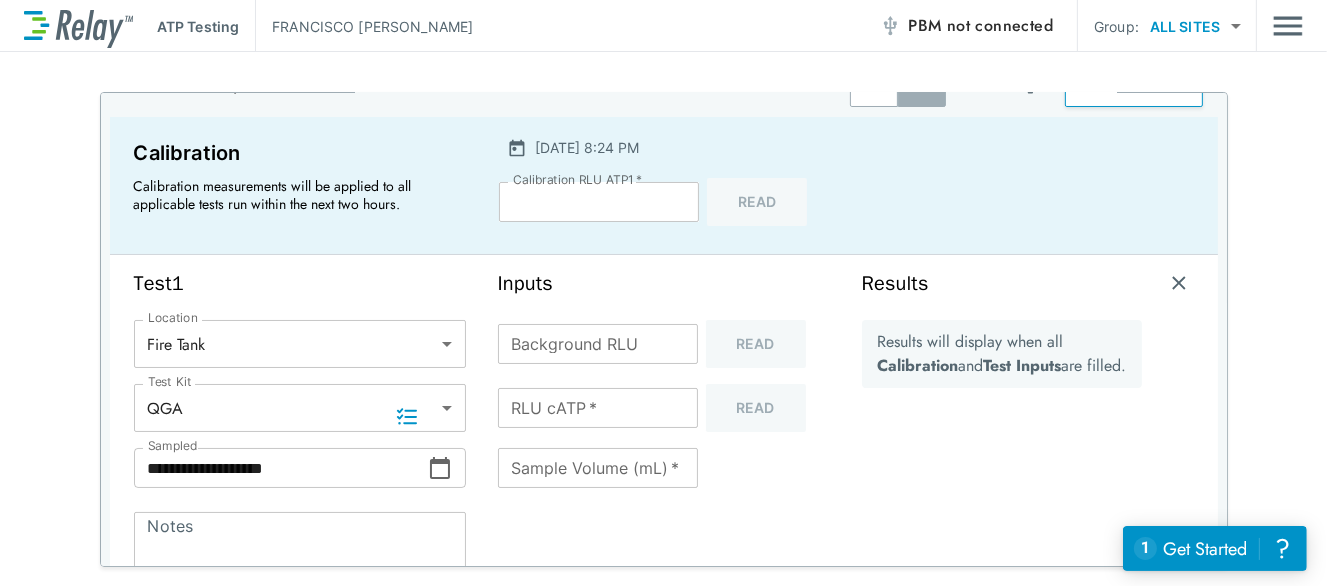 click on "*" at bounding box center (598, 344) 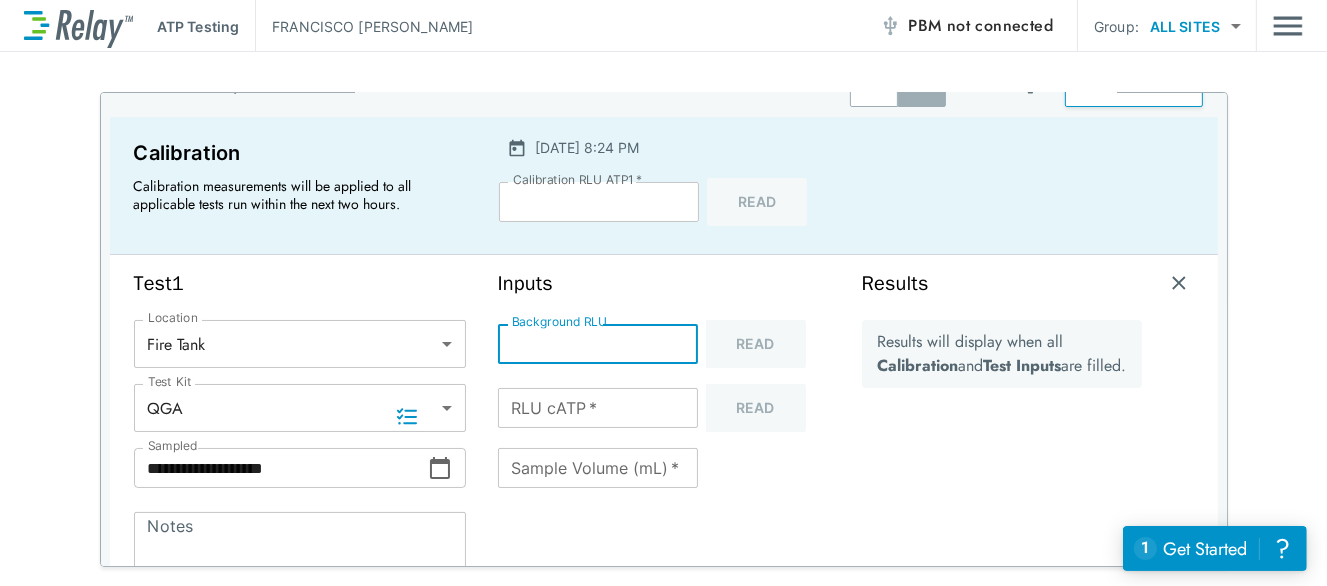 type on "*" 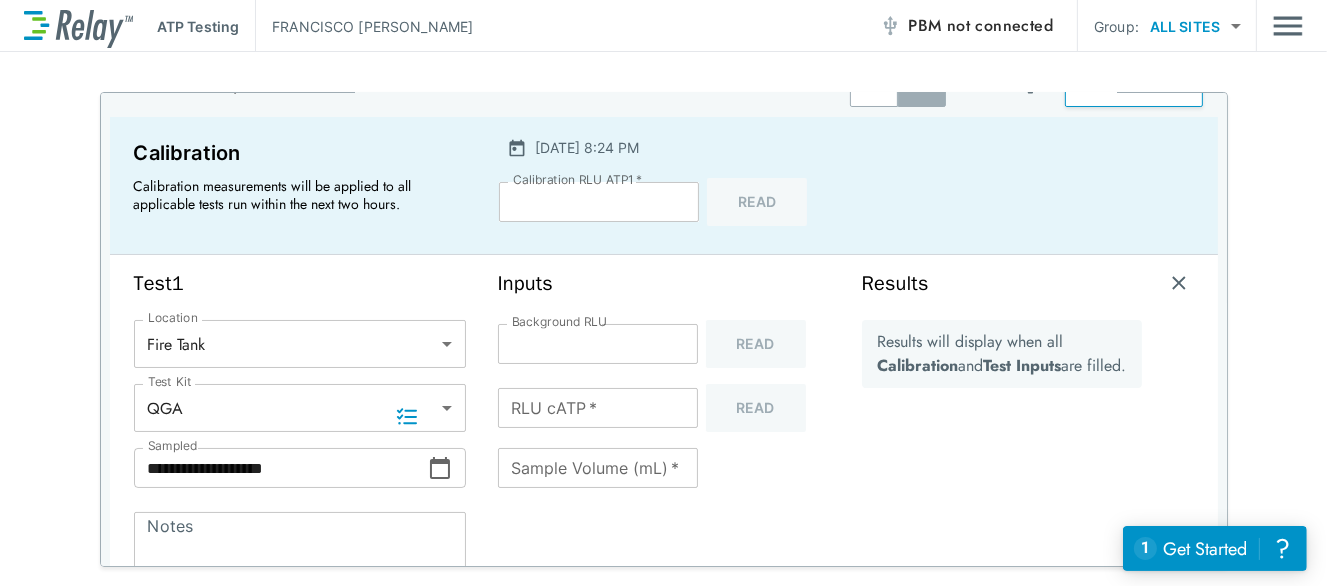 click 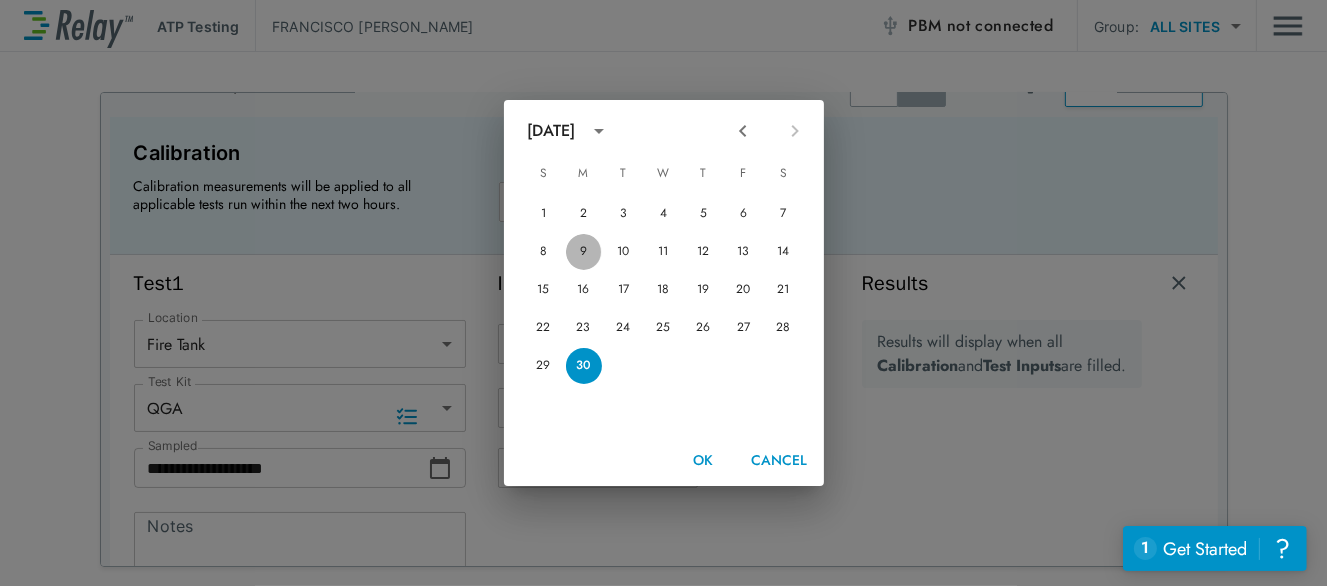 click on "9" at bounding box center (584, 252) 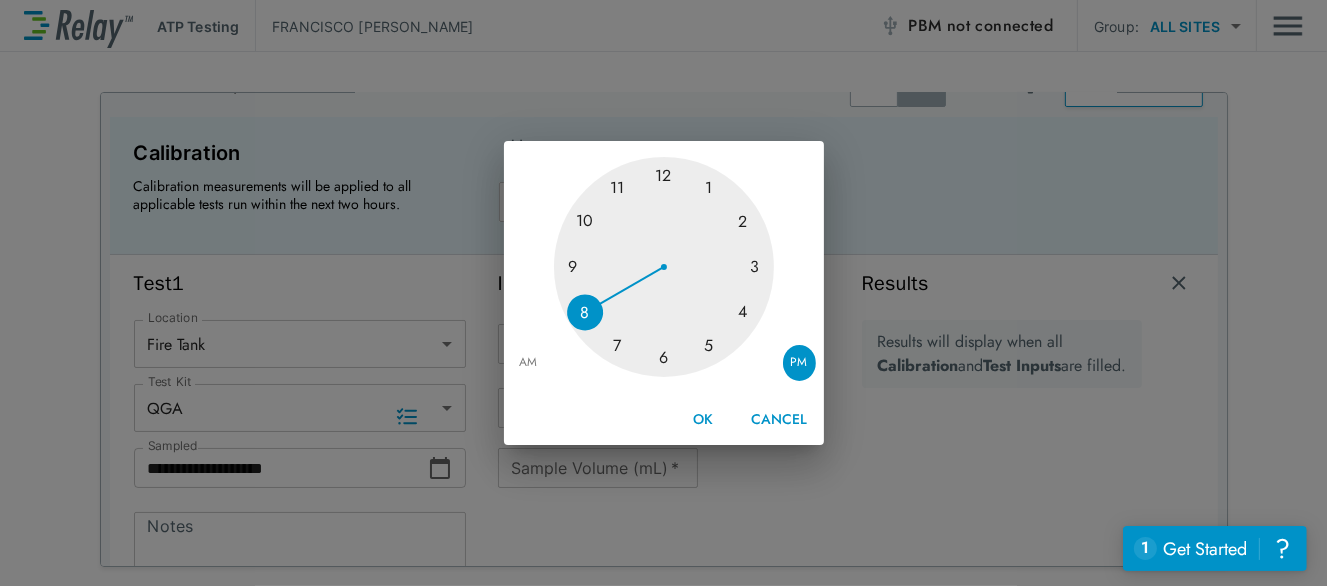 click on "AM" at bounding box center (529, 363) 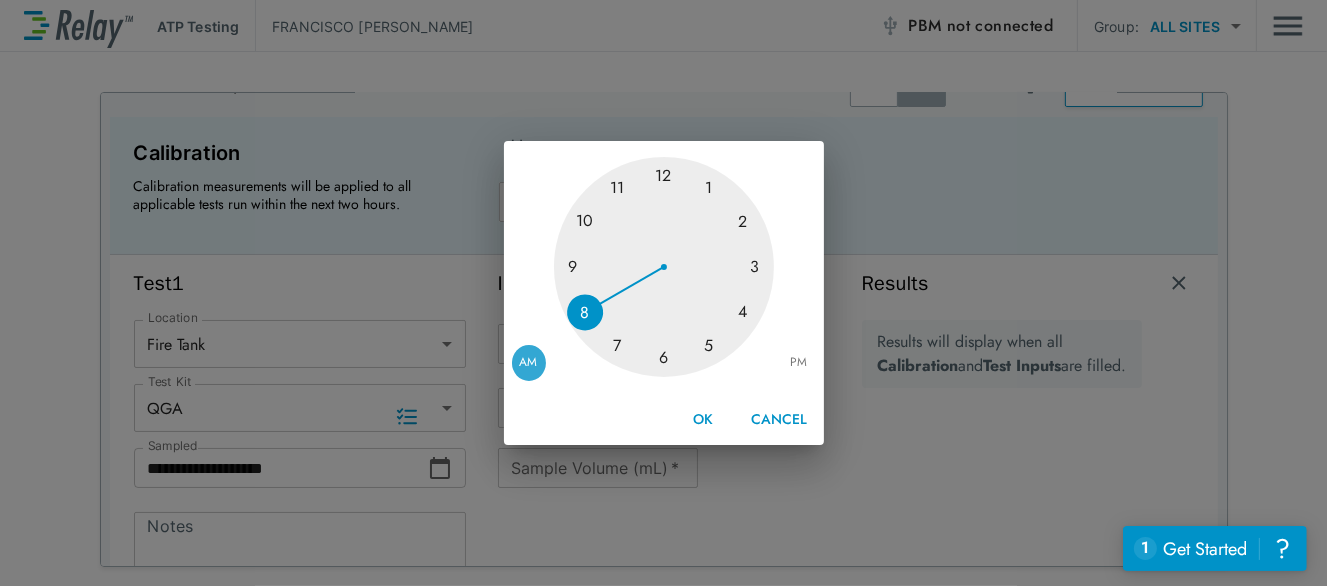 type on "**********" 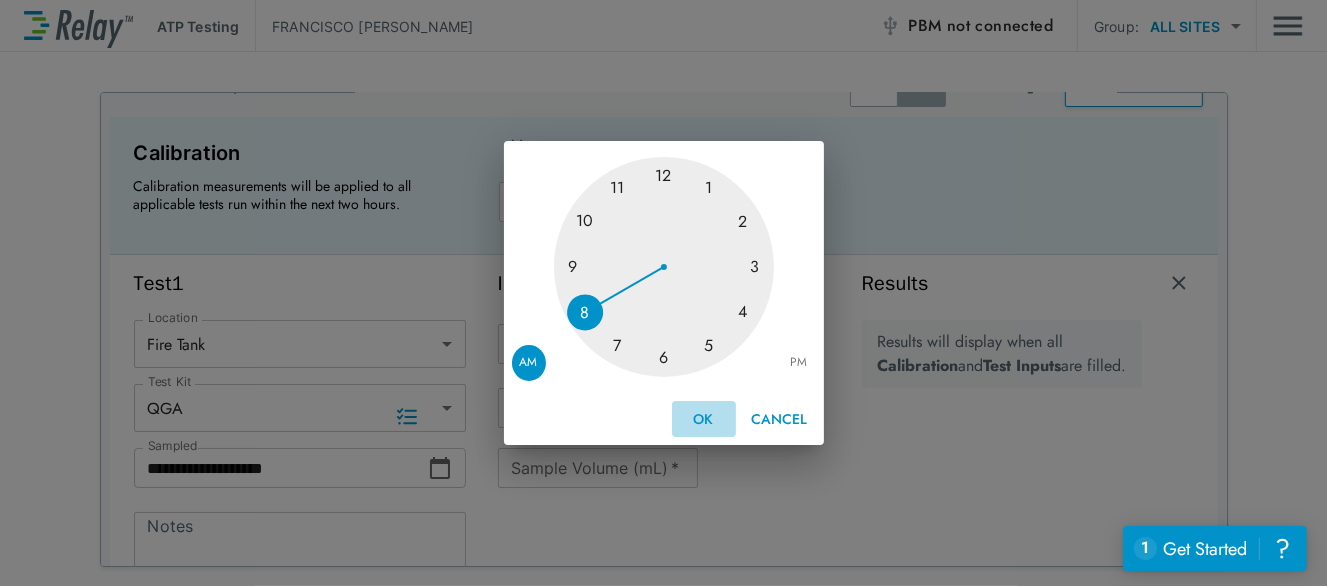 click on "OK" at bounding box center (704, 419) 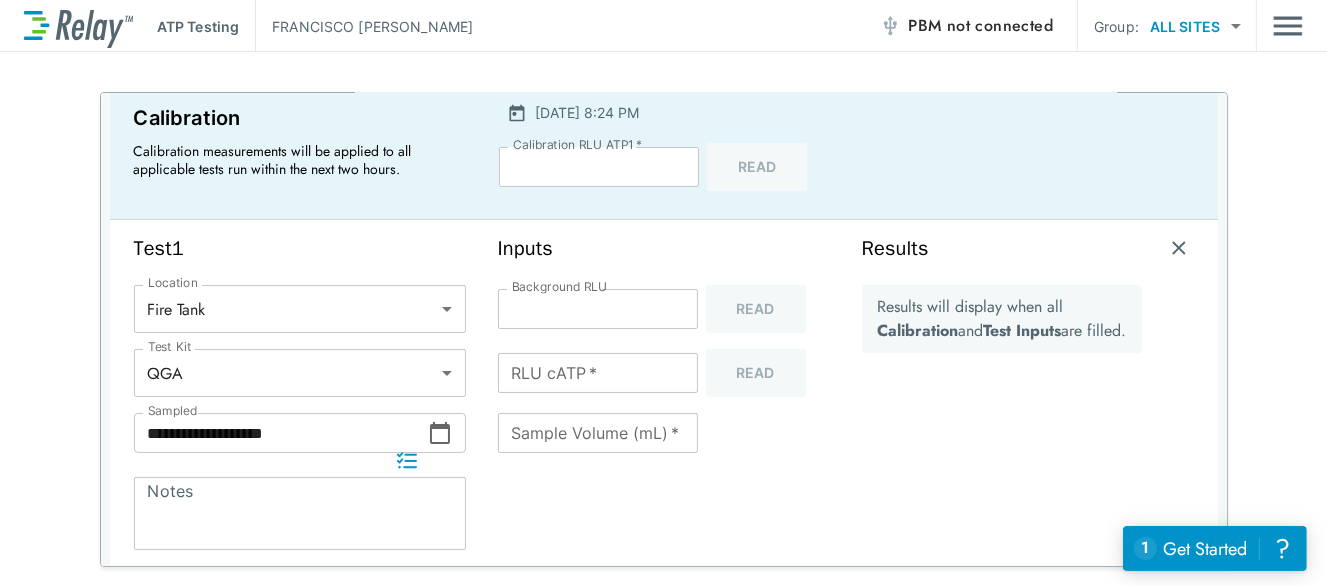 scroll, scrollTop: 0, scrollLeft: 0, axis: both 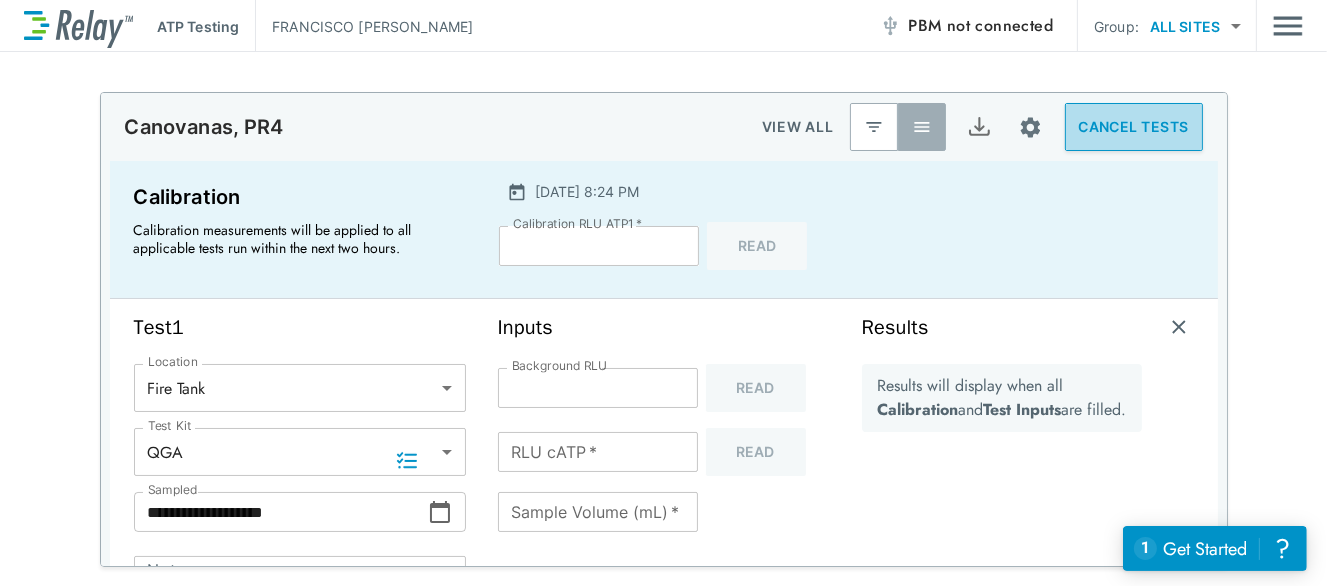 click on "CANCEL TESTS" at bounding box center (1134, 127) 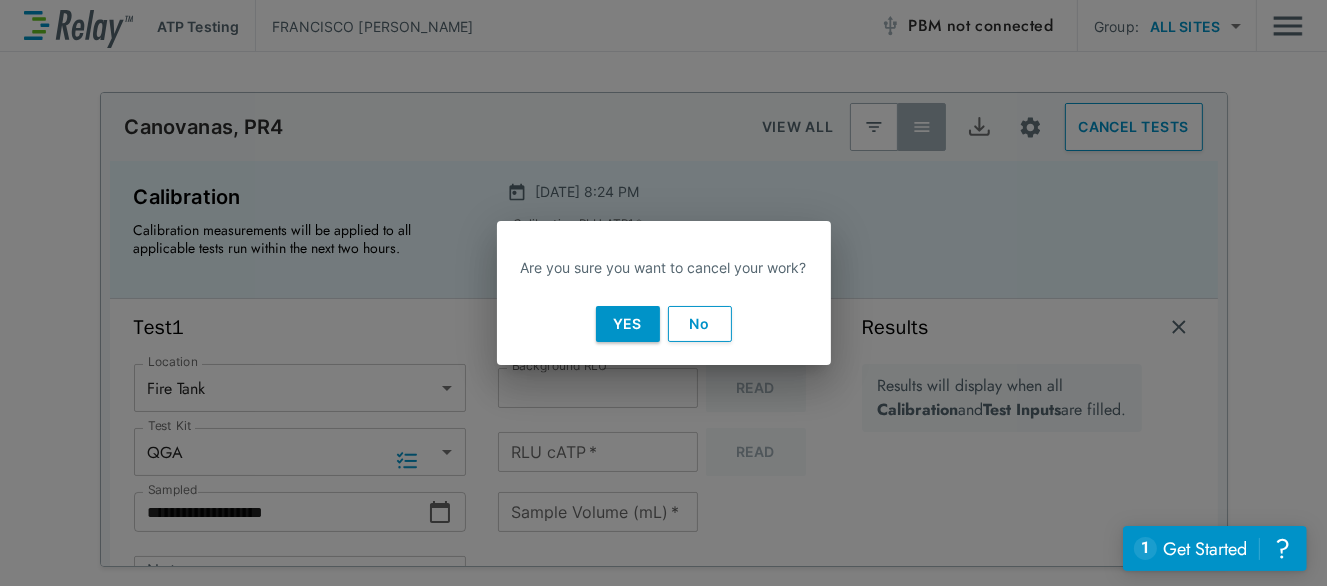 click on "Yes" at bounding box center [628, 324] 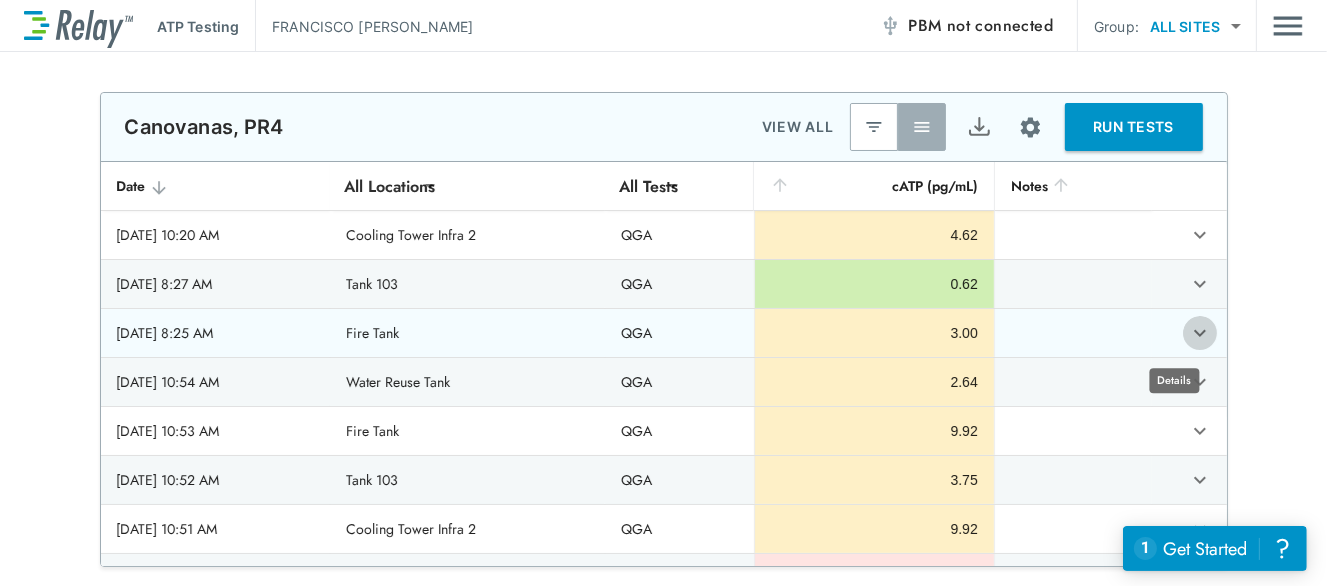 click 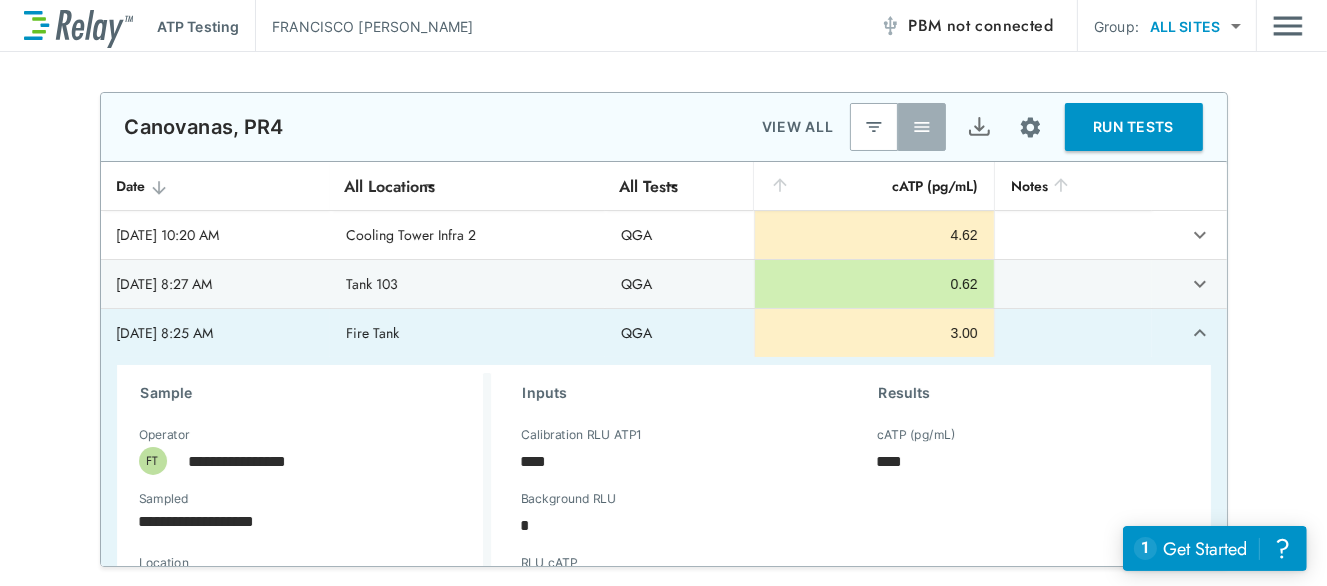 scroll, scrollTop: 117, scrollLeft: 0, axis: vertical 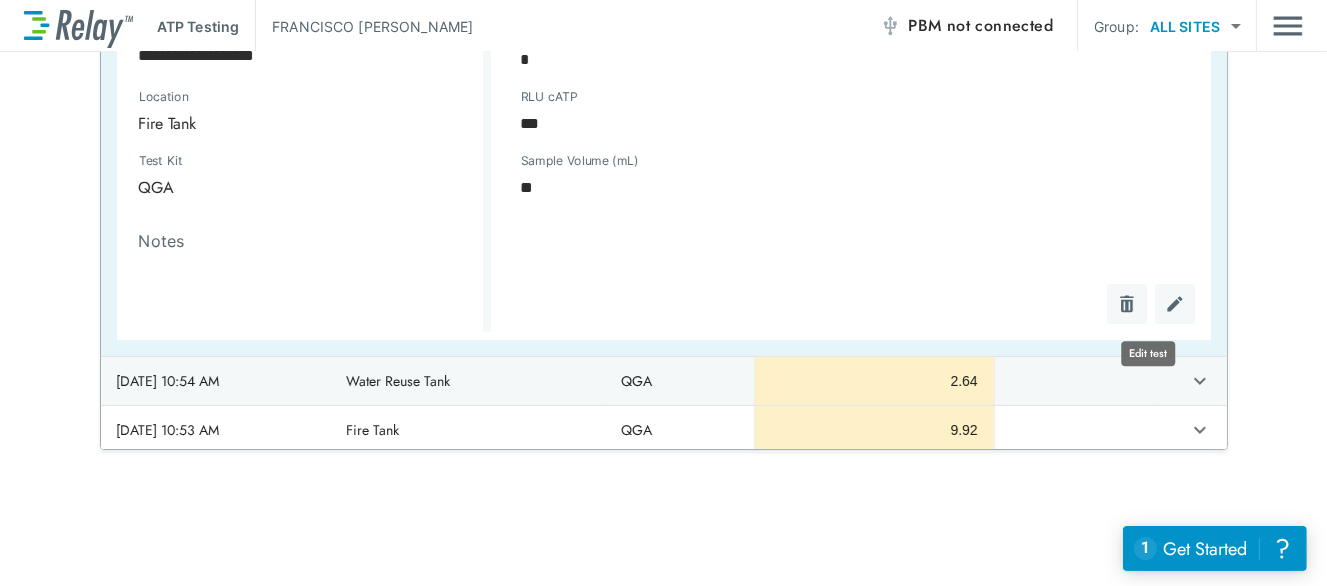 click at bounding box center (1175, 304) 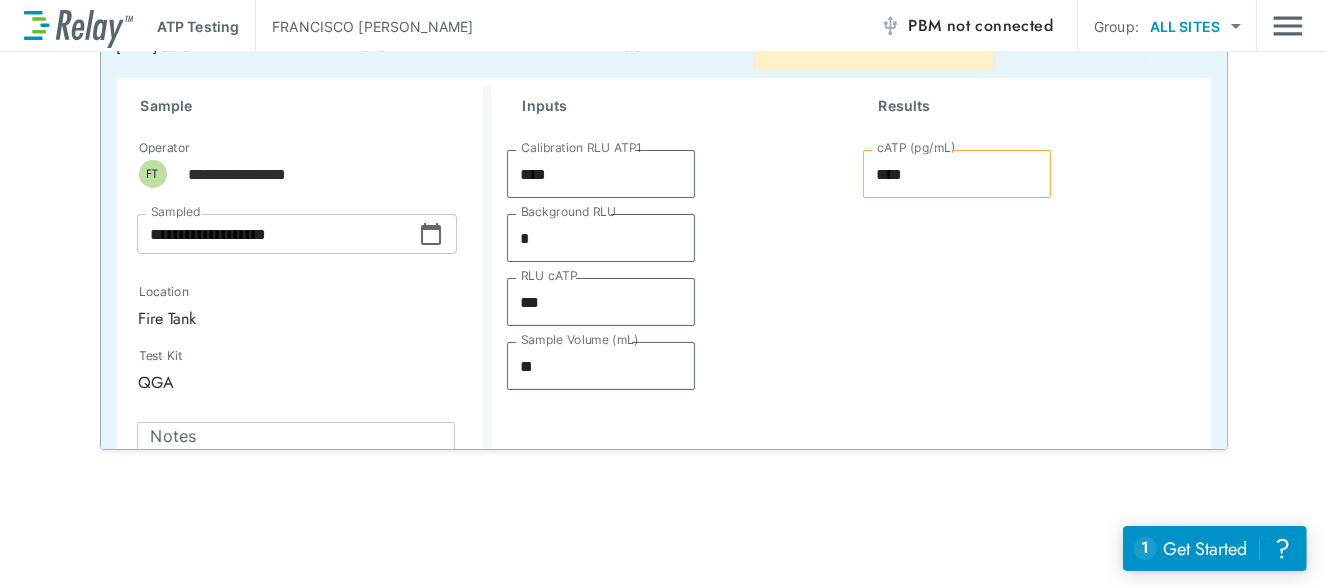 scroll, scrollTop: 145, scrollLeft: 0, axis: vertical 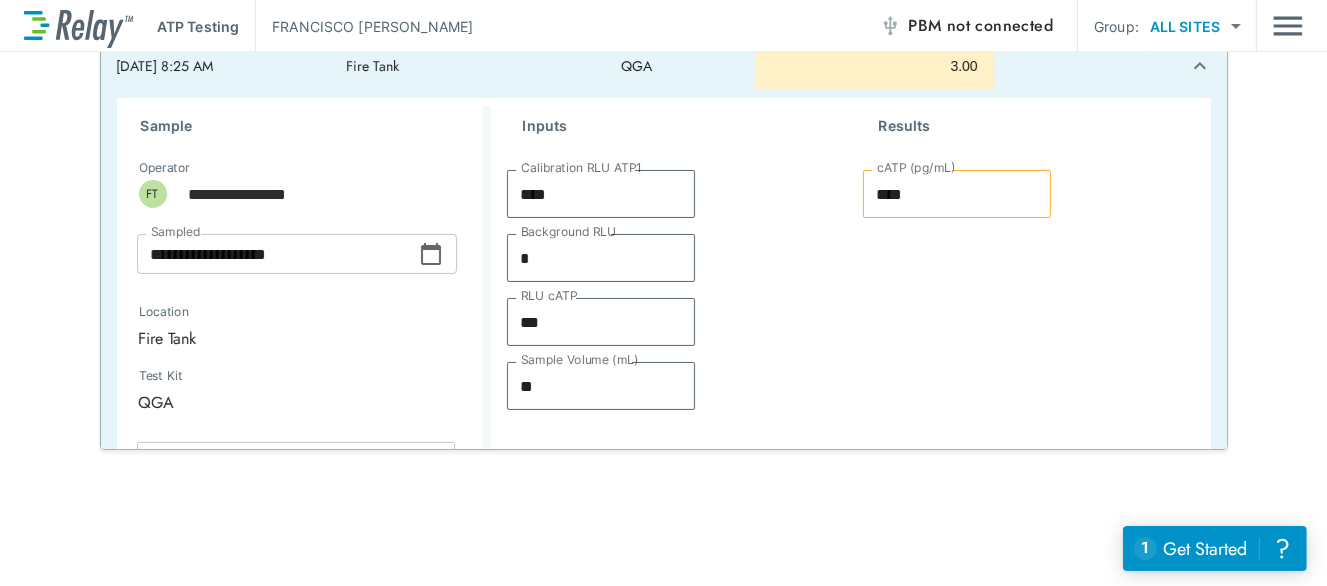 click on "Fire Tank" at bounding box center [294, 338] 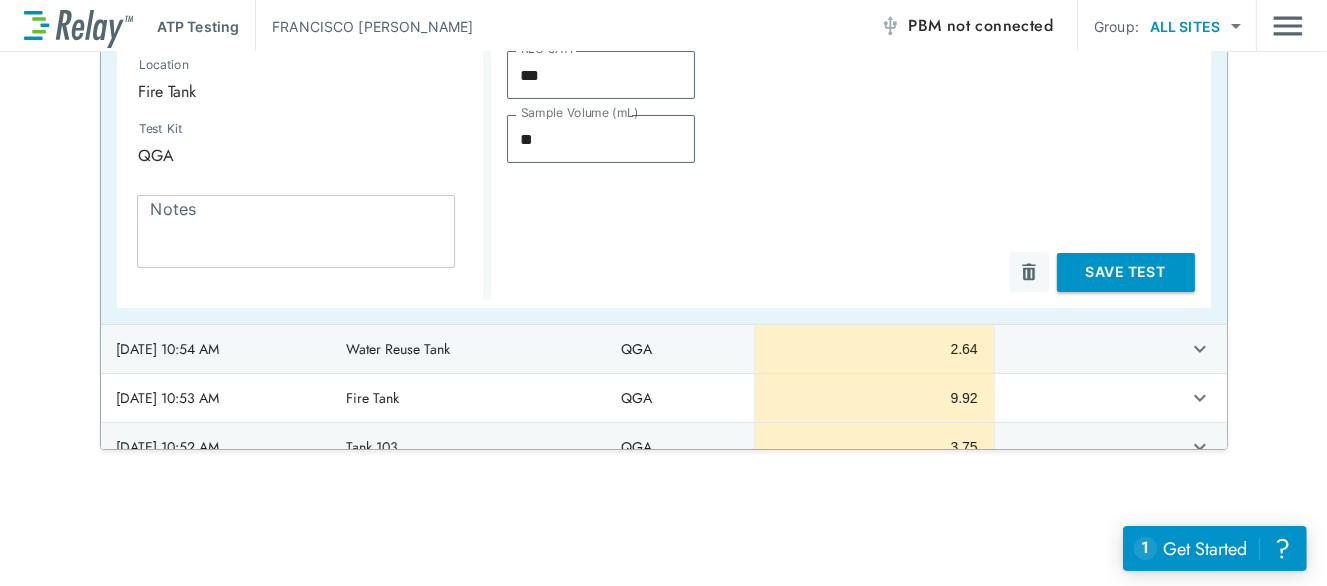 scroll, scrollTop: 381, scrollLeft: 0, axis: vertical 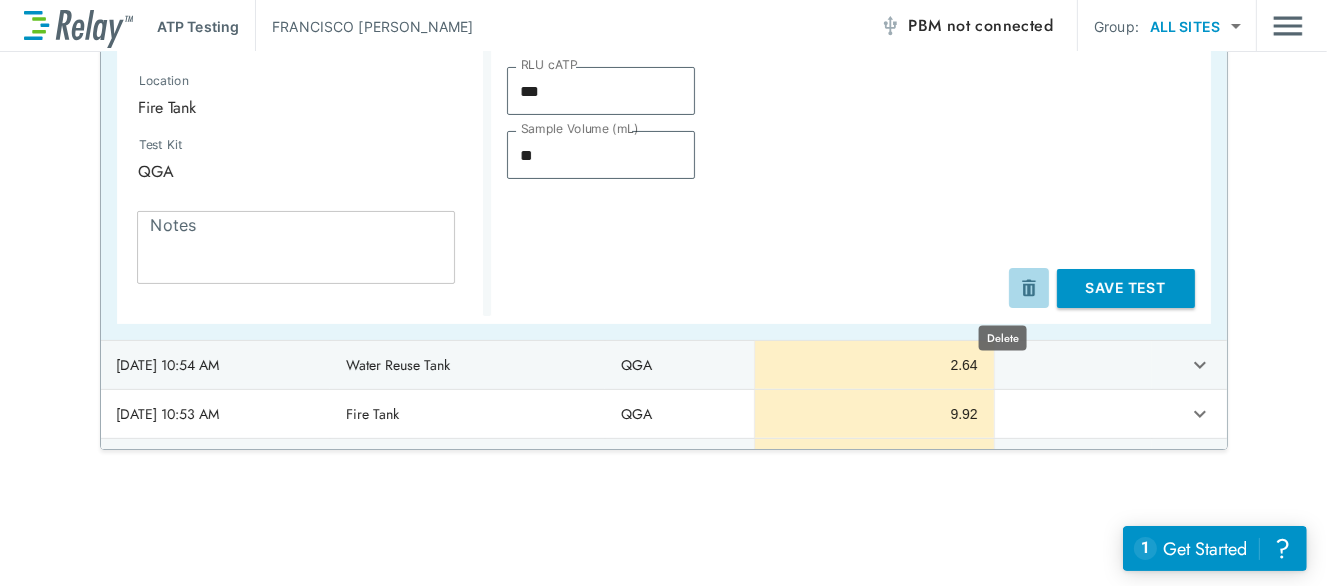 click at bounding box center (1029, 288) 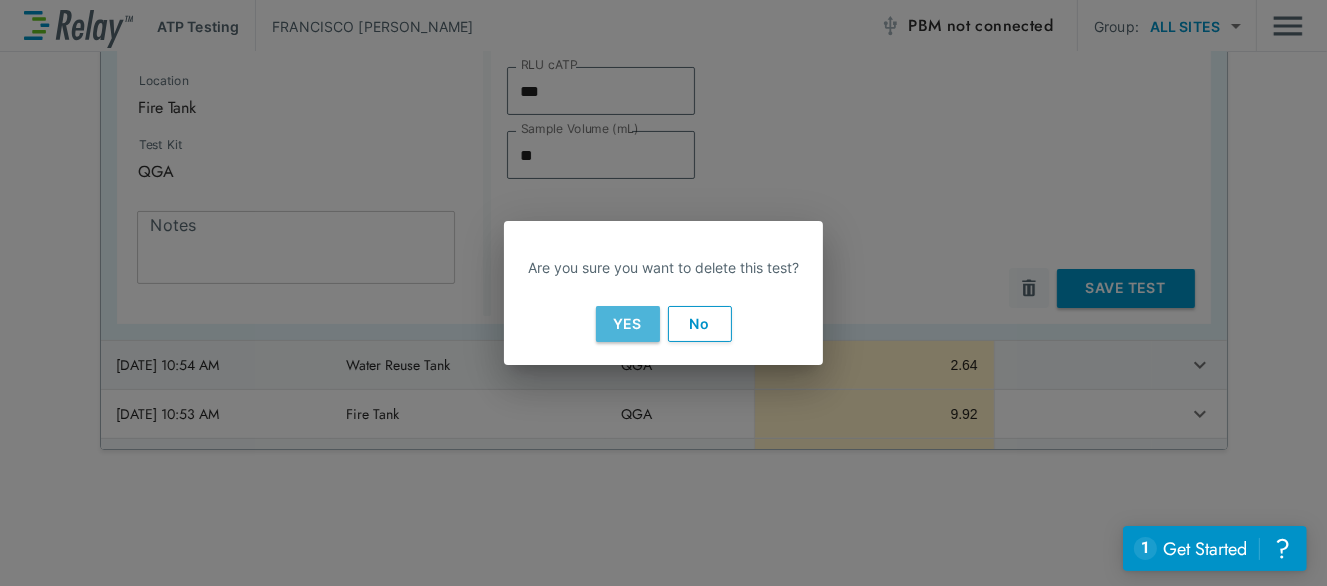 click on "Yes" at bounding box center [628, 324] 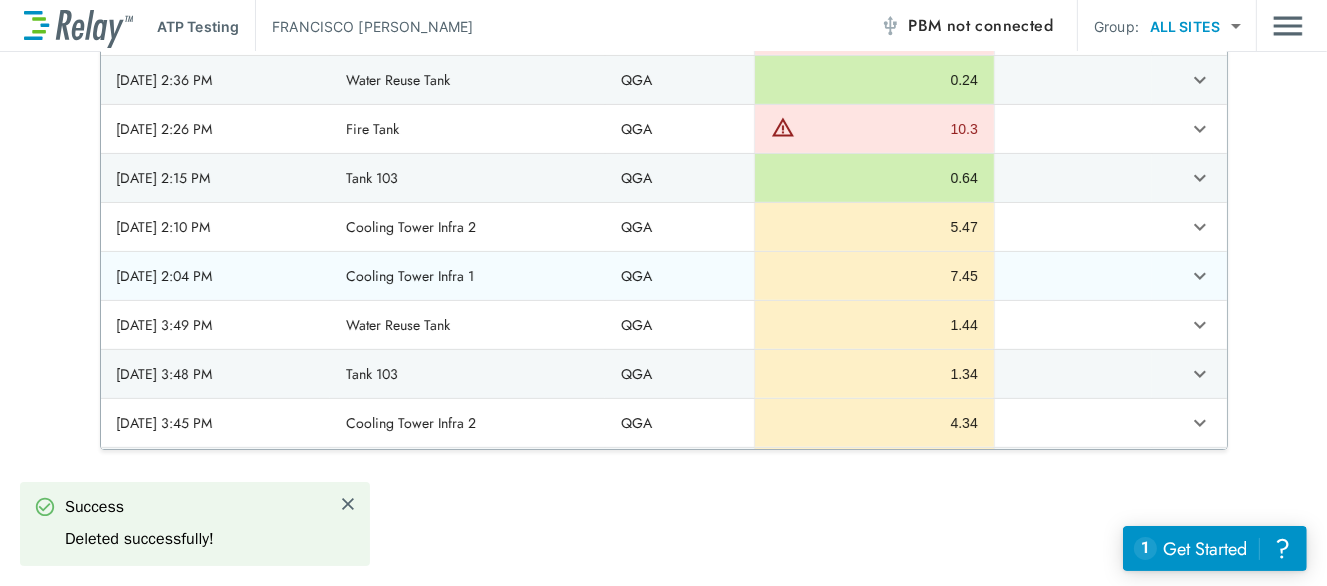 scroll, scrollTop: 380, scrollLeft: 0, axis: vertical 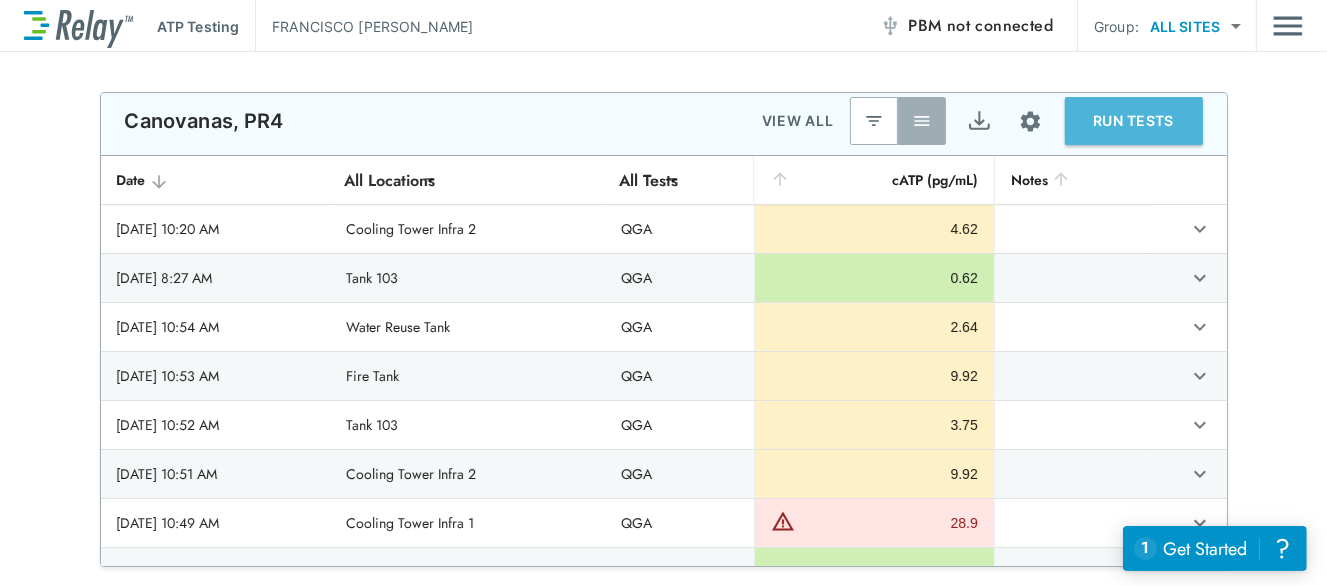click on "RUN TESTS" at bounding box center (1134, 121) 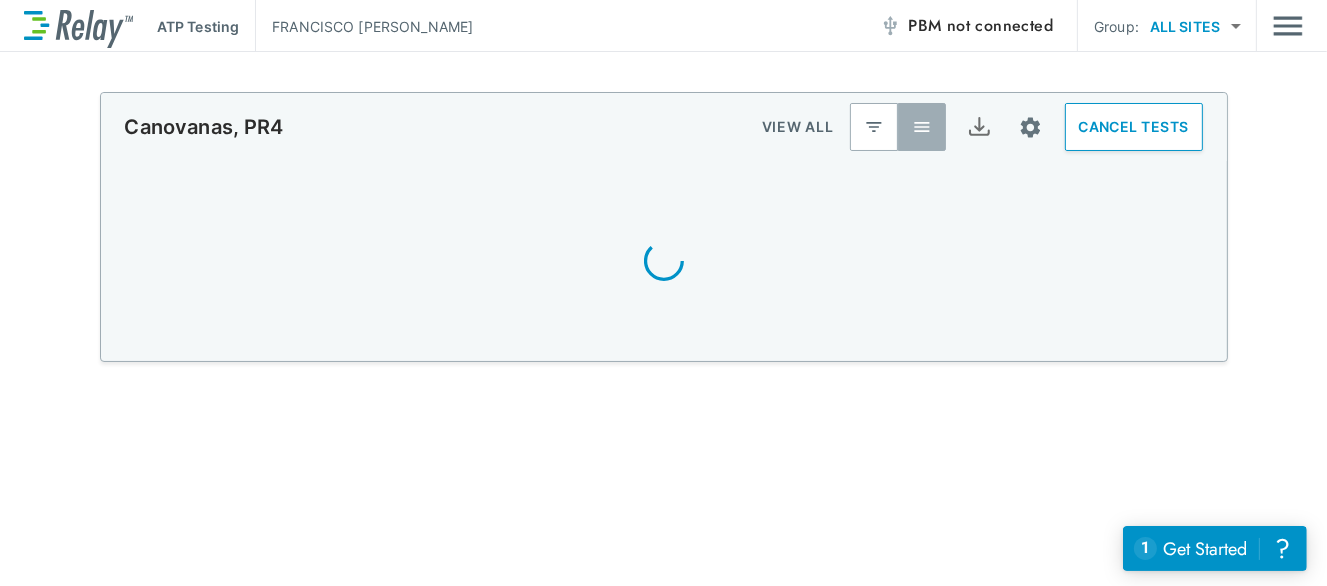 scroll, scrollTop: 0, scrollLeft: 0, axis: both 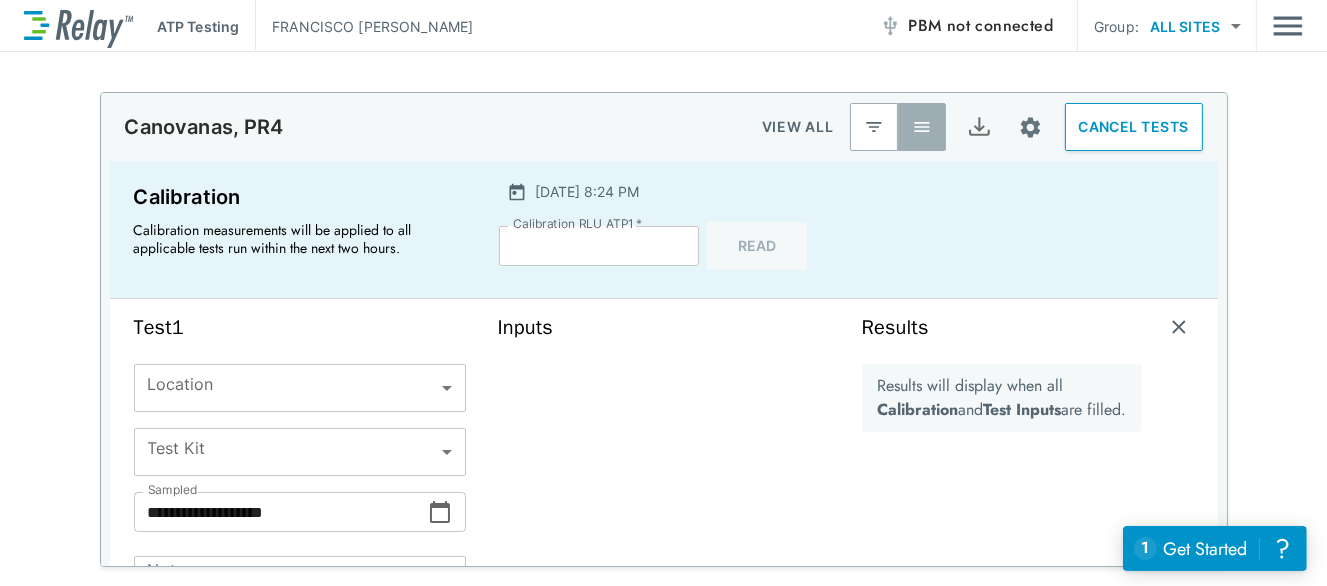 type on "****" 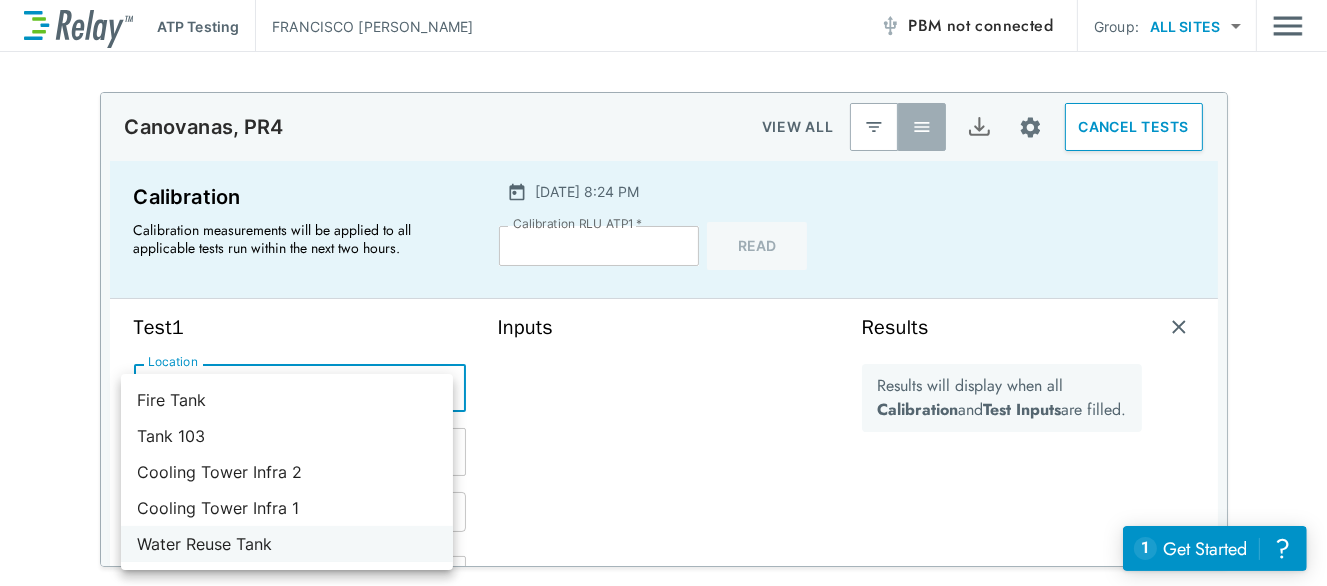 click on "Water Reuse Tank" at bounding box center (287, 544) 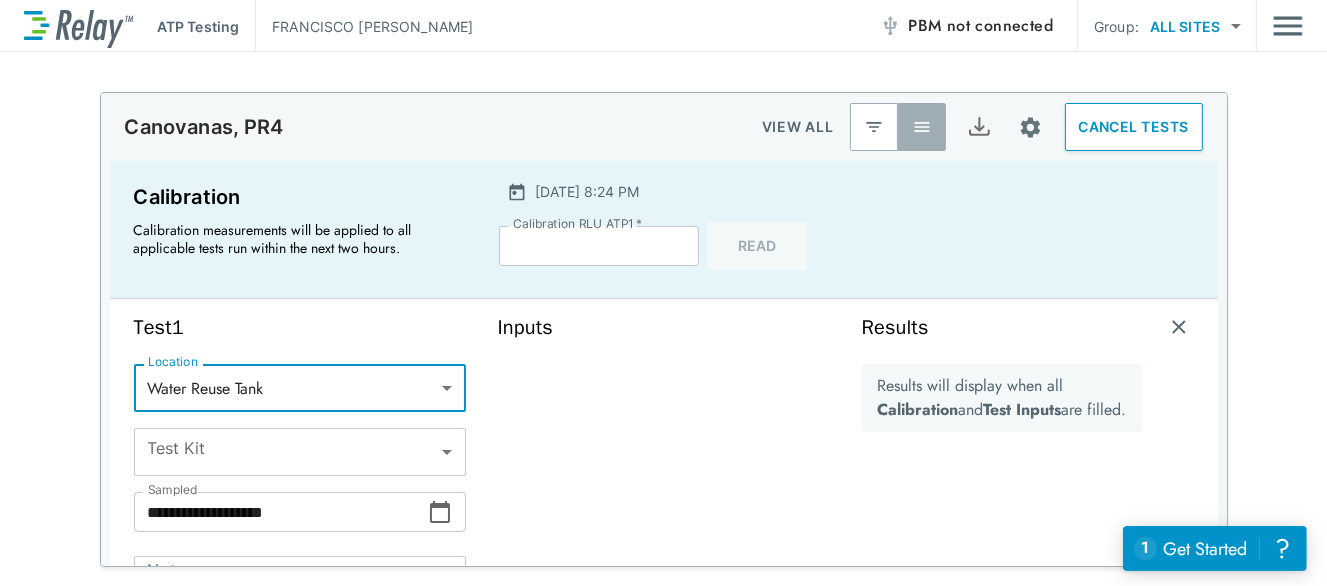type on "***" 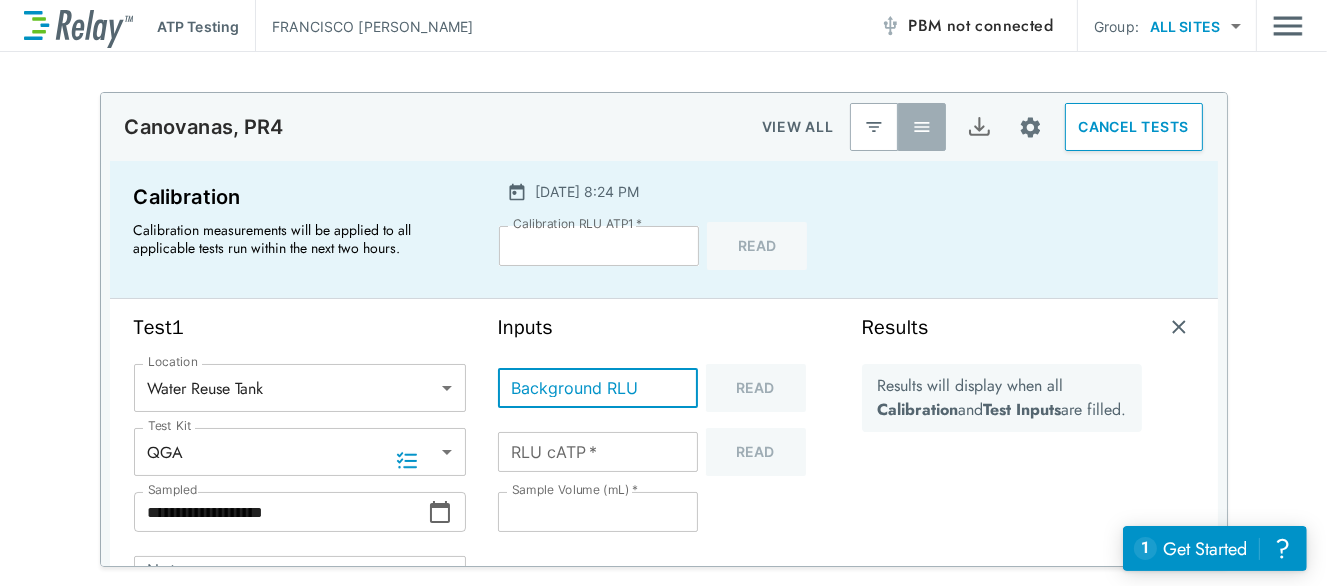 click on "Background RLU" at bounding box center (598, 388) 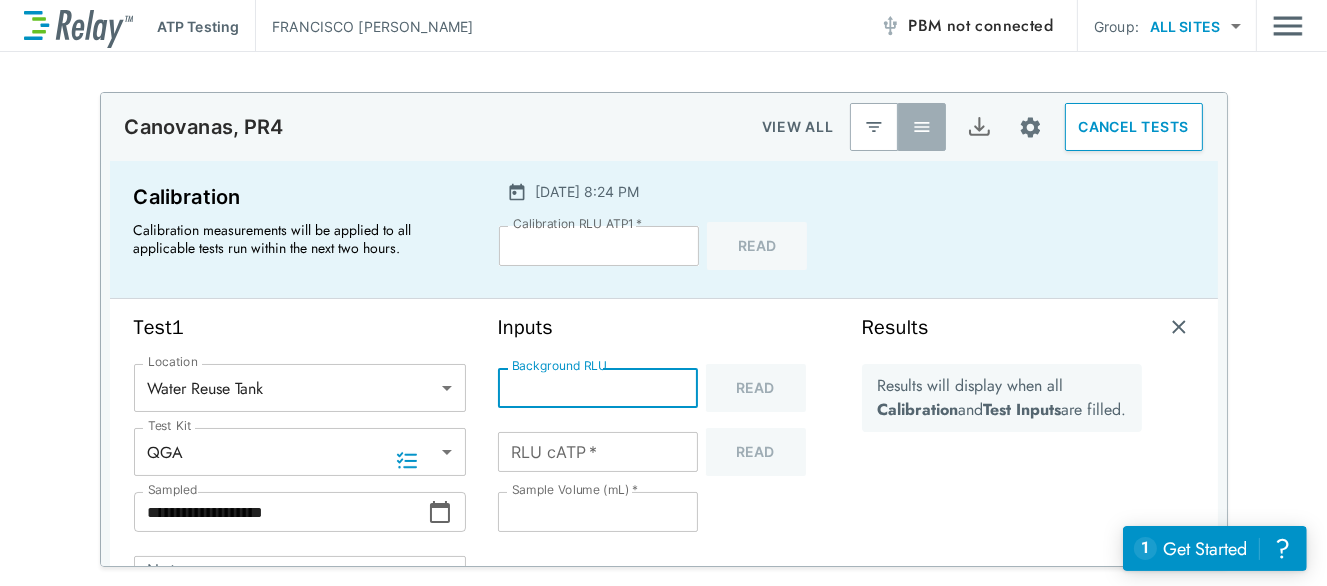 type on "*" 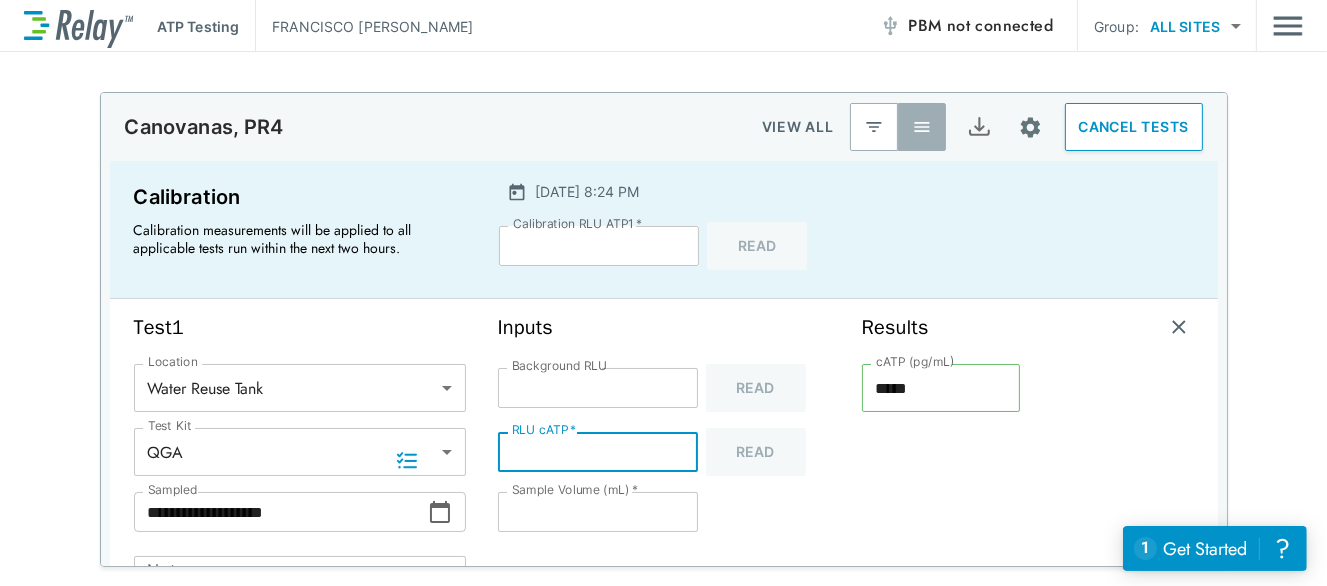 type on "**" 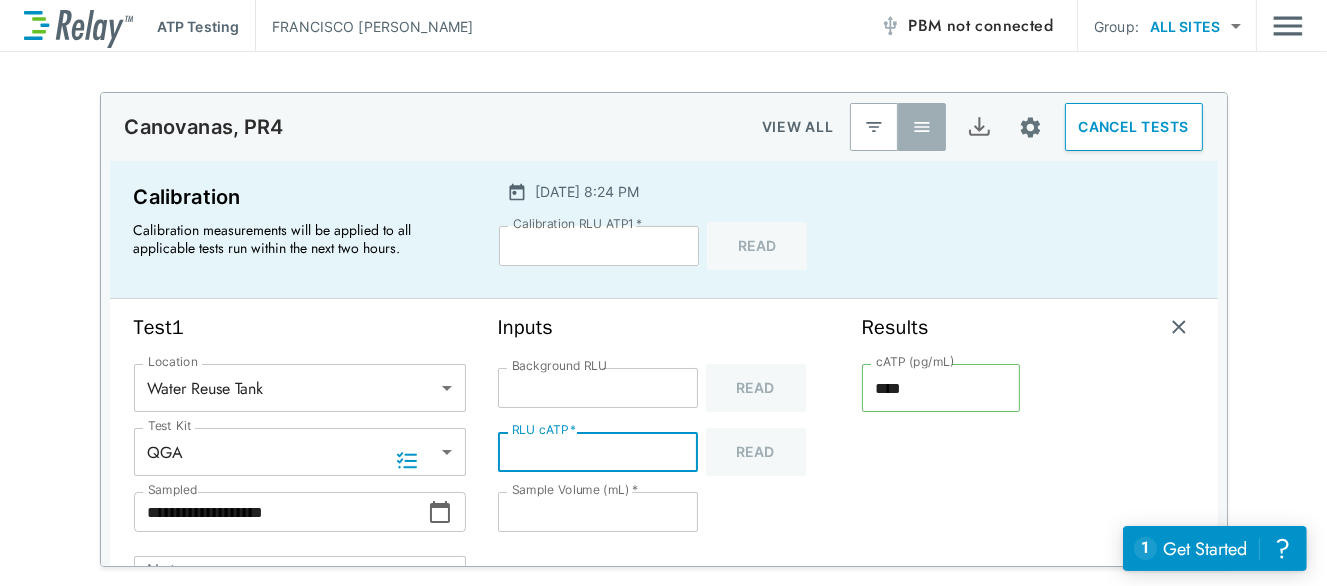 type on "***" 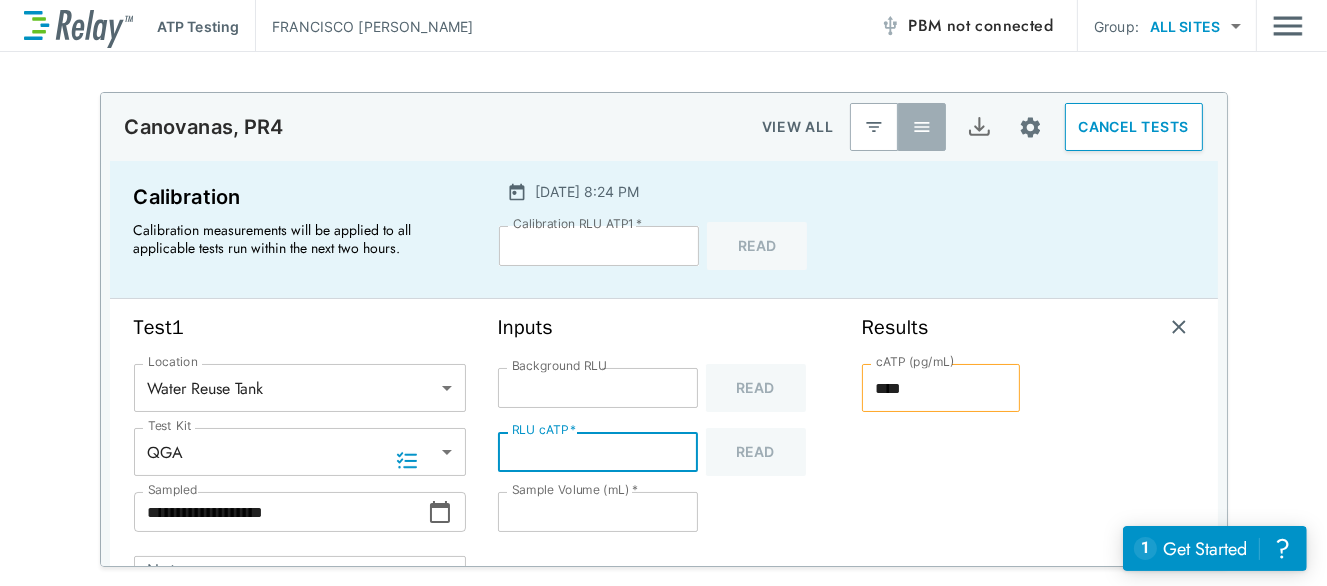 type on "***" 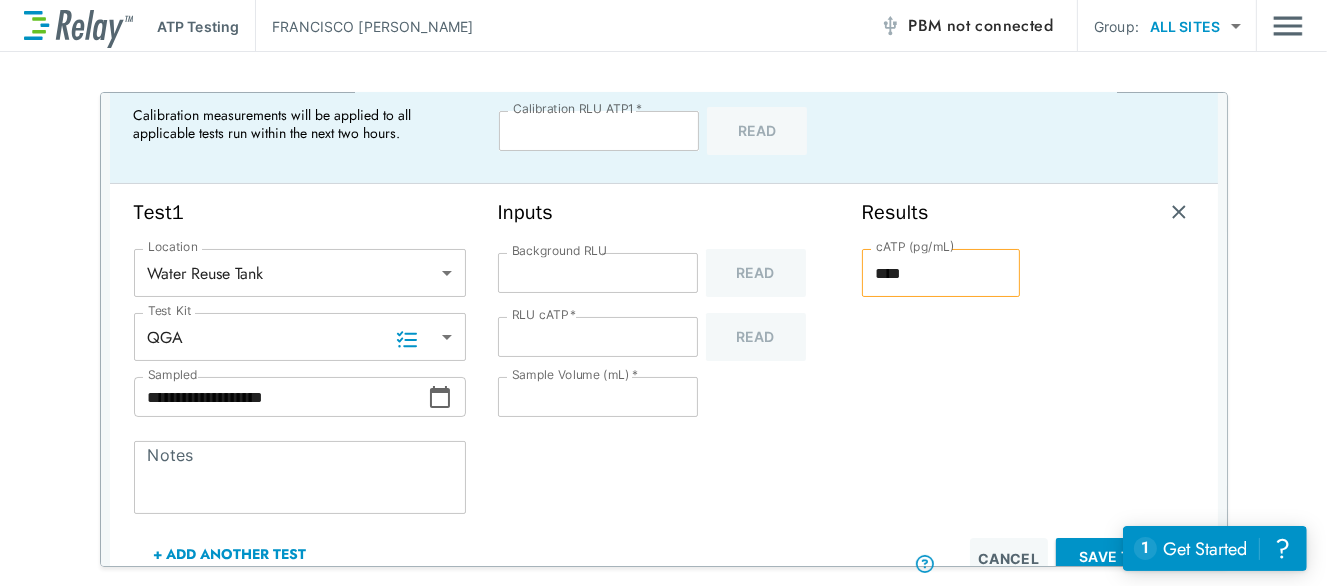 scroll, scrollTop: 141, scrollLeft: 0, axis: vertical 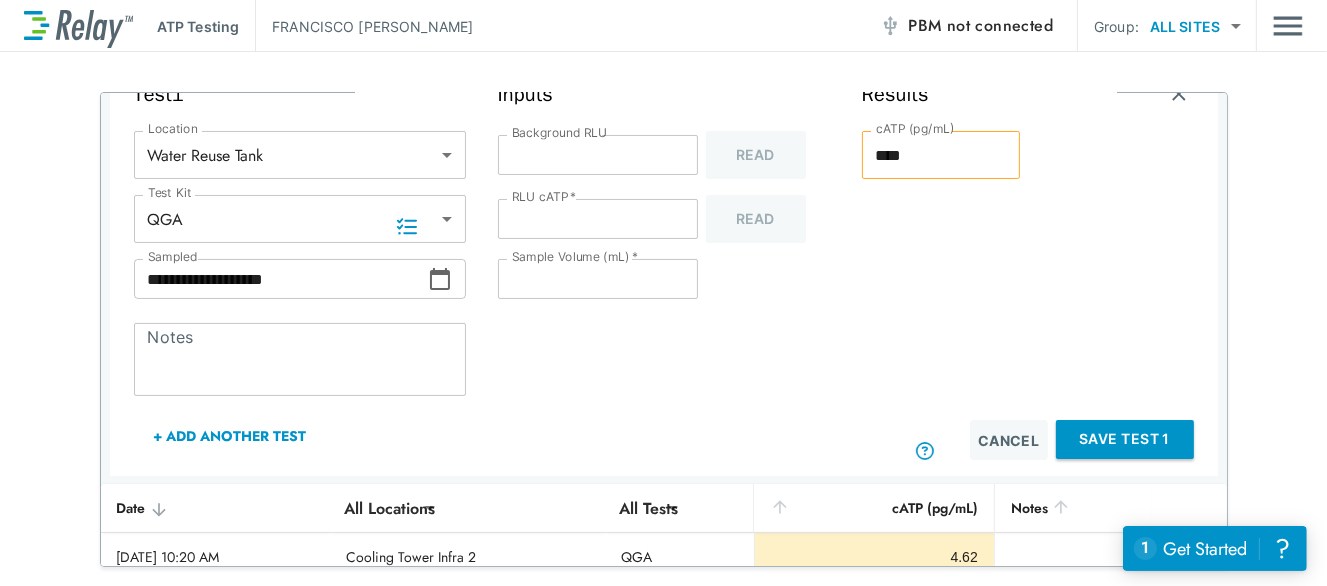 click 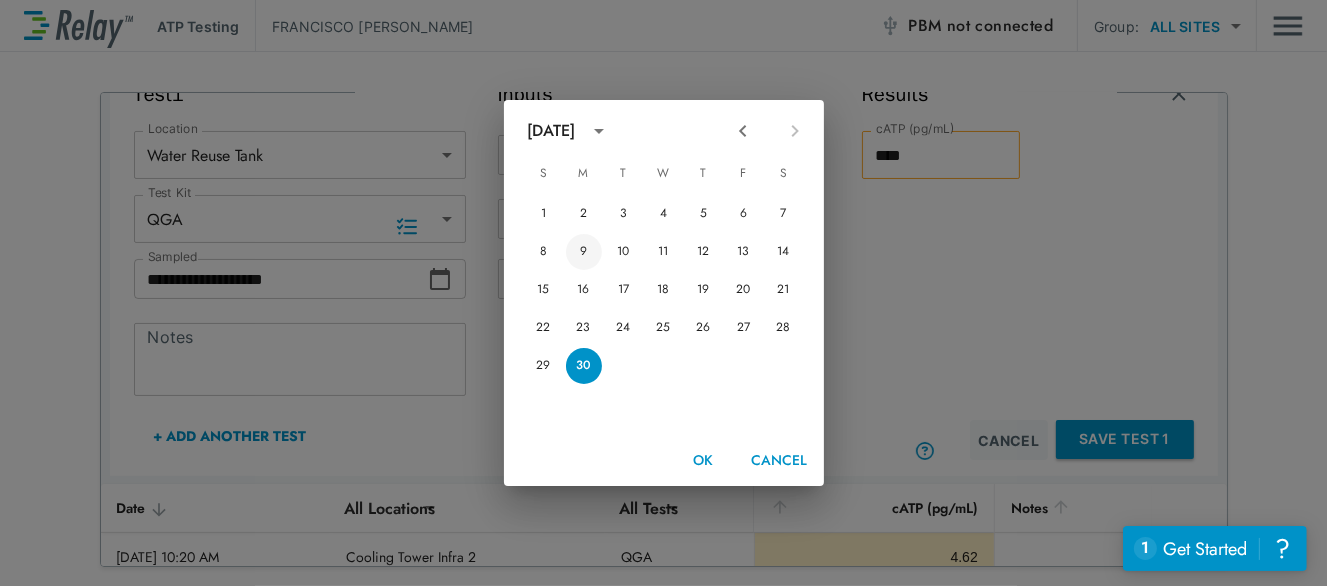 click on "9" at bounding box center [584, 252] 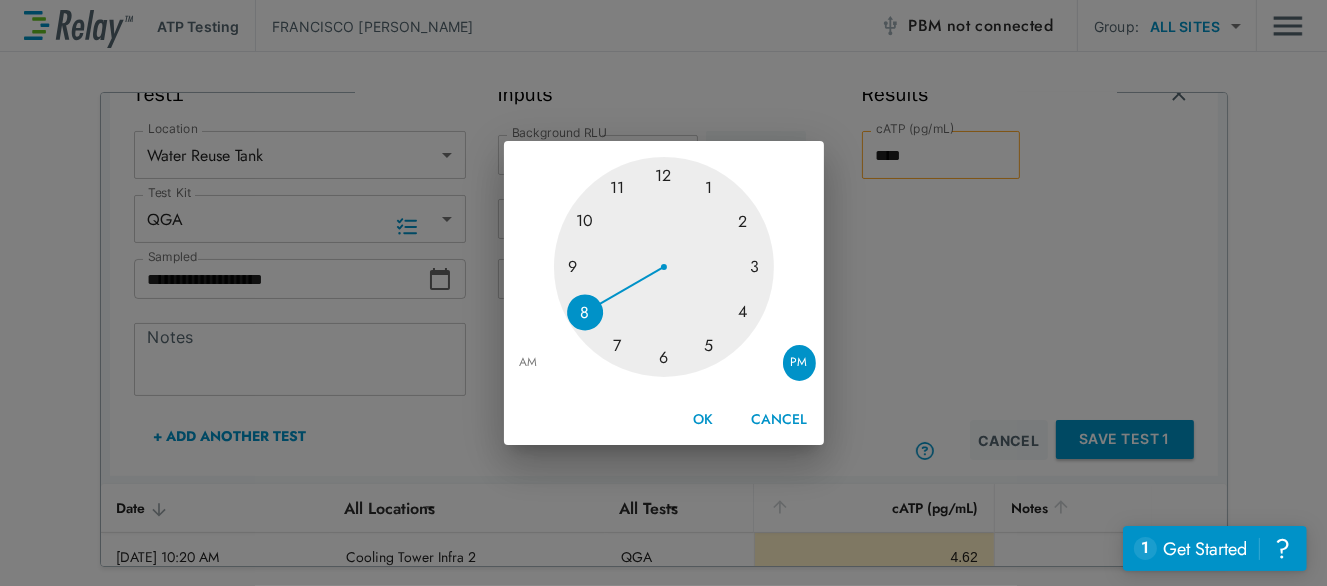 click on "AM" at bounding box center [529, 363] 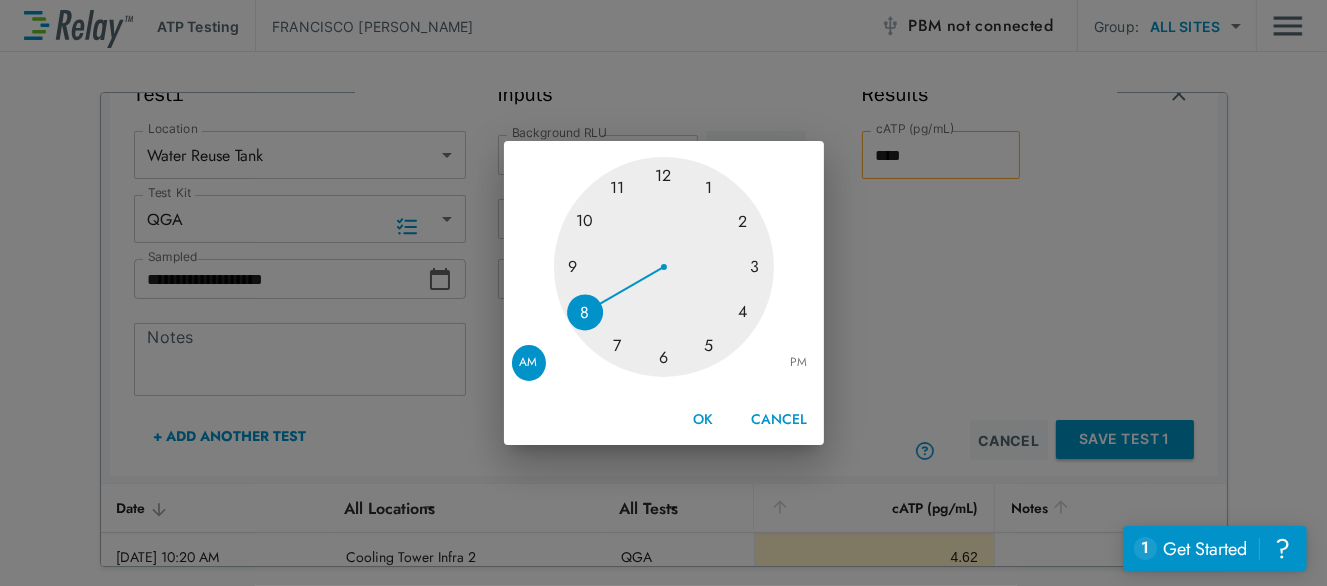 click on "OK" at bounding box center (704, 419) 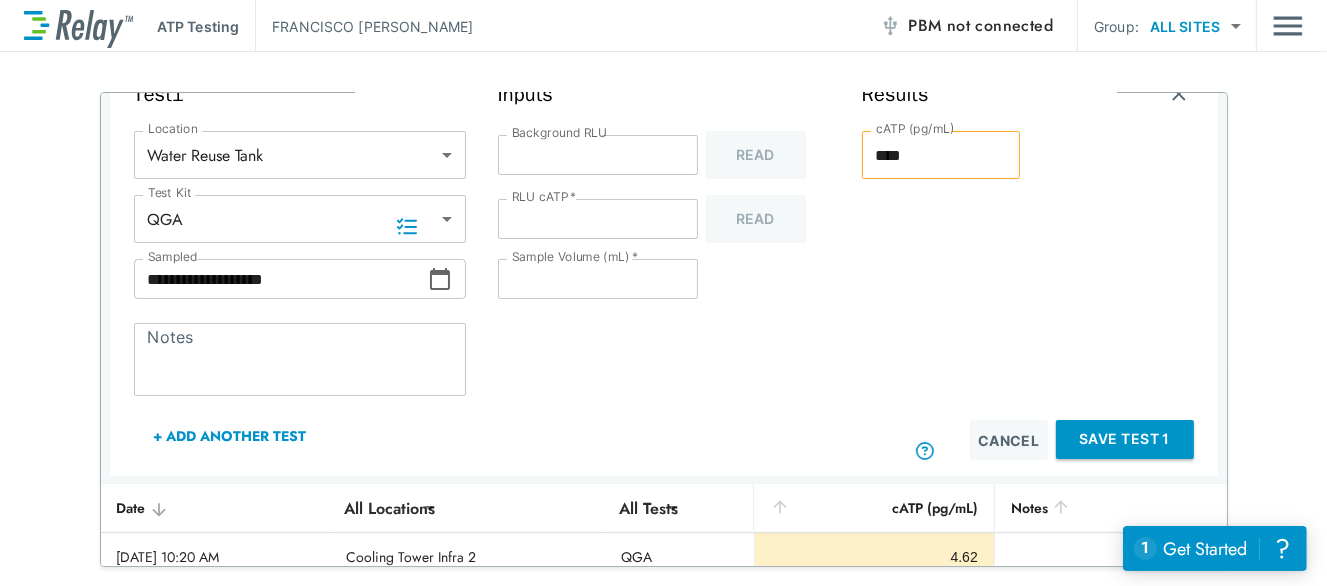 click on "Save Test 1" at bounding box center [1125, 439] 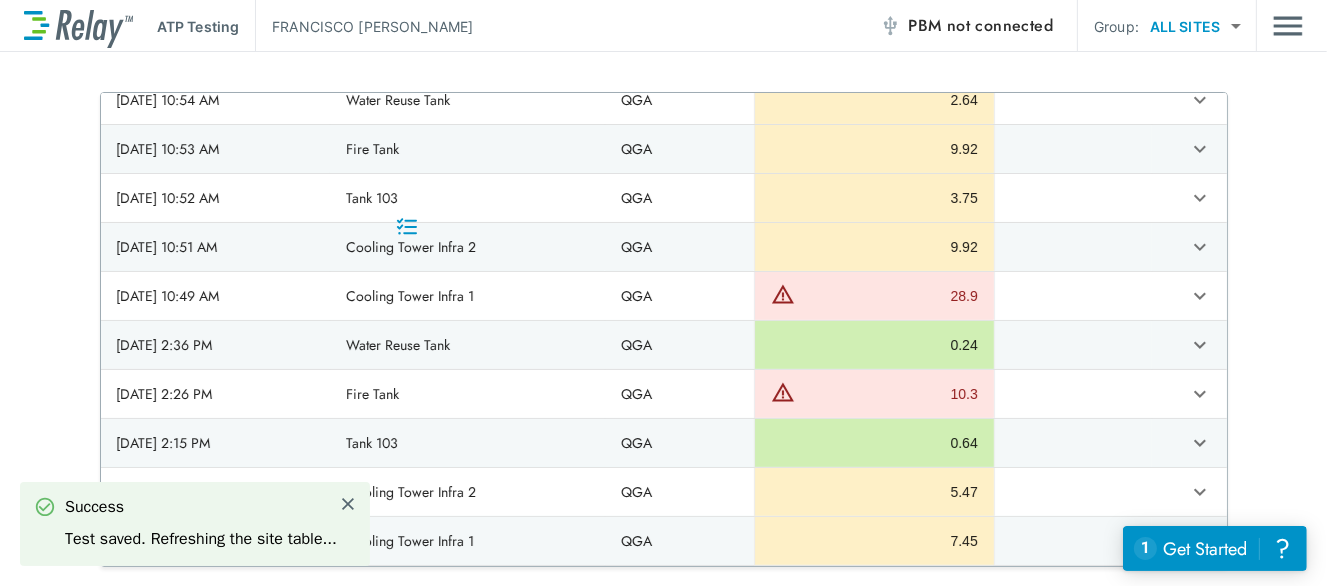 scroll, scrollTop: 234, scrollLeft: 0, axis: vertical 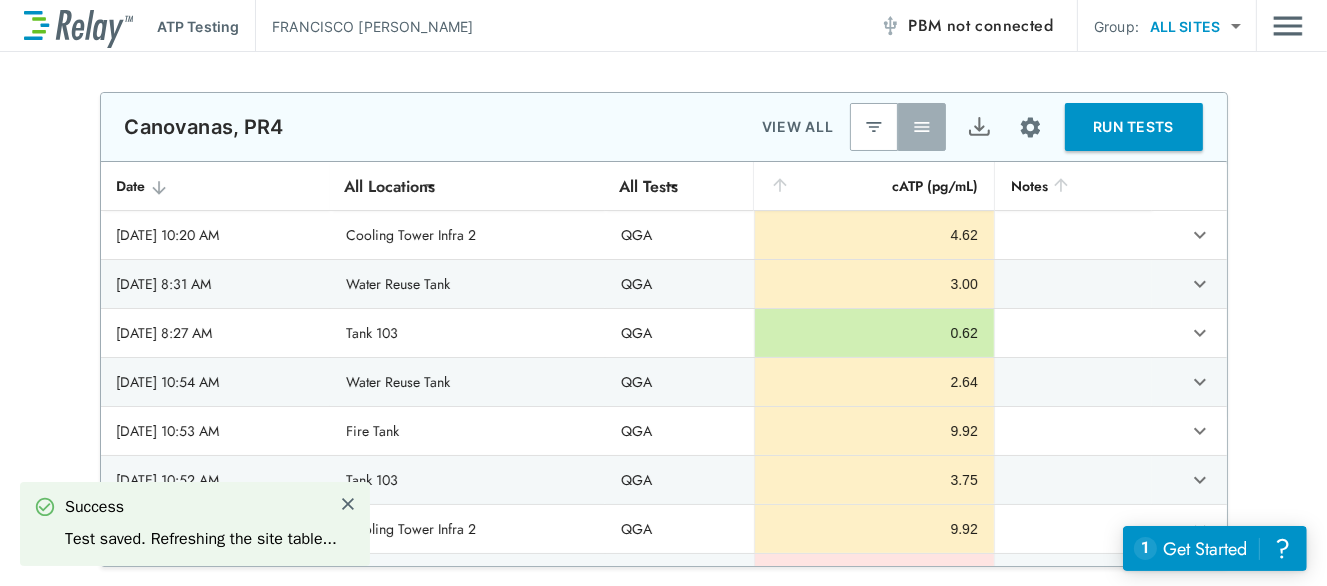 click on "RUN TESTS" at bounding box center [1134, 127] 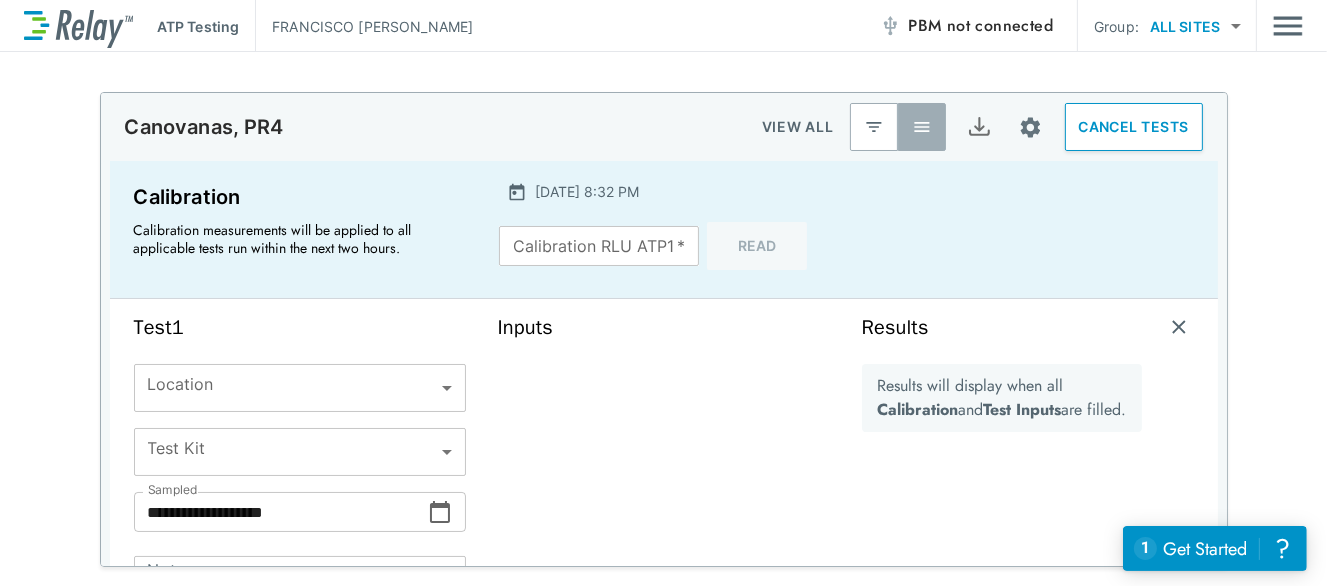 type on "****" 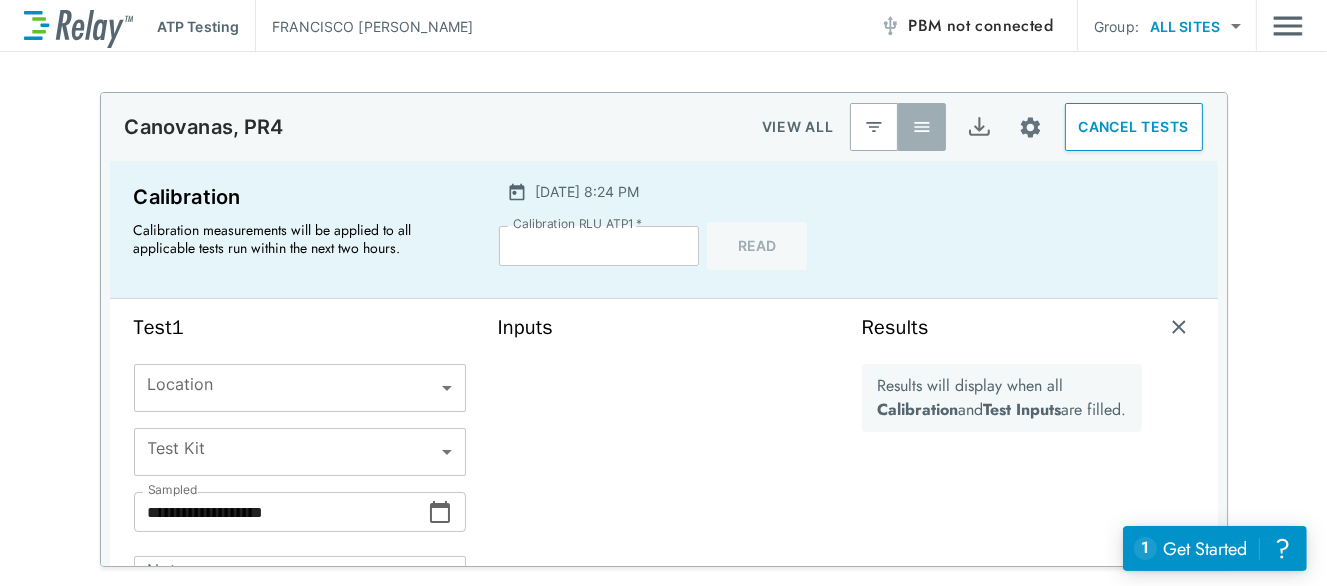 click on "**********" at bounding box center [663, 293] 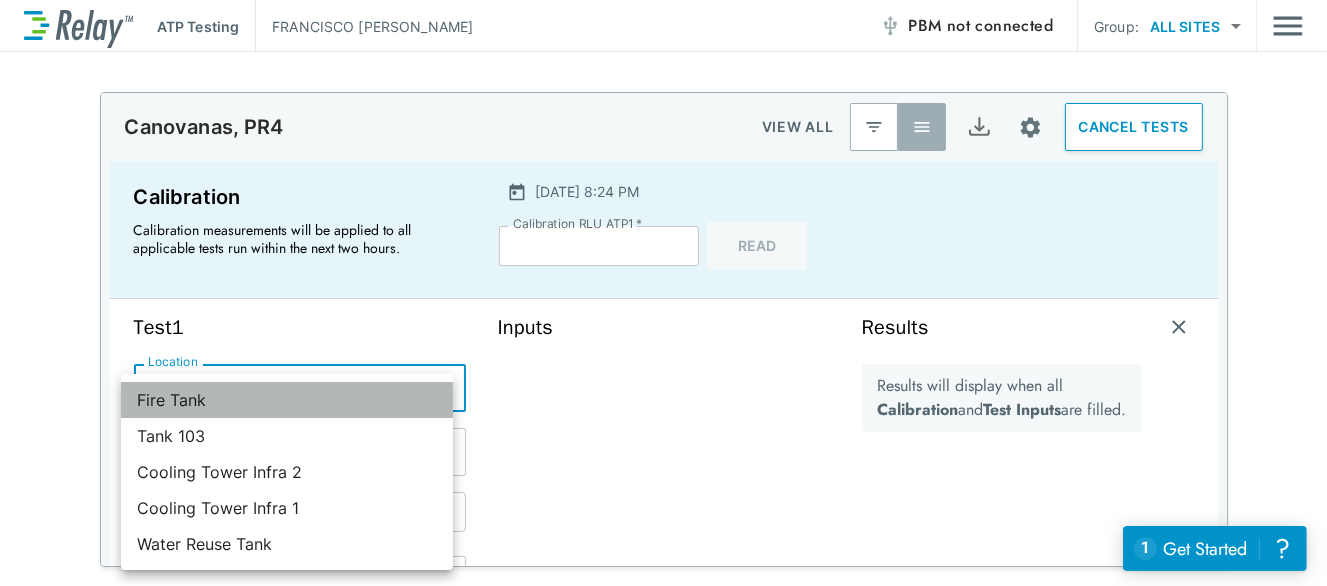 click on "Fire Tank" at bounding box center (287, 400) 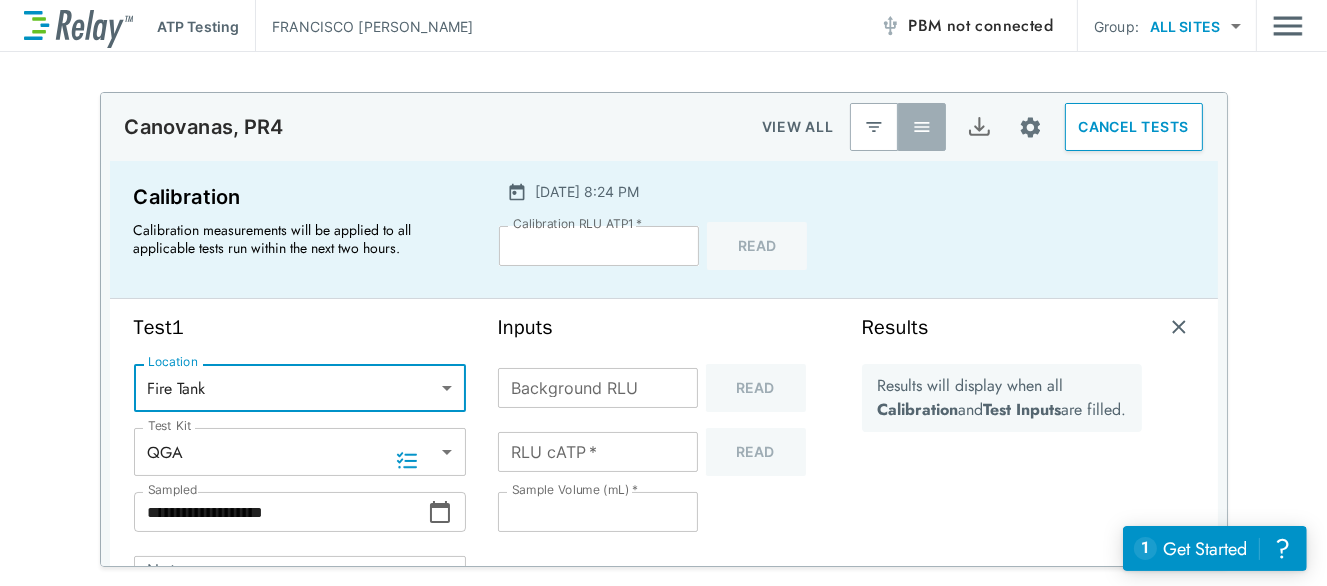 click on "Background RLU" at bounding box center [598, 388] 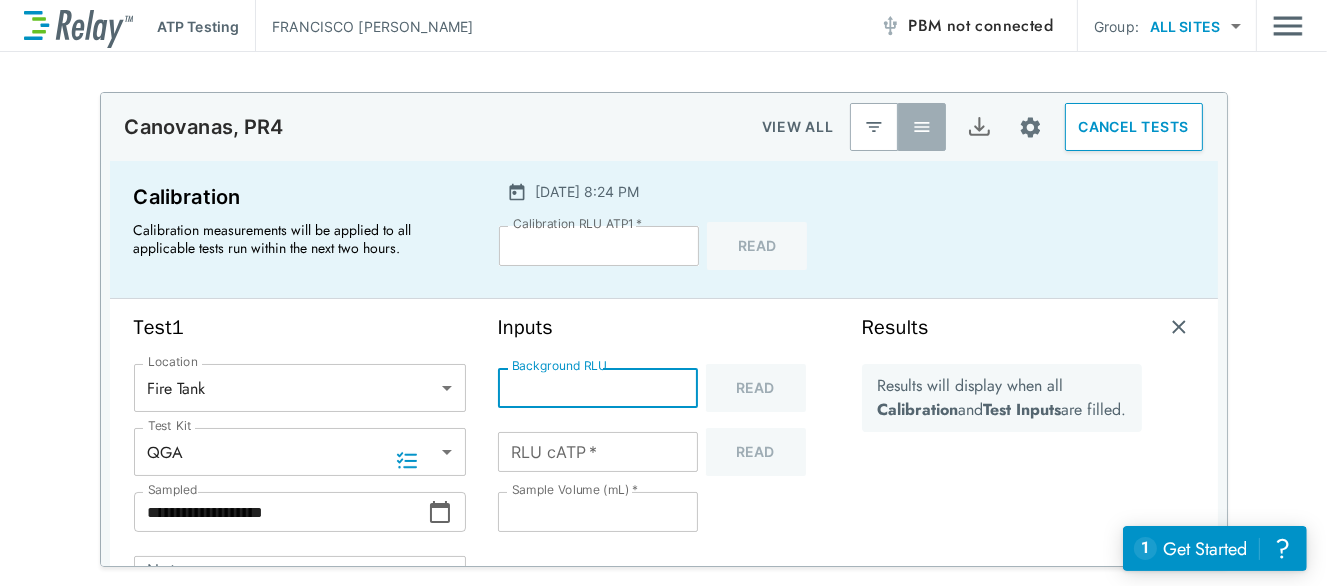type on "*" 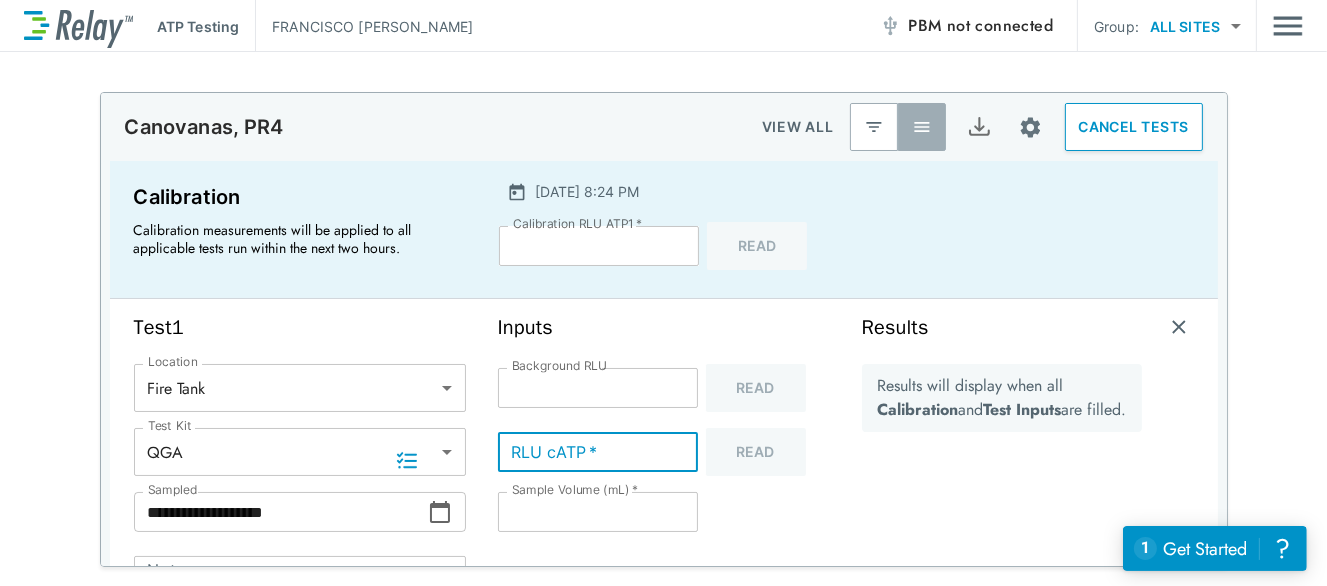 click on "RLU cATP   *" at bounding box center (598, 452) 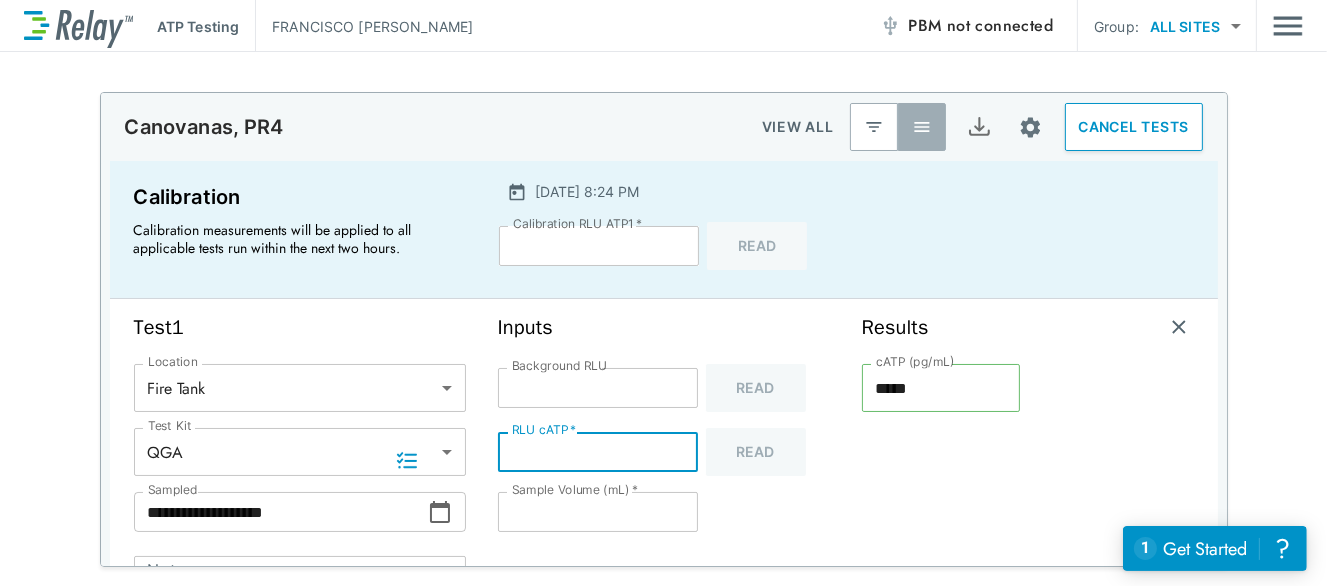 type on "**" 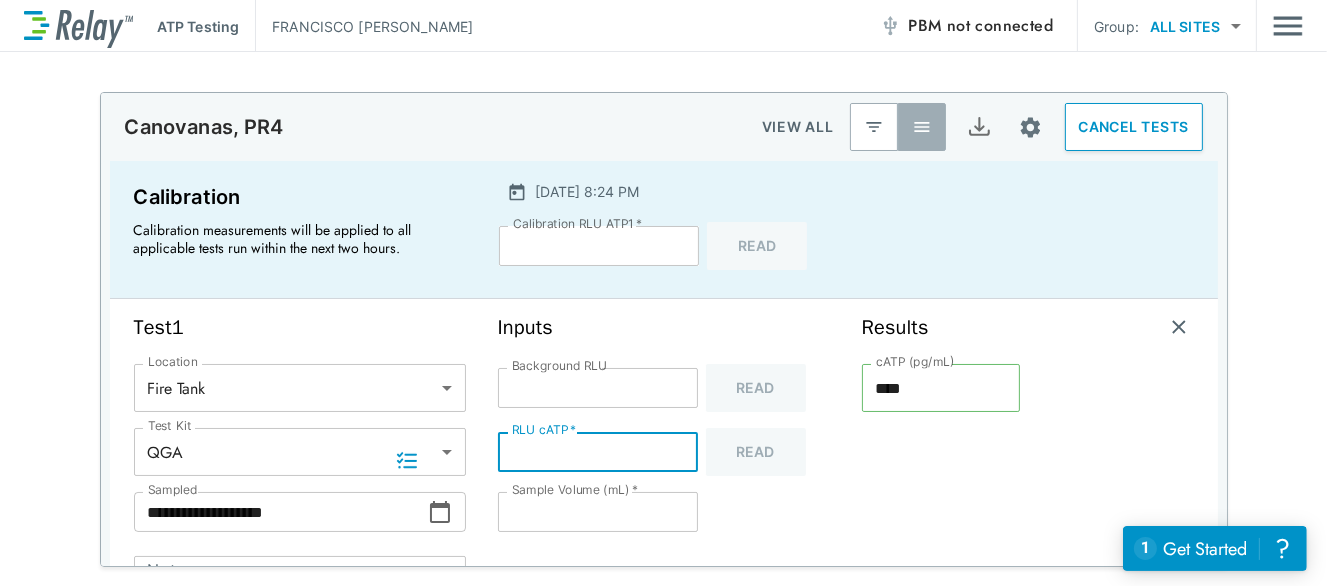 type on "***" 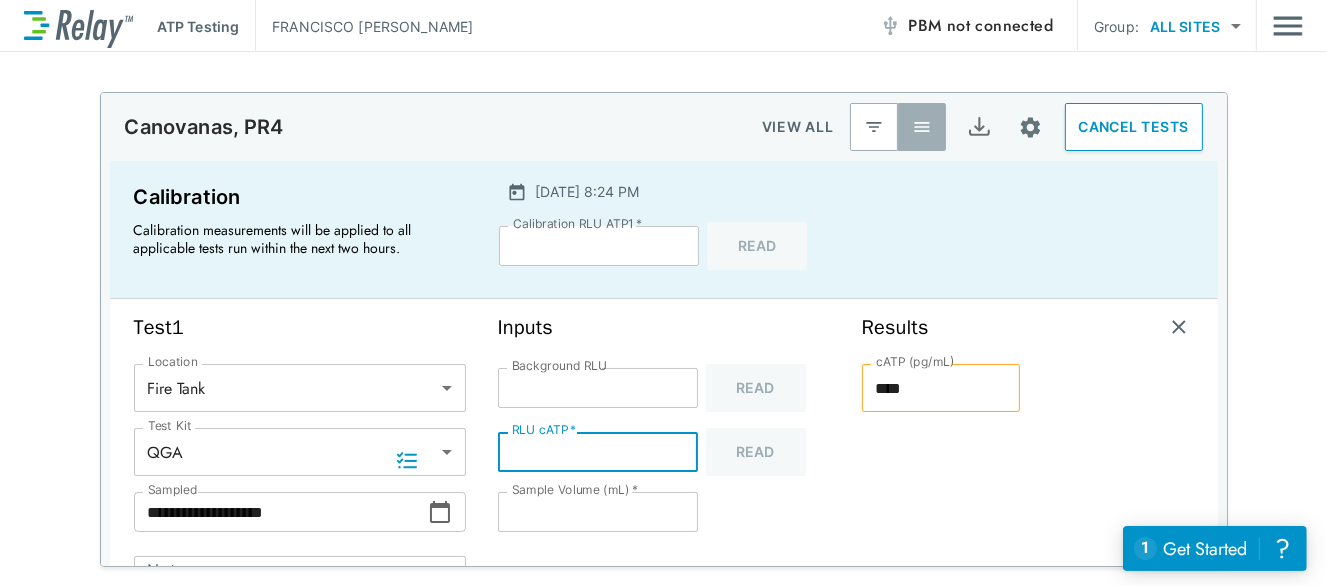type on "***" 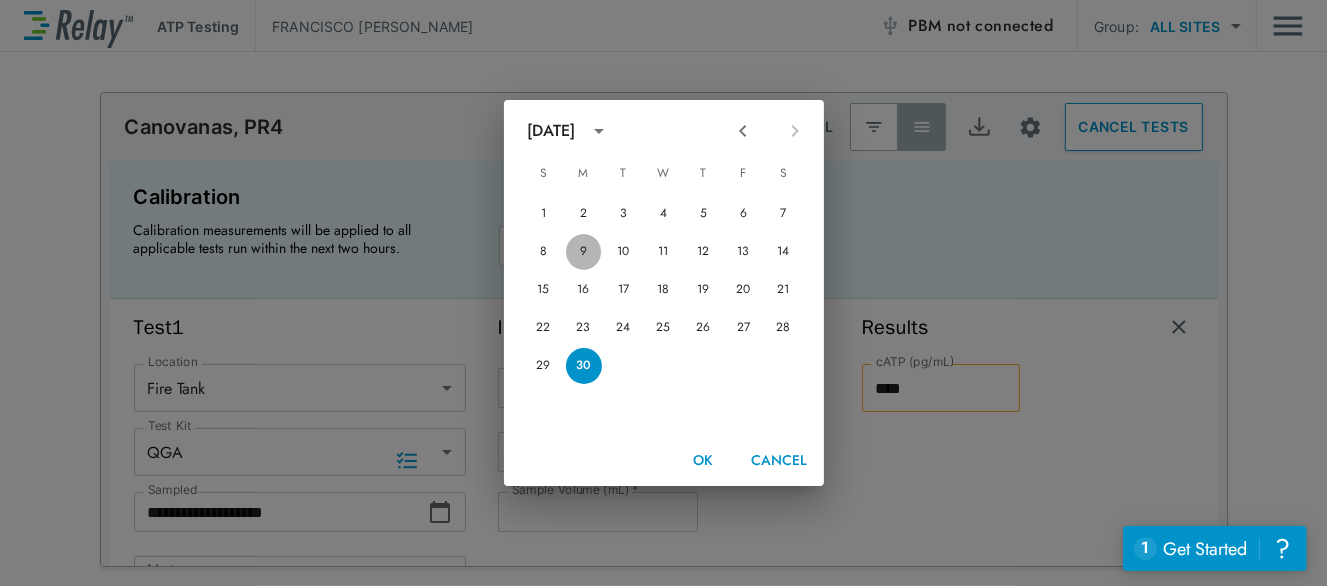 click on "9" at bounding box center [584, 252] 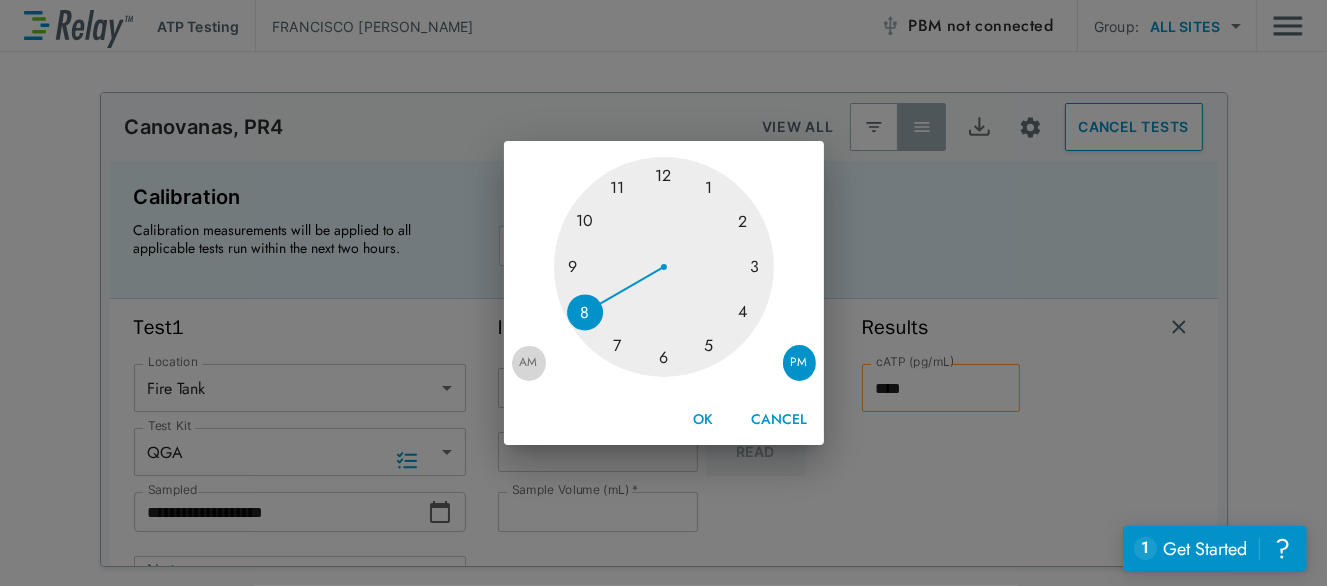 click on "AM" at bounding box center (529, 363) 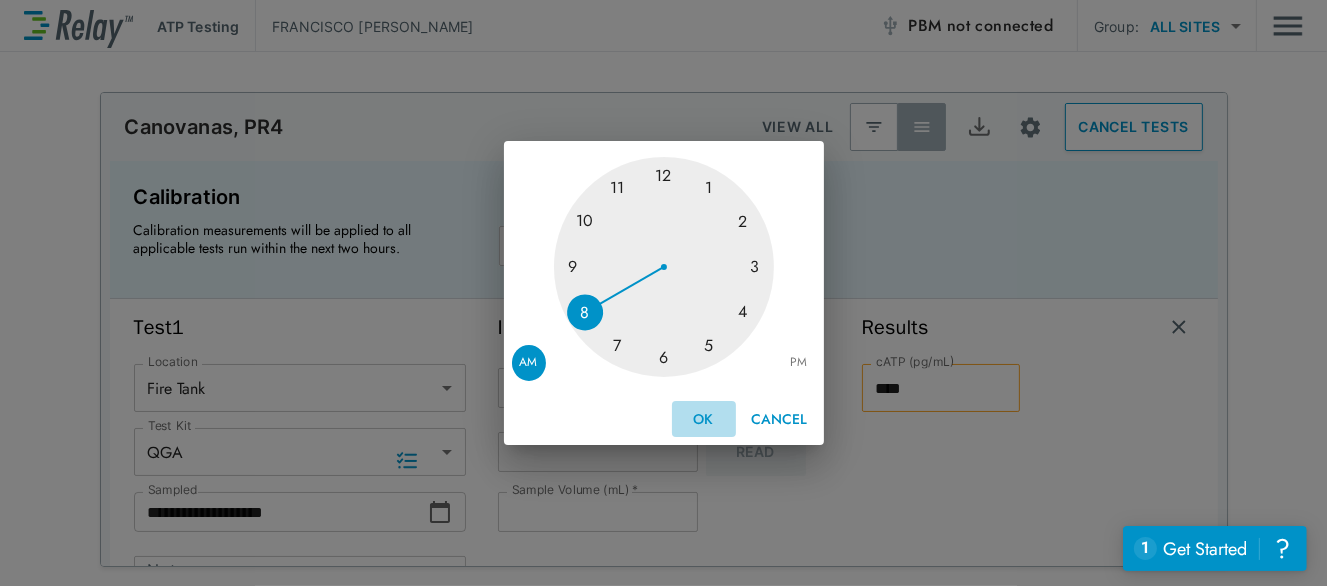 click on "OK" at bounding box center (704, 419) 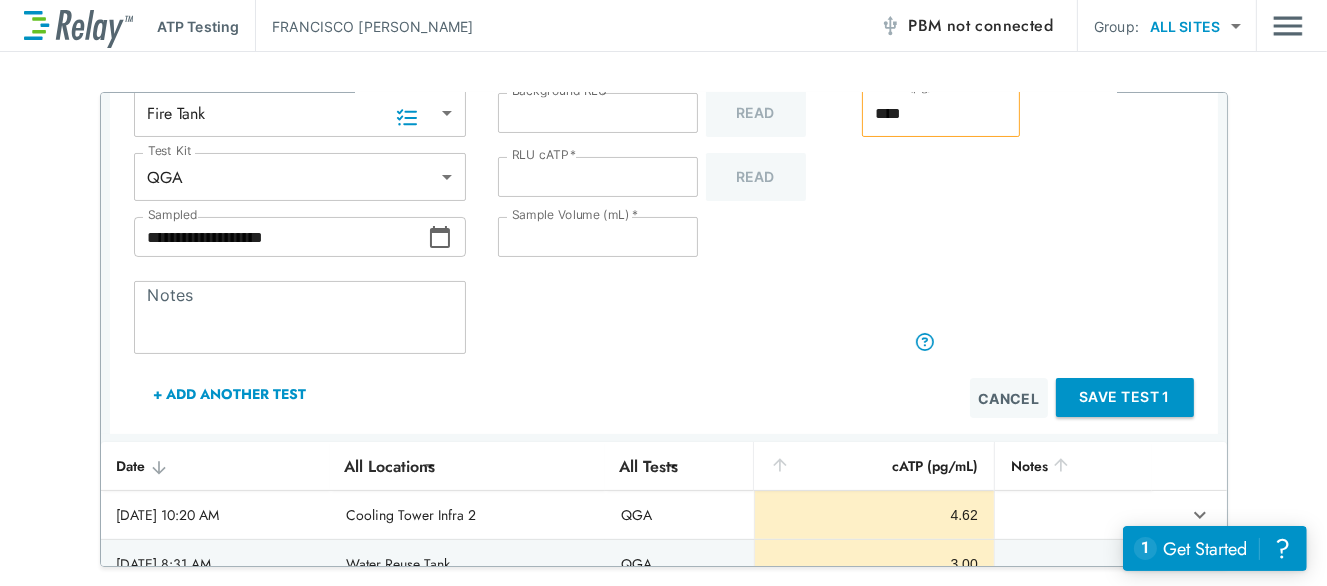 scroll, scrollTop: 343, scrollLeft: 0, axis: vertical 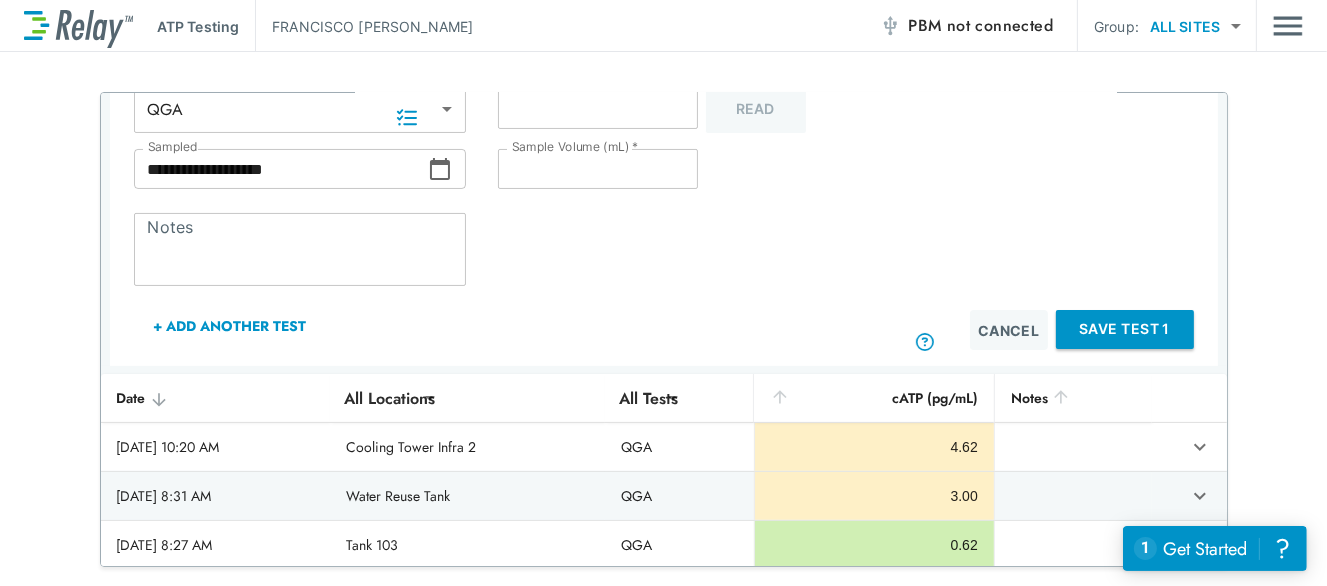 click on "Save Test 1" at bounding box center [1125, 329] 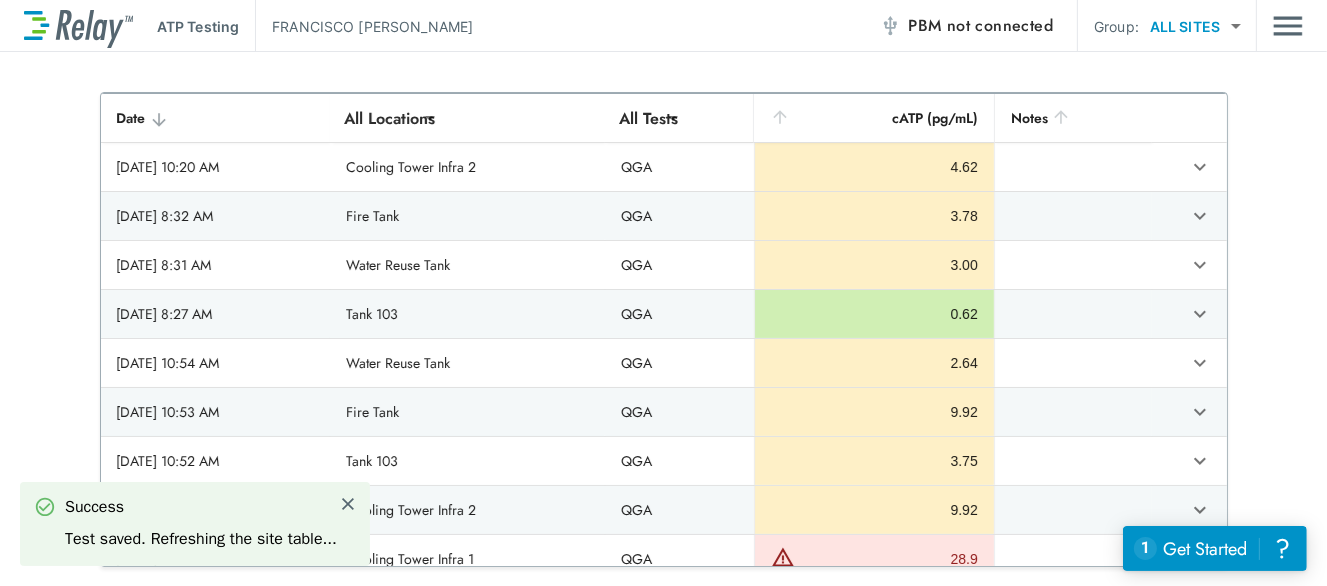 scroll, scrollTop: 76, scrollLeft: 0, axis: vertical 